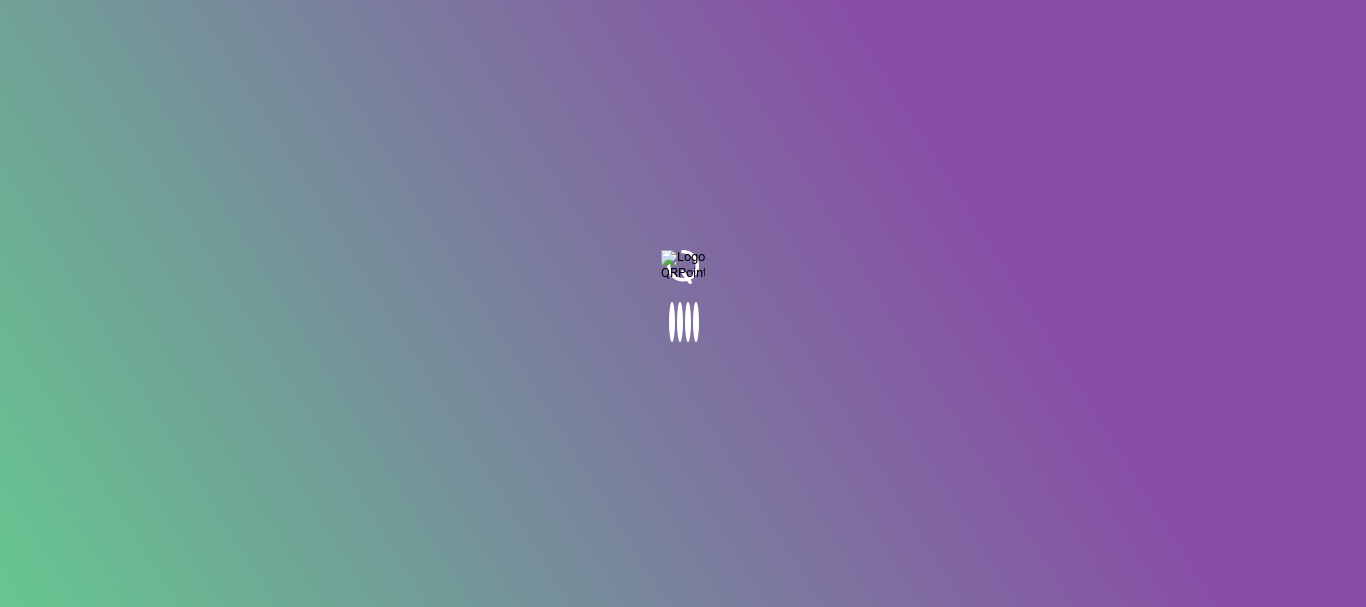 scroll, scrollTop: 0, scrollLeft: 0, axis: both 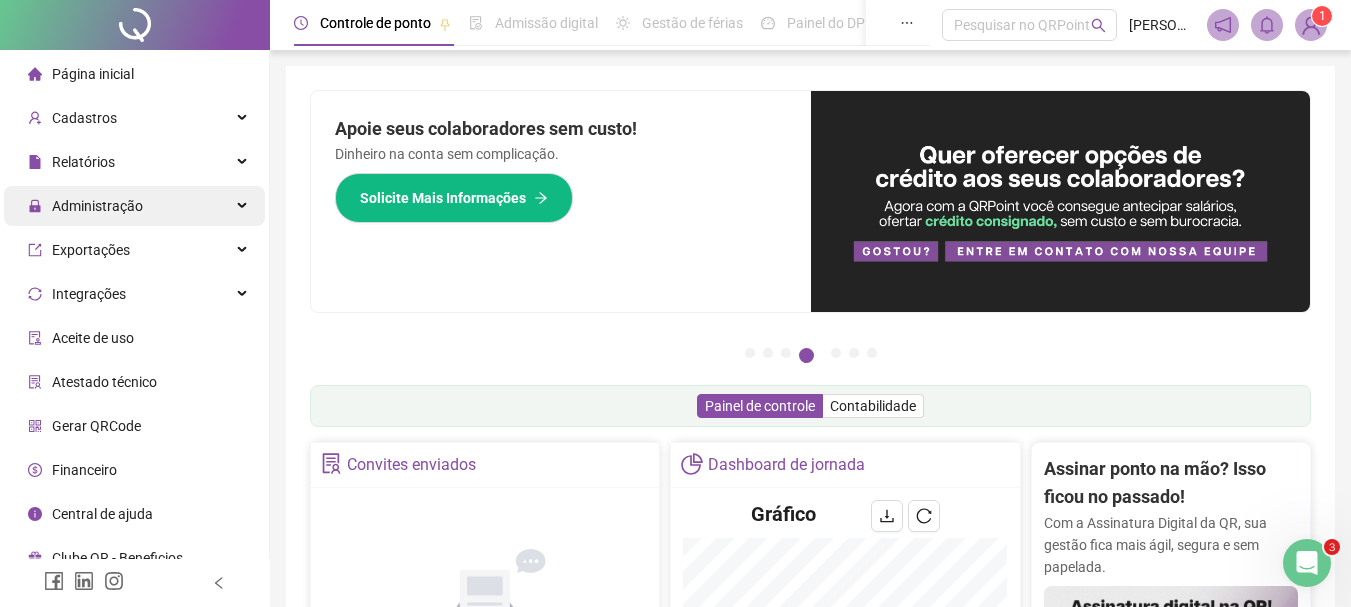 click on "Administração" at bounding box center [97, 206] 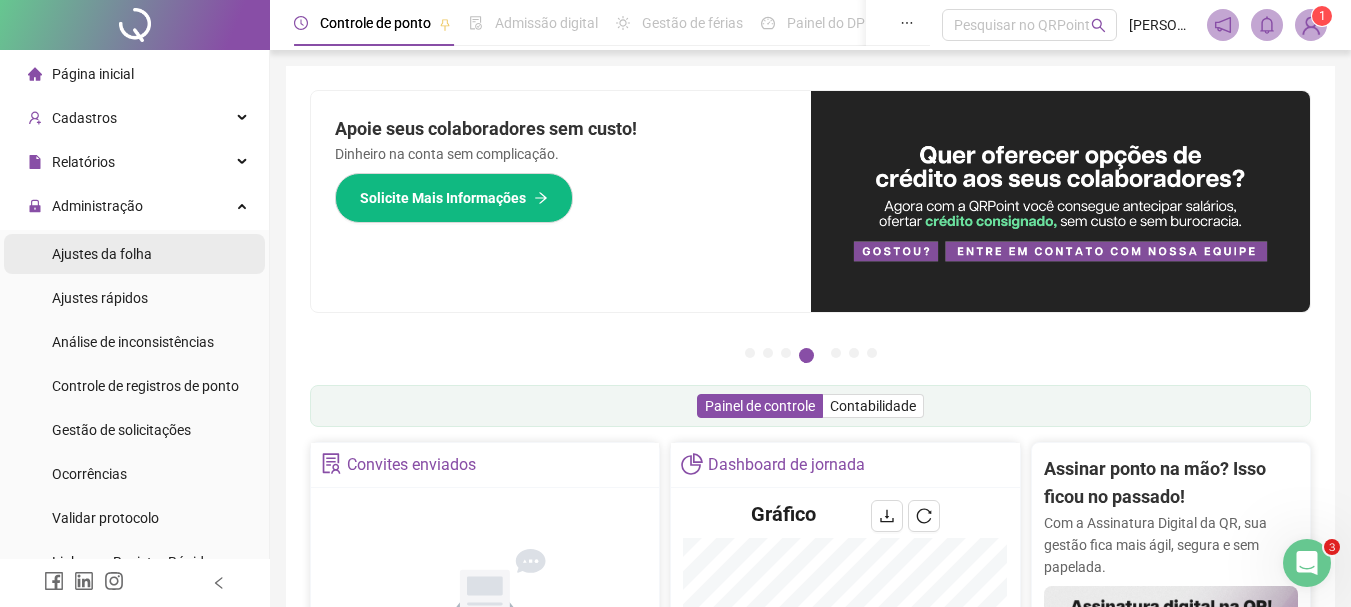 click on "Ajustes da folha" at bounding box center [102, 254] 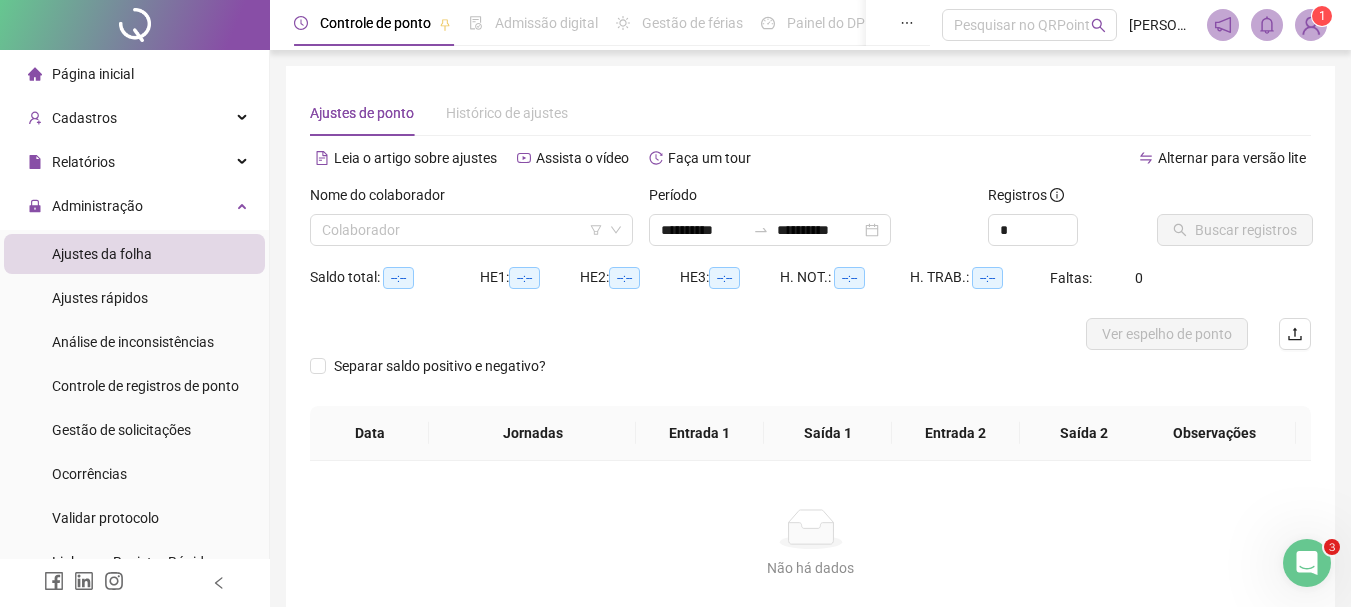 type on "**********" 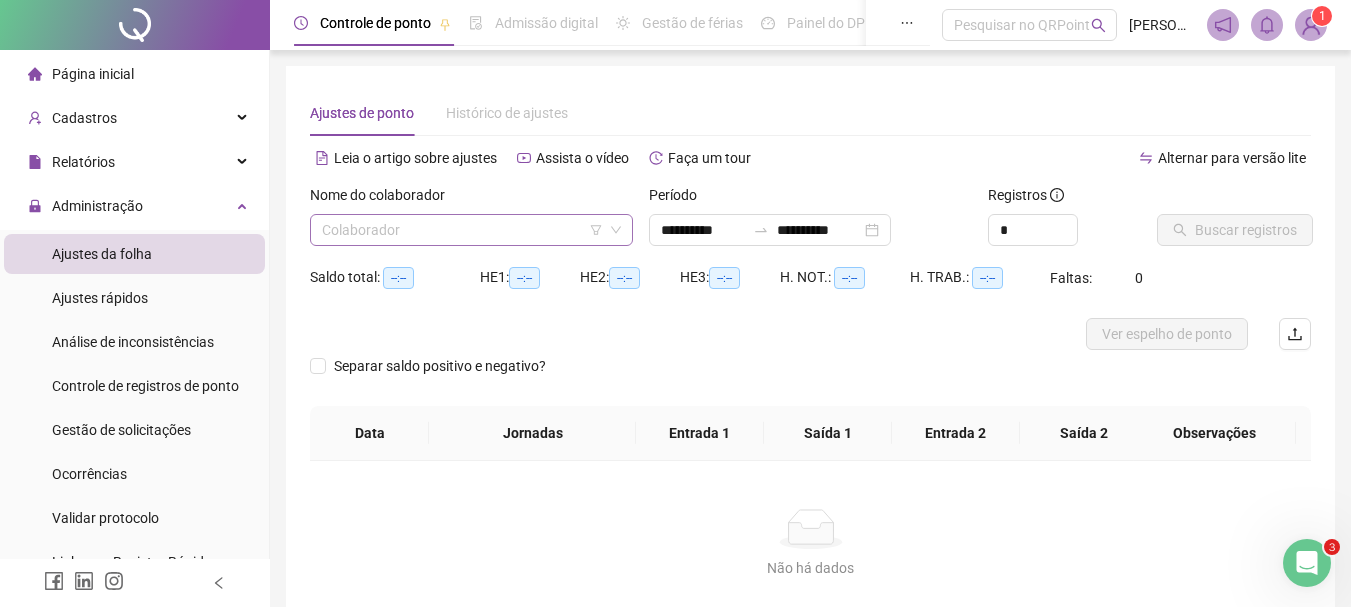 click at bounding box center (465, 230) 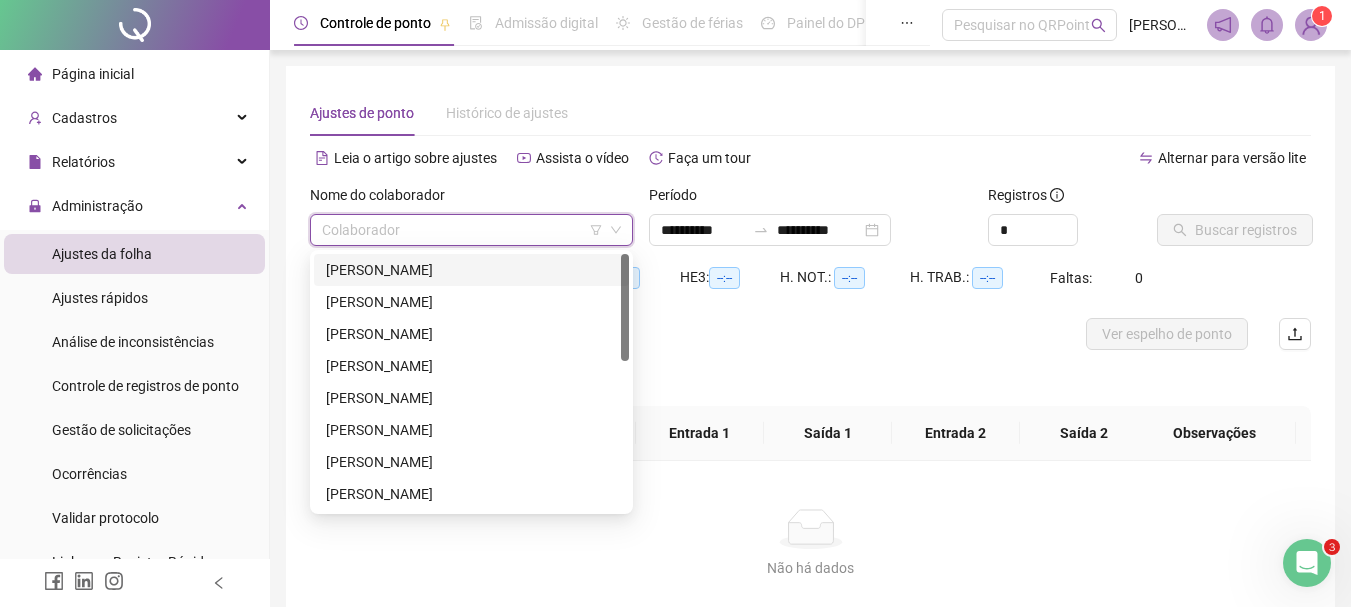 click on "[PERSON_NAME]" at bounding box center (471, 270) 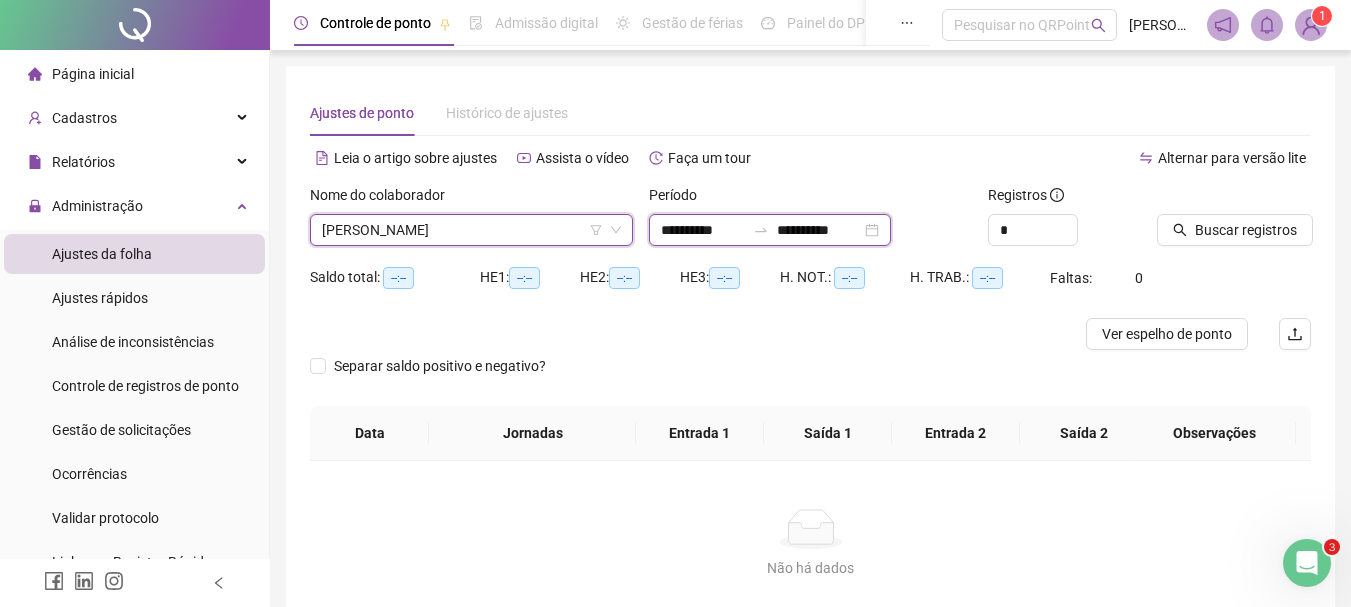 click on "**********" at bounding box center (703, 230) 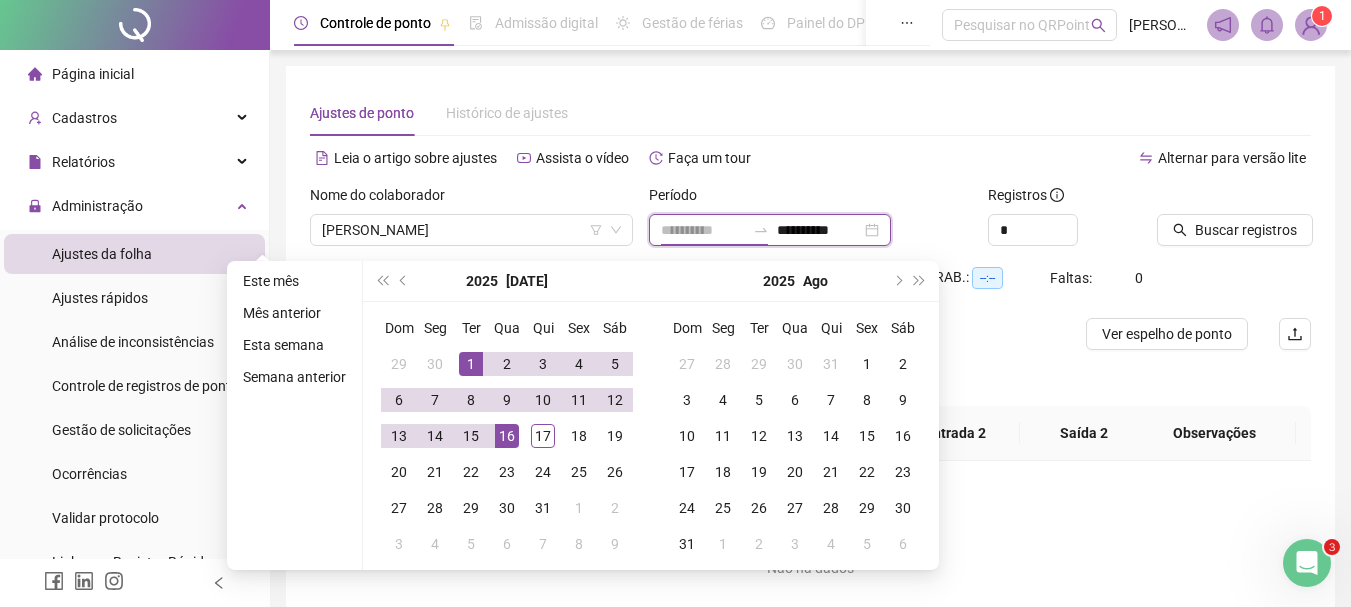 type on "**********" 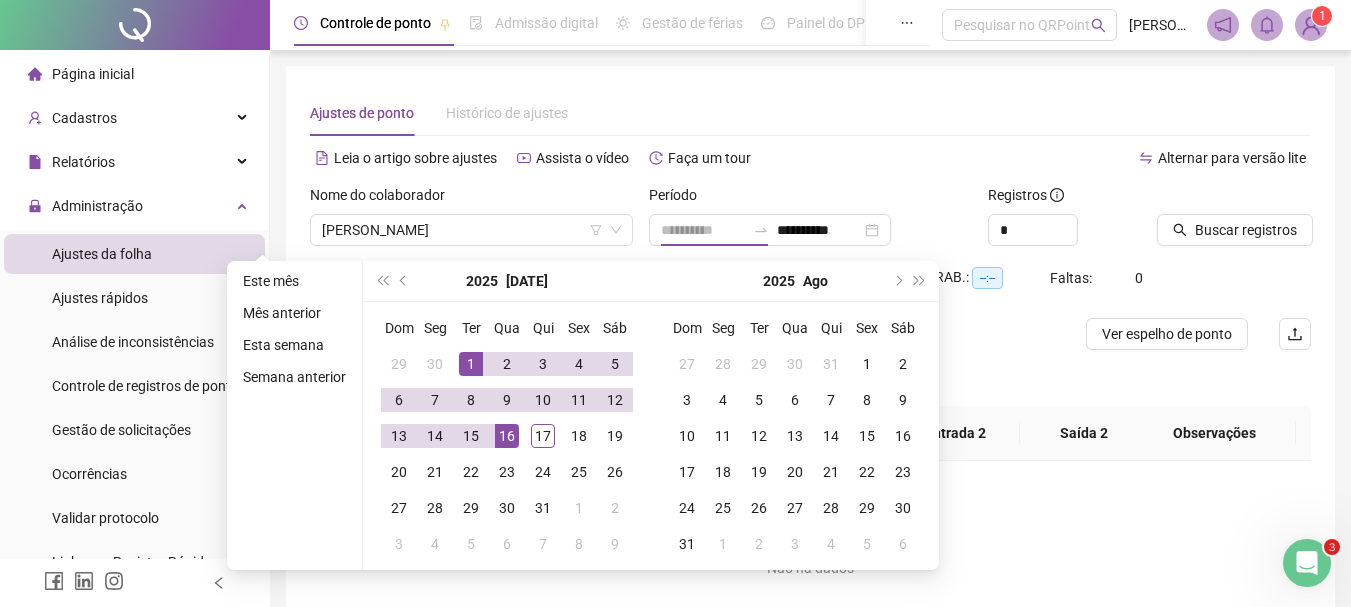 click on "1" at bounding box center [471, 364] 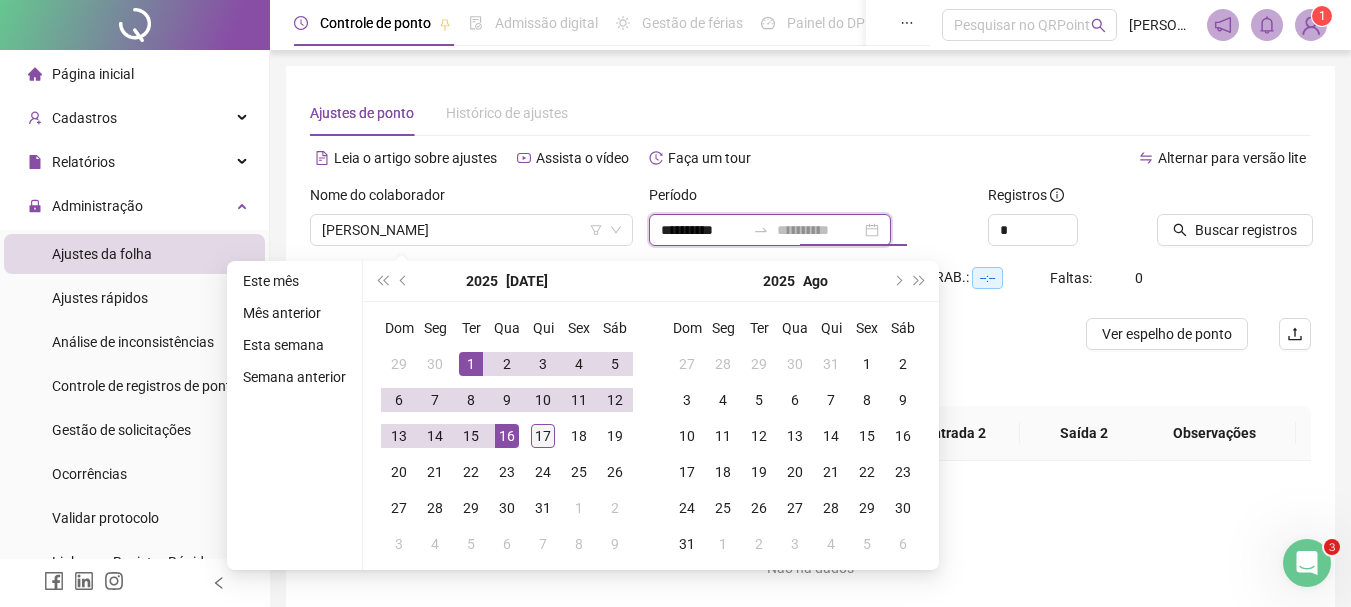 type on "**********" 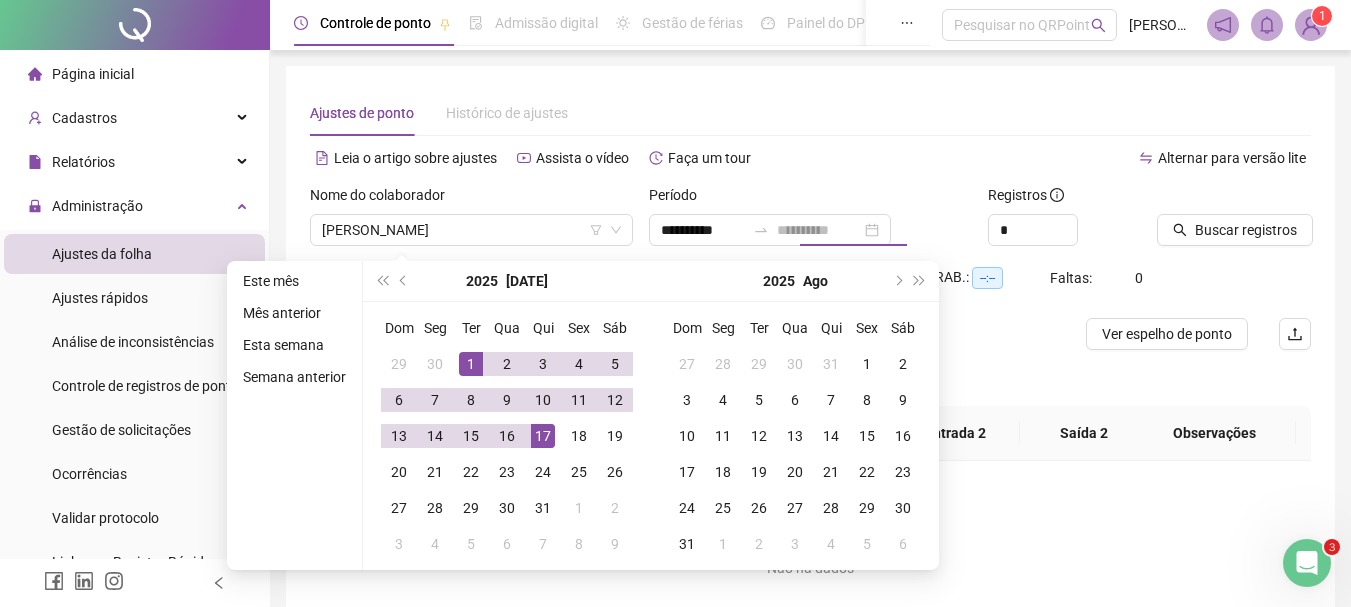 click on "17" at bounding box center [543, 436] 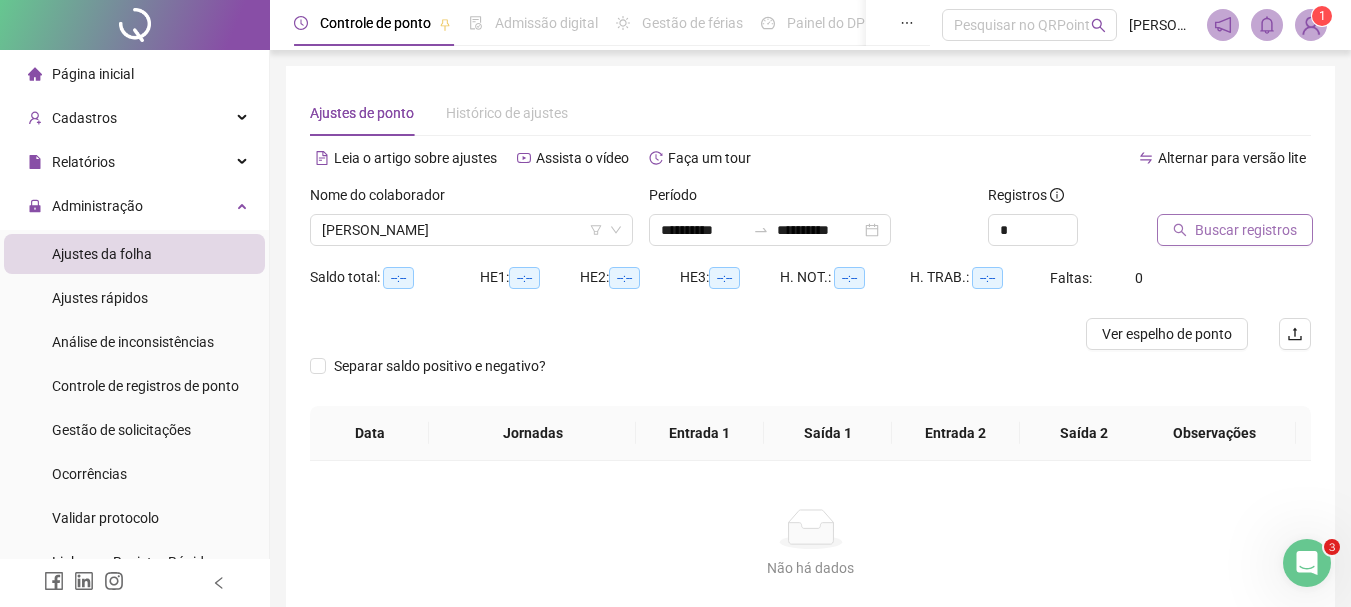 click on "Buscar registros" at bounding box center (1246, 230) 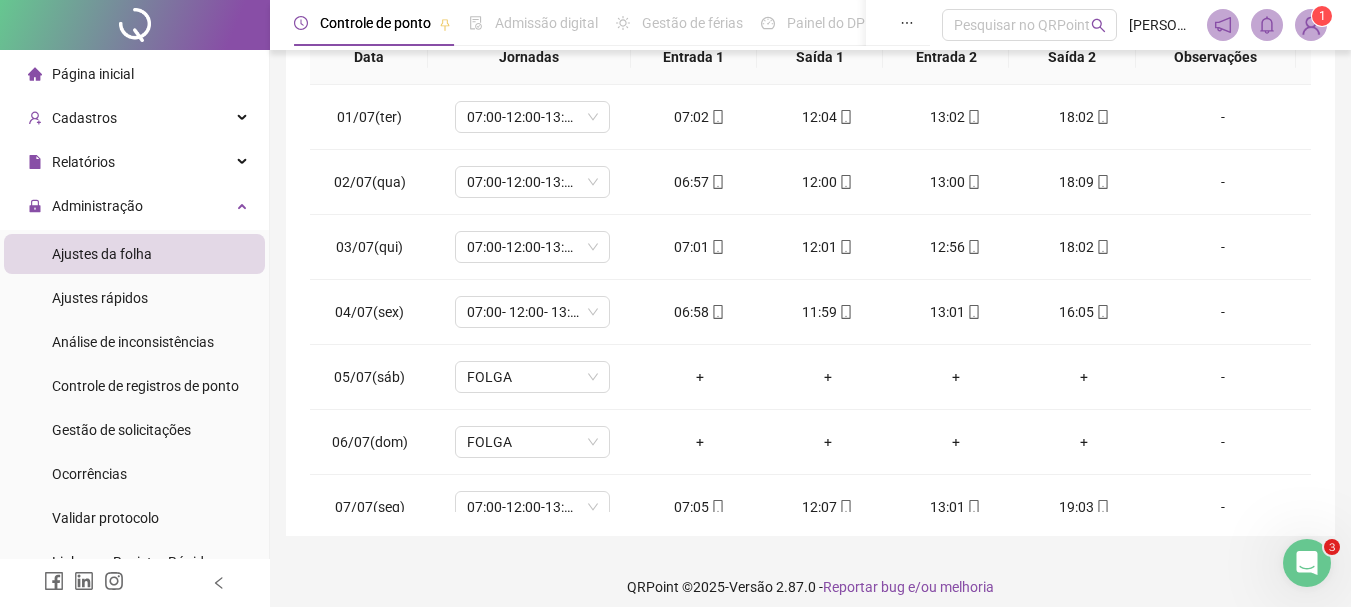 scroll, scrollTop: 415, scrollLeft: 0, axis: vertical 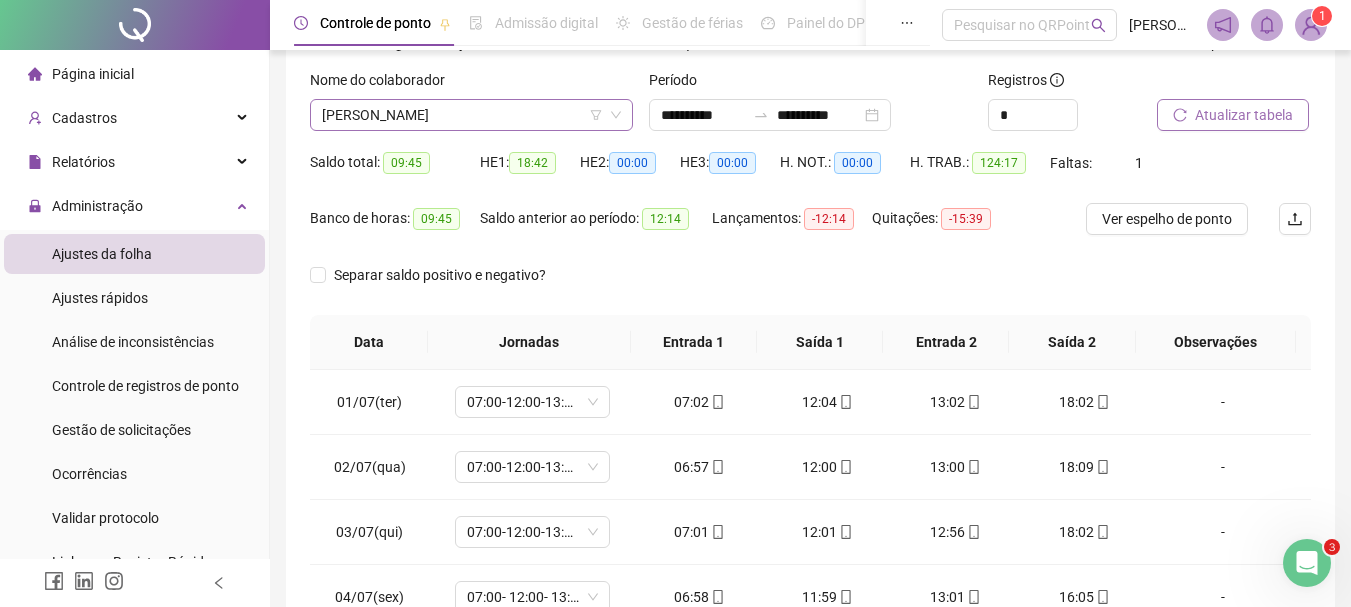 click on "[PERSON_NAME]" at bounding box center (471, 115) 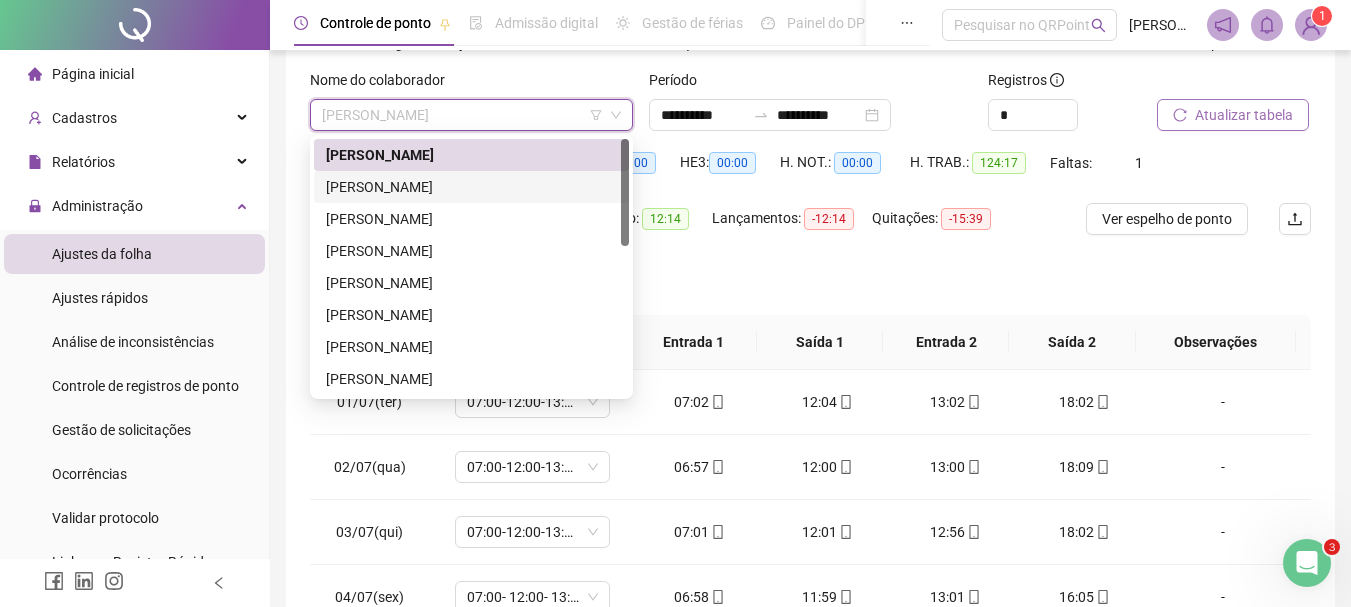 click on "[PERSON_NAME]" at bounding box center [471, 187] 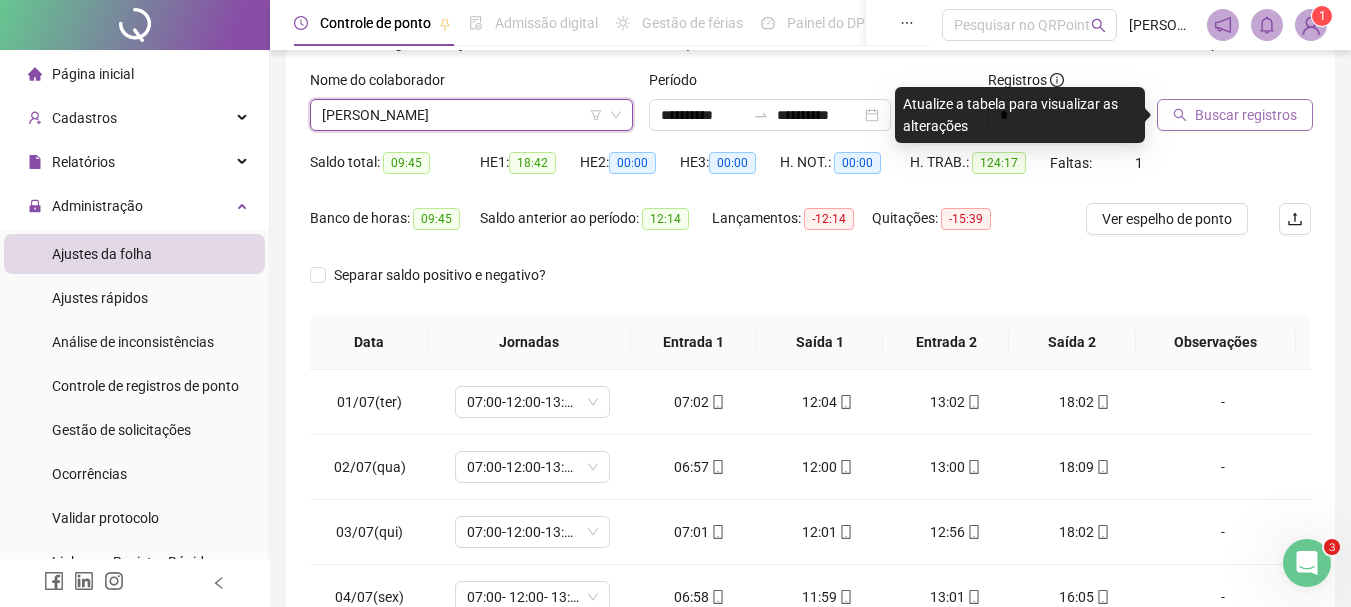 click on "Buscar registros" at bounding box center [1246, 115] 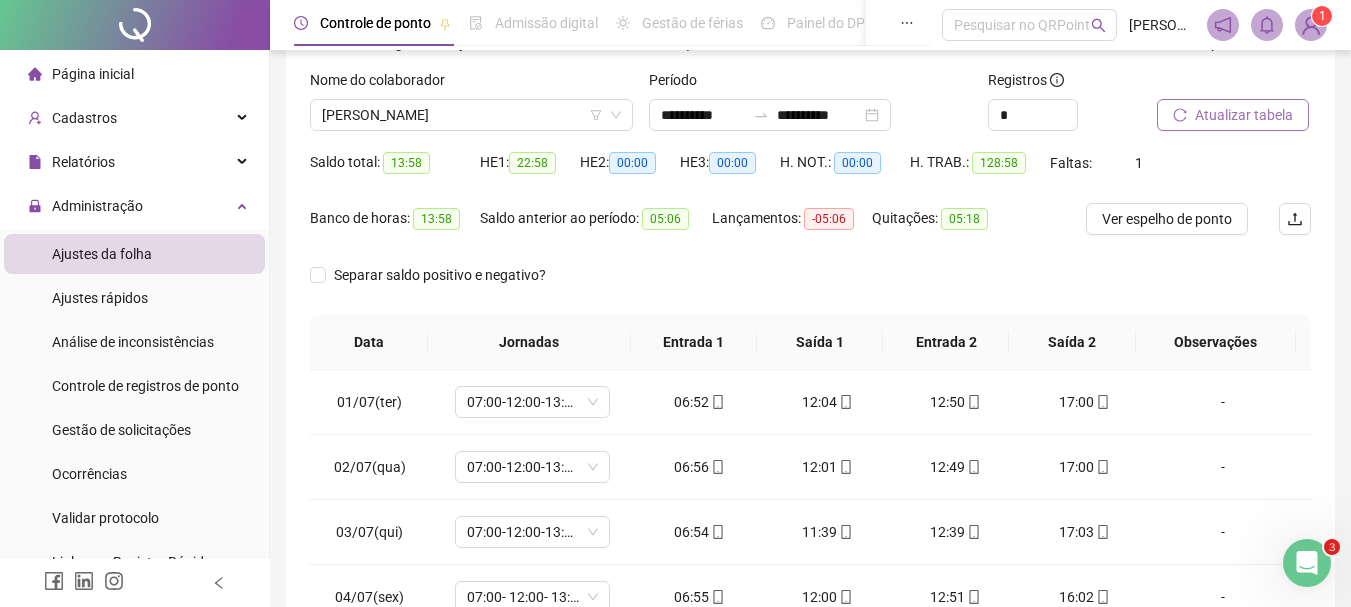 scroll, scrollTop: 215, scrollLeft: 0, axis: vertical 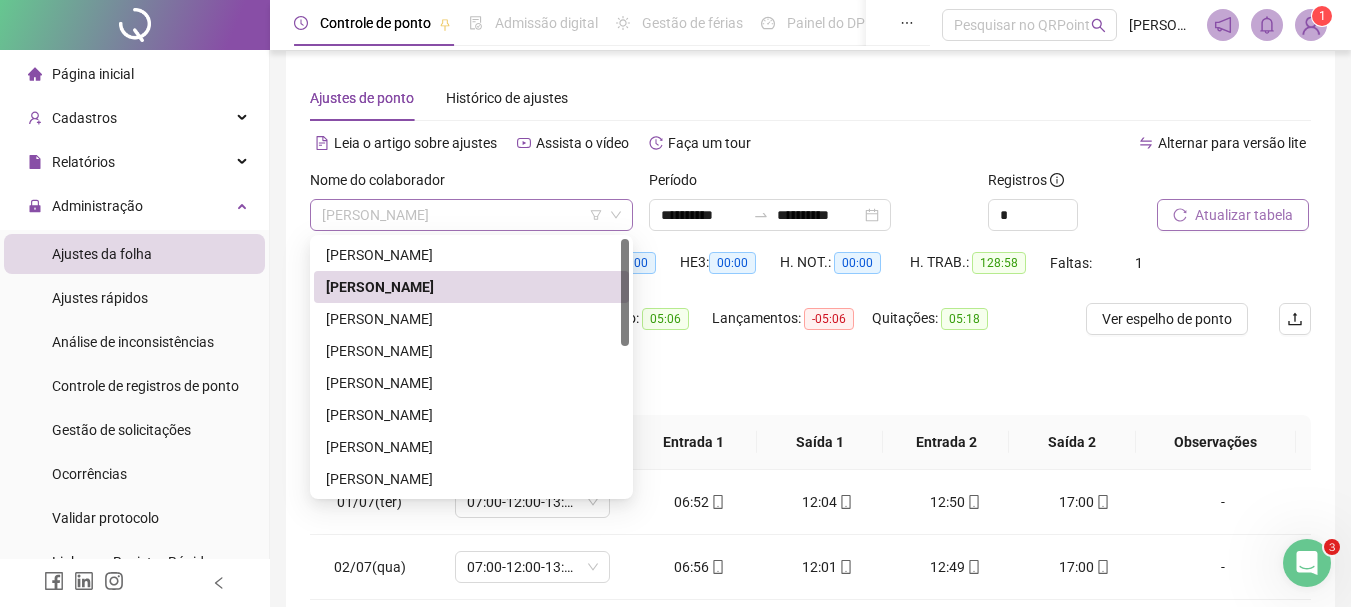 click on "[PERSON_NAME]" at bounding box center [471, 215] 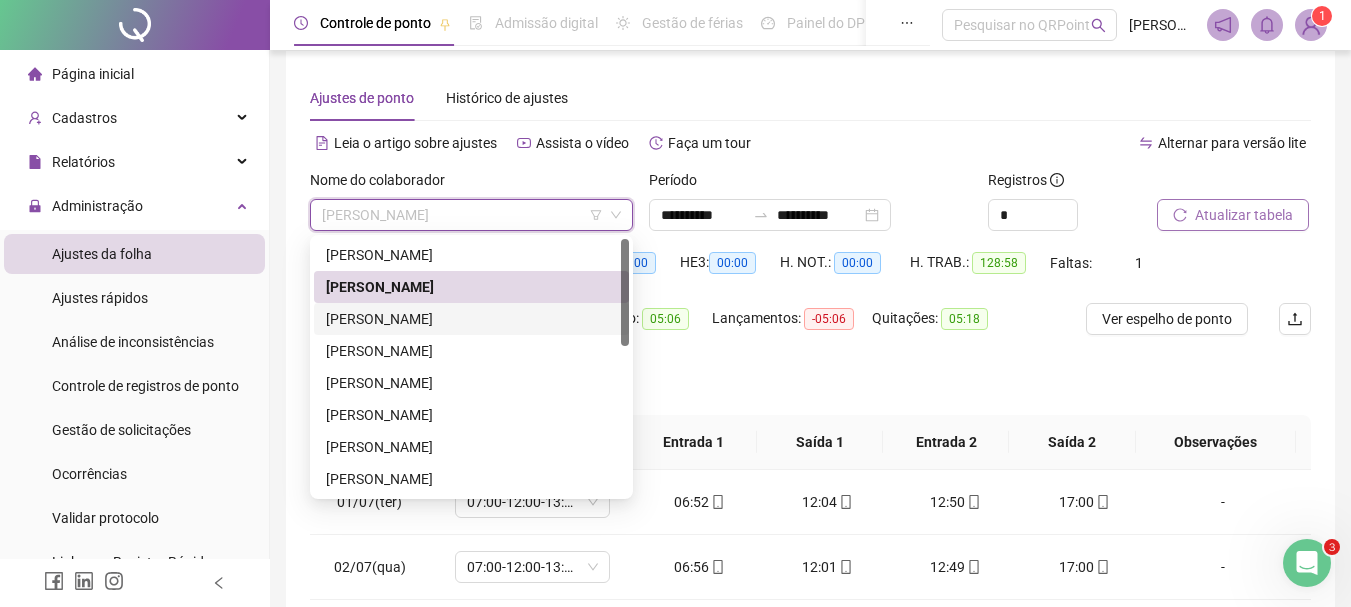 click on "[PERSON_NAME]" at bounding box center (471, 319) 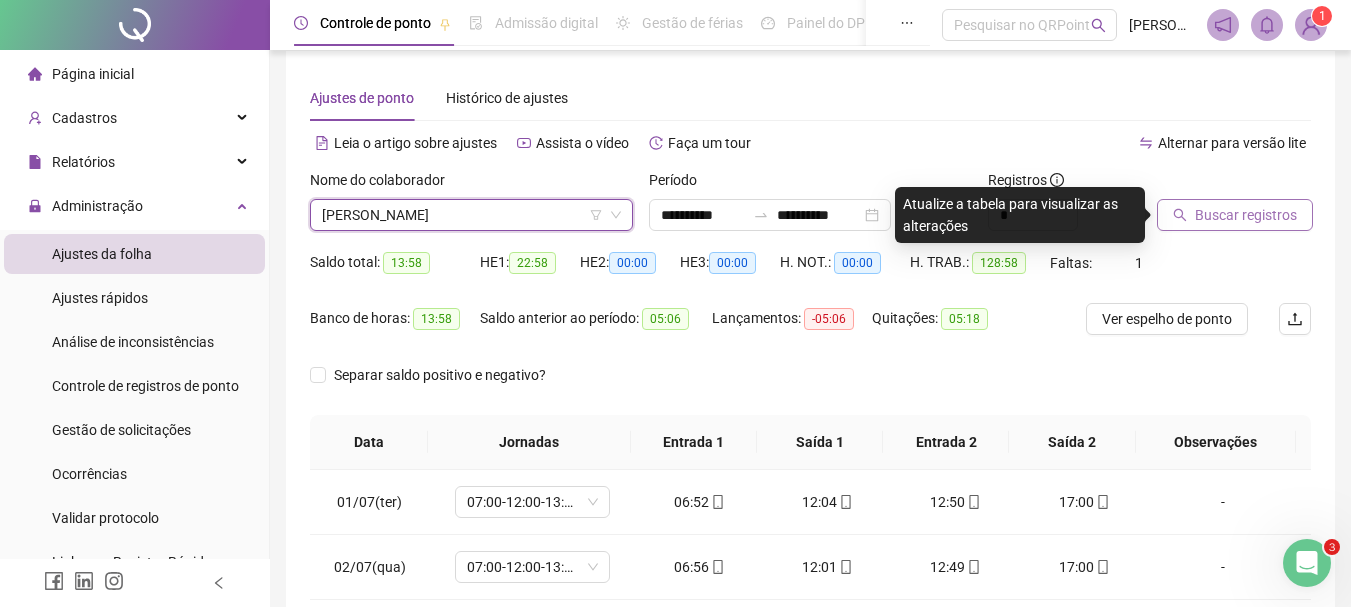 click on "Buscar registros" at bounding box center [1246, 215] 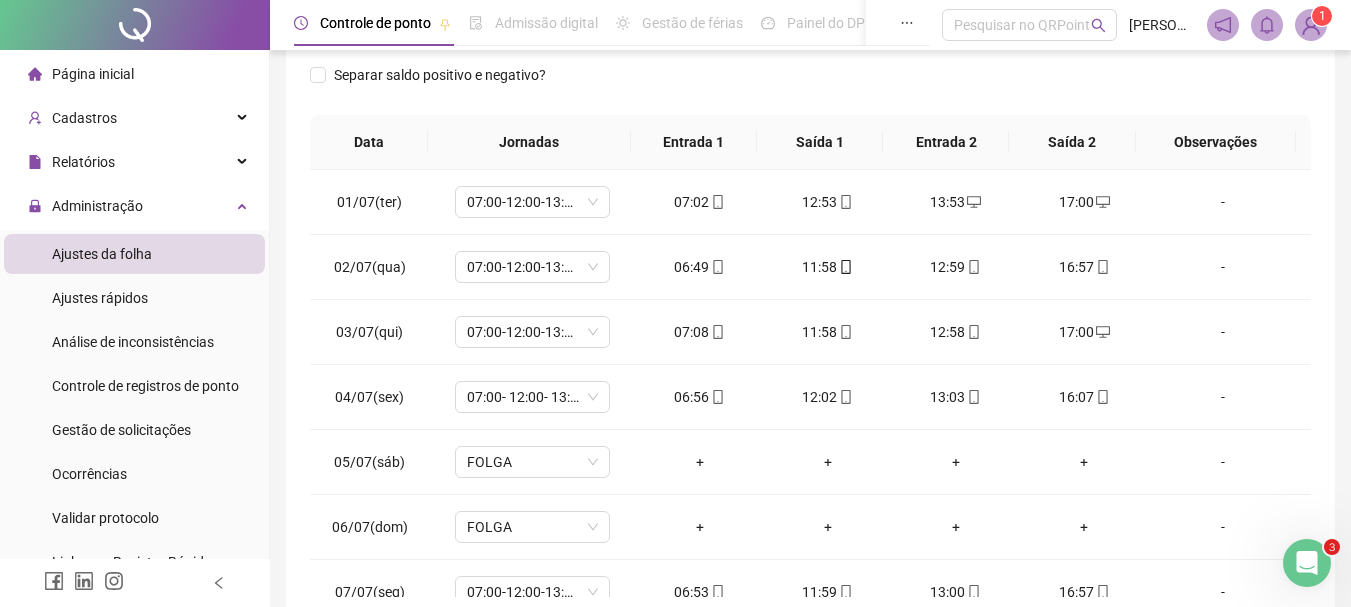 scroll, scrollTop: 415, scrollLeft: 0, axis: vertical 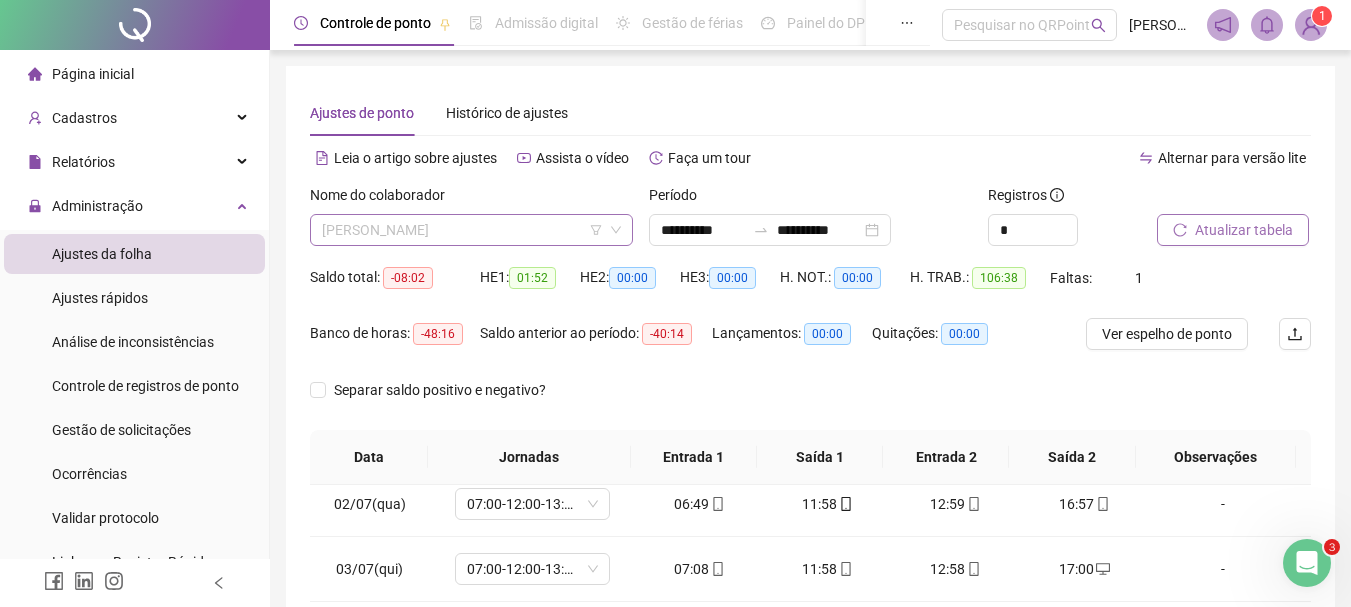click on "[PERSON_NAME]" at bounding box center (471, 230) 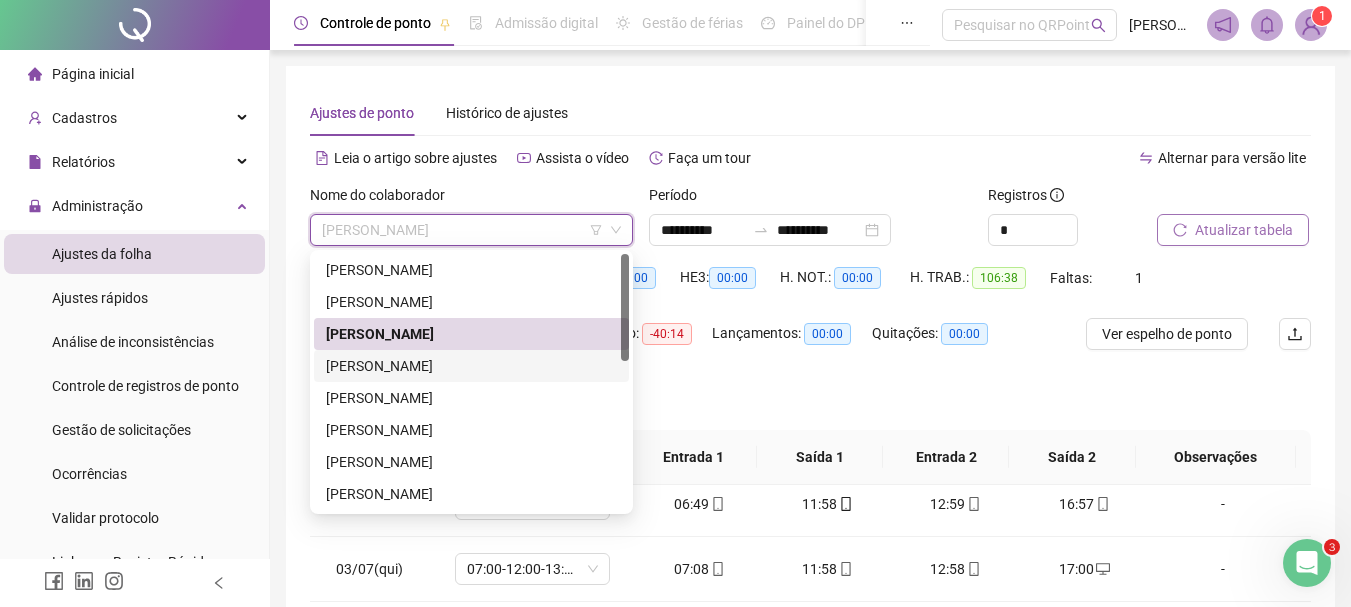 click on "[PERSON_NAME]" at bounding box center [471, 366] 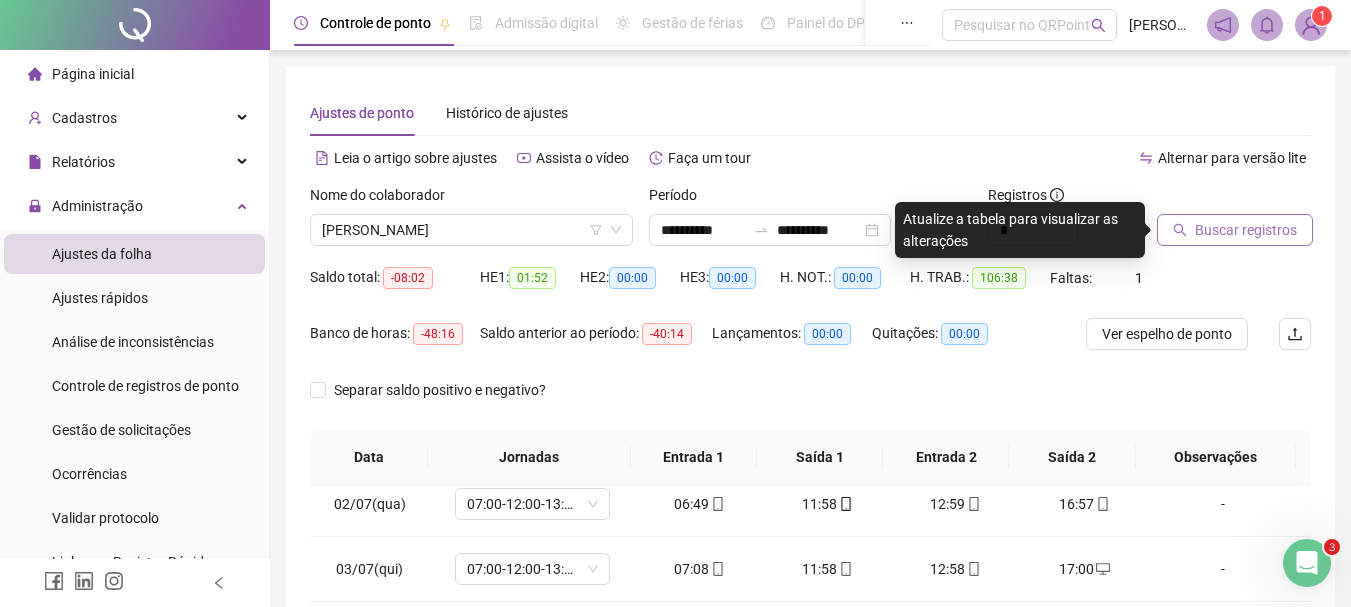 click on "Buscar registros" at bounding box center [1246, 230] 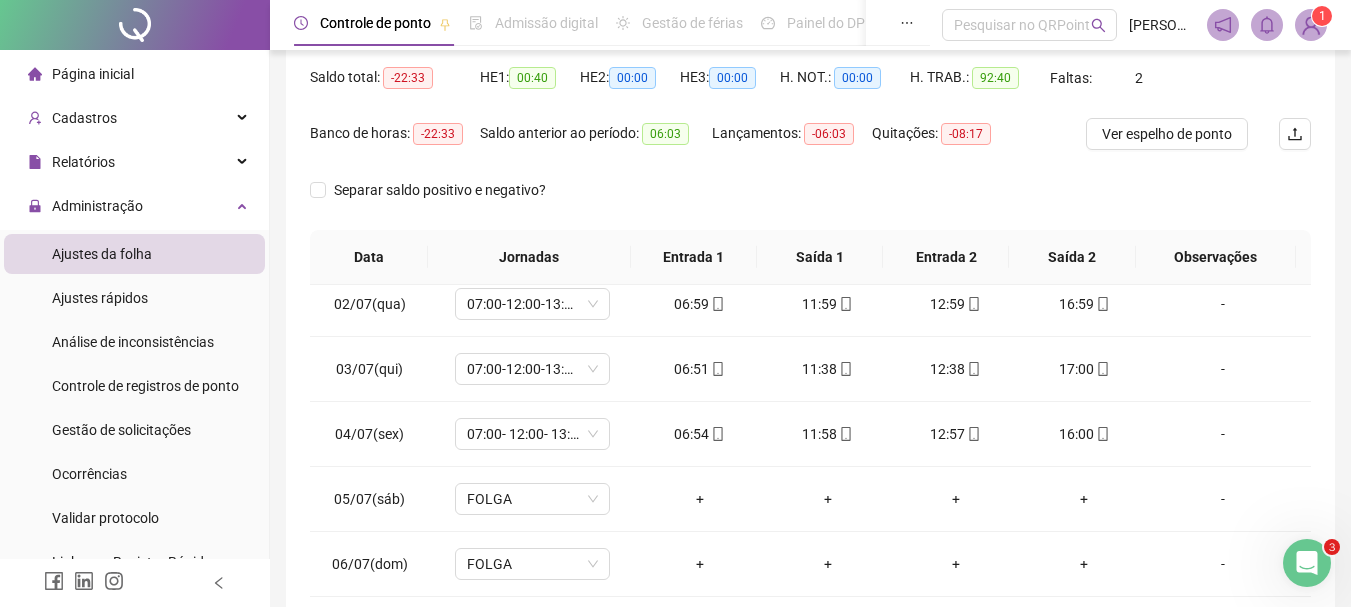 scroll, scrollTop: 415, scrollLeft: 0, axis: vertical 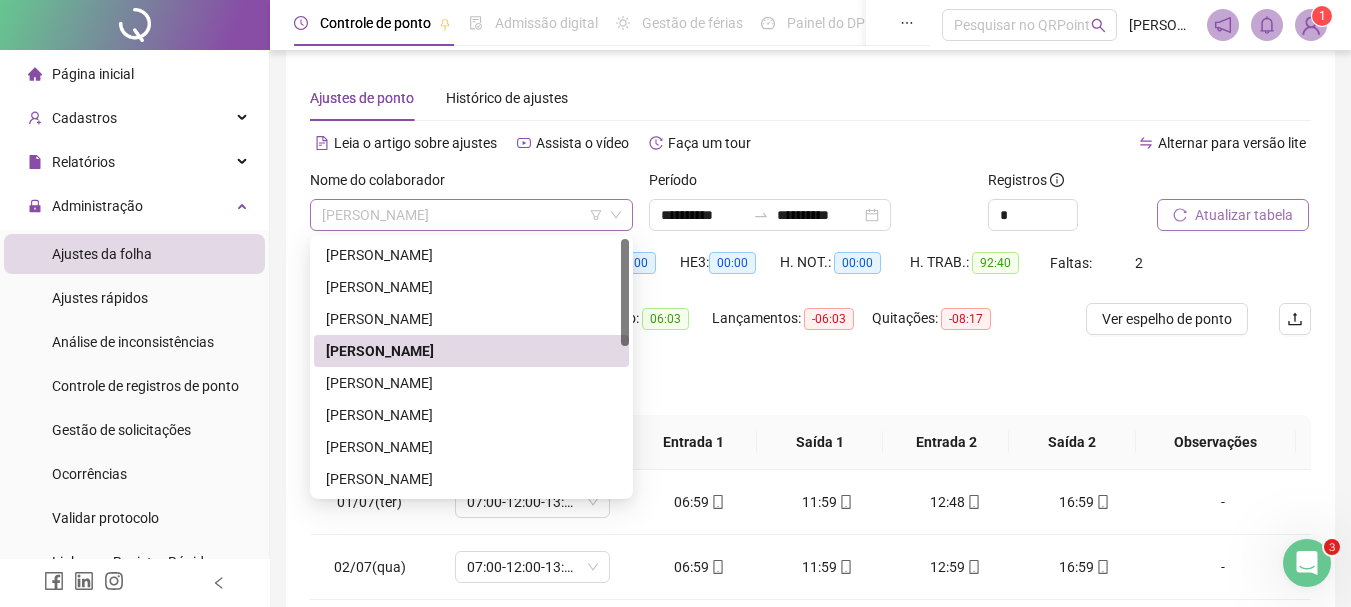 click on "[PERSON_NAME]" at bounding box center [471, 215] 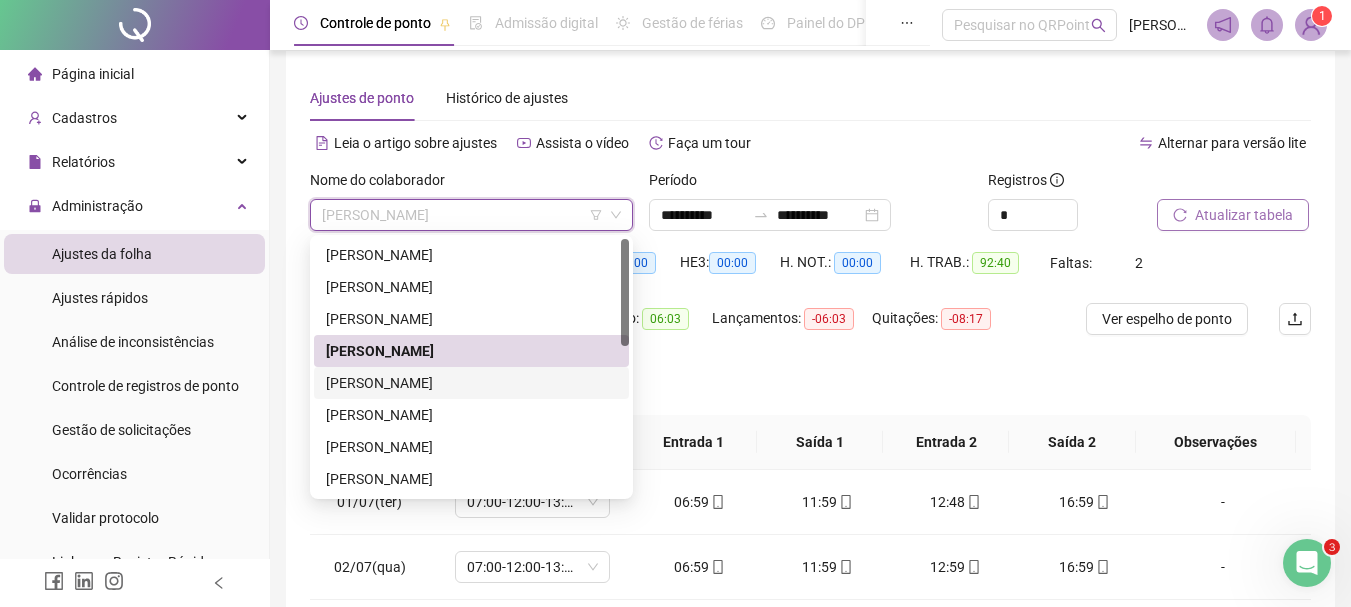 click on "[PERSON_NAME]" at bounding box center [471, 383] 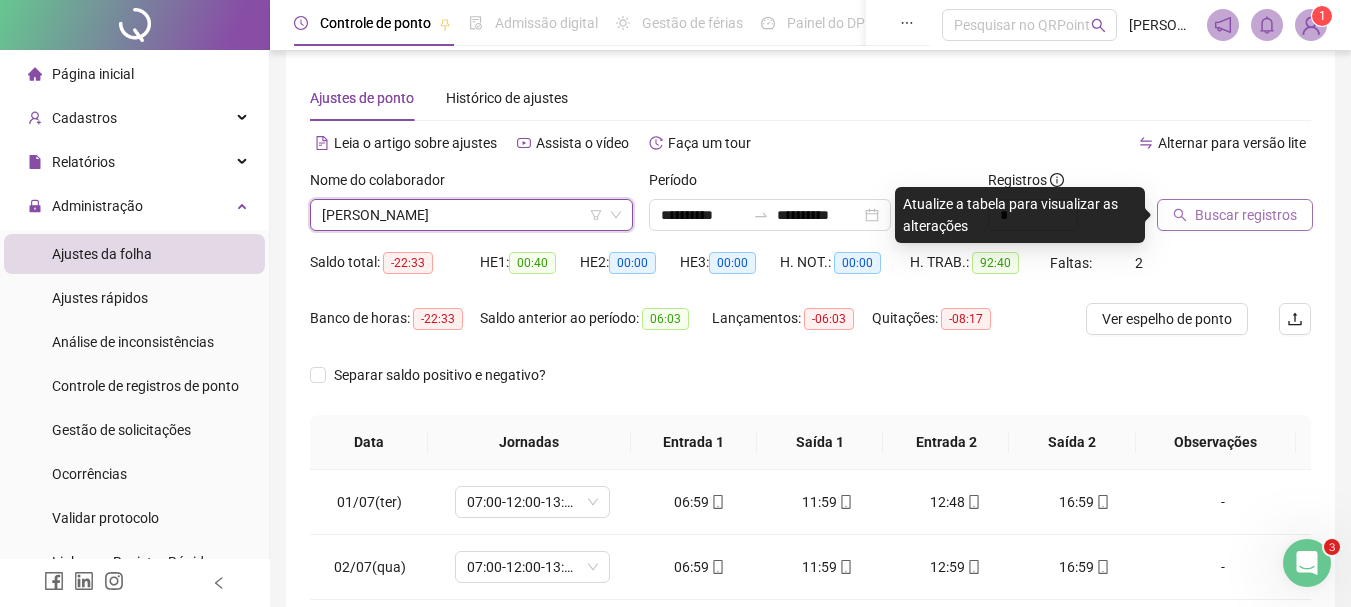 click on "Buscar registros" at bounding box center (1246, 215) 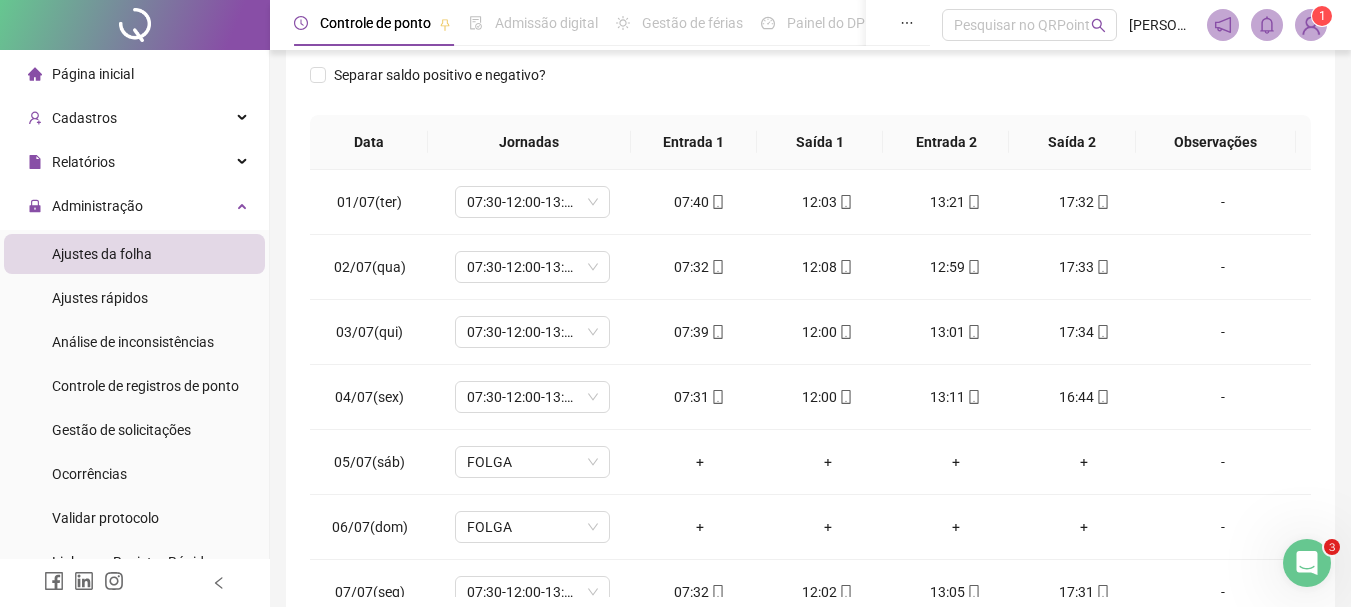 scroll, scrollTop: 415, scrollLeft: 0, axis: vertical 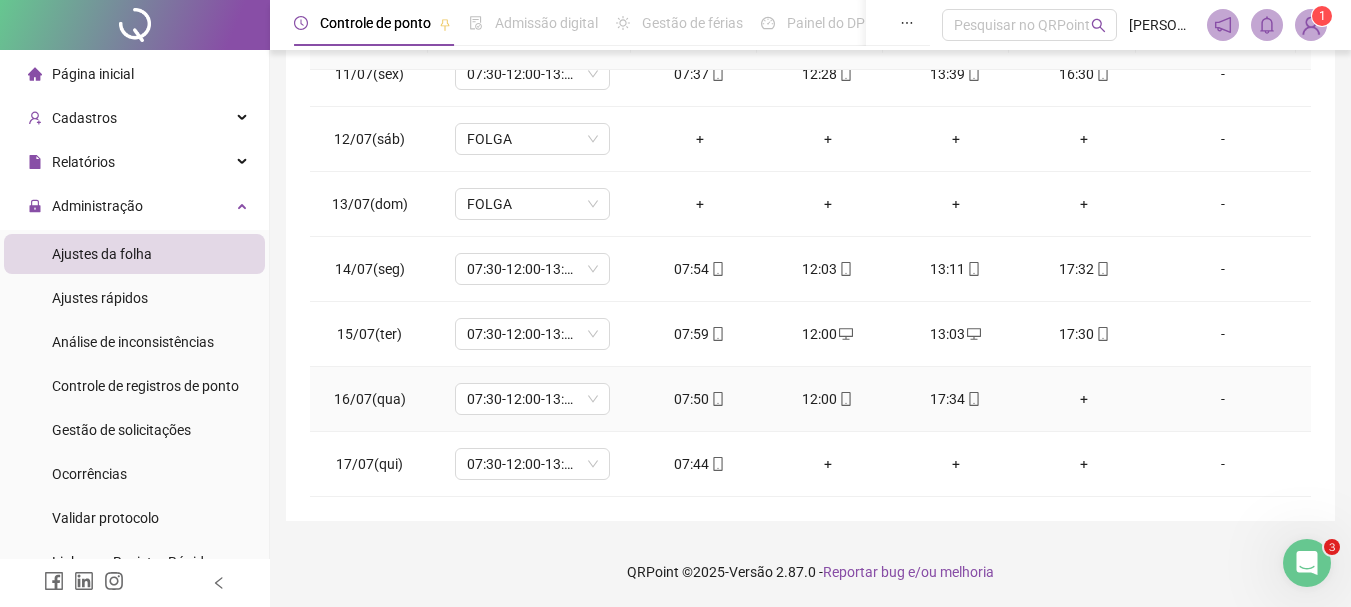 click on "+" at bounding box center [1084, 399] 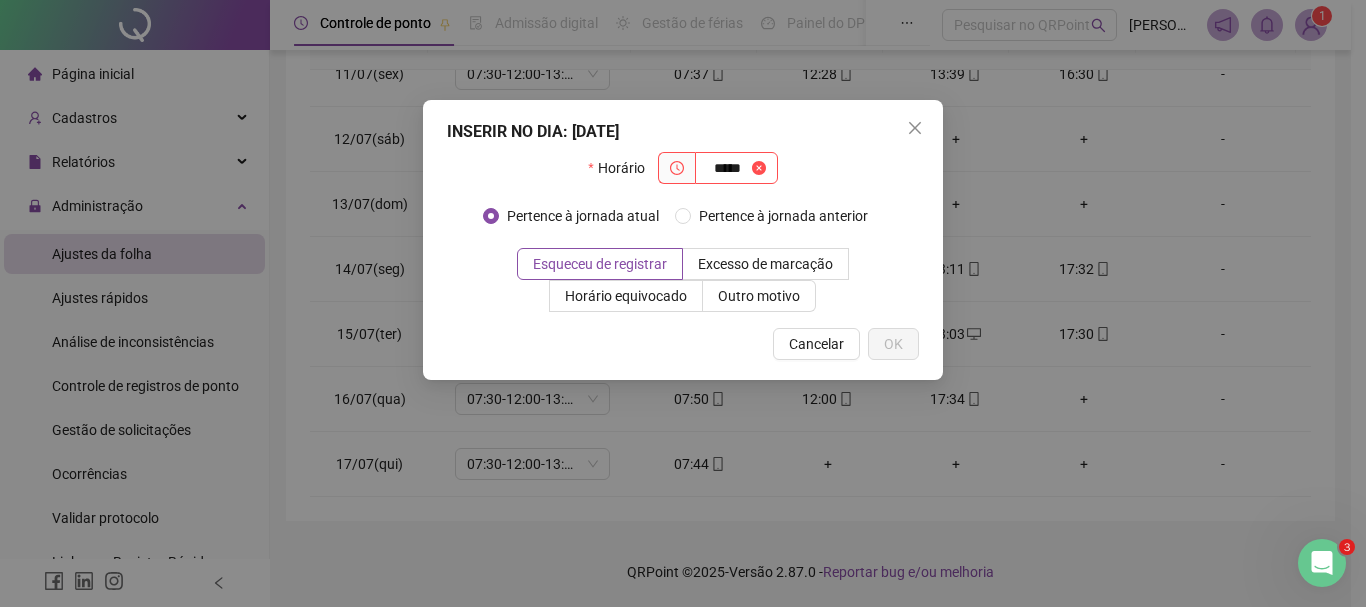 type on "*****" 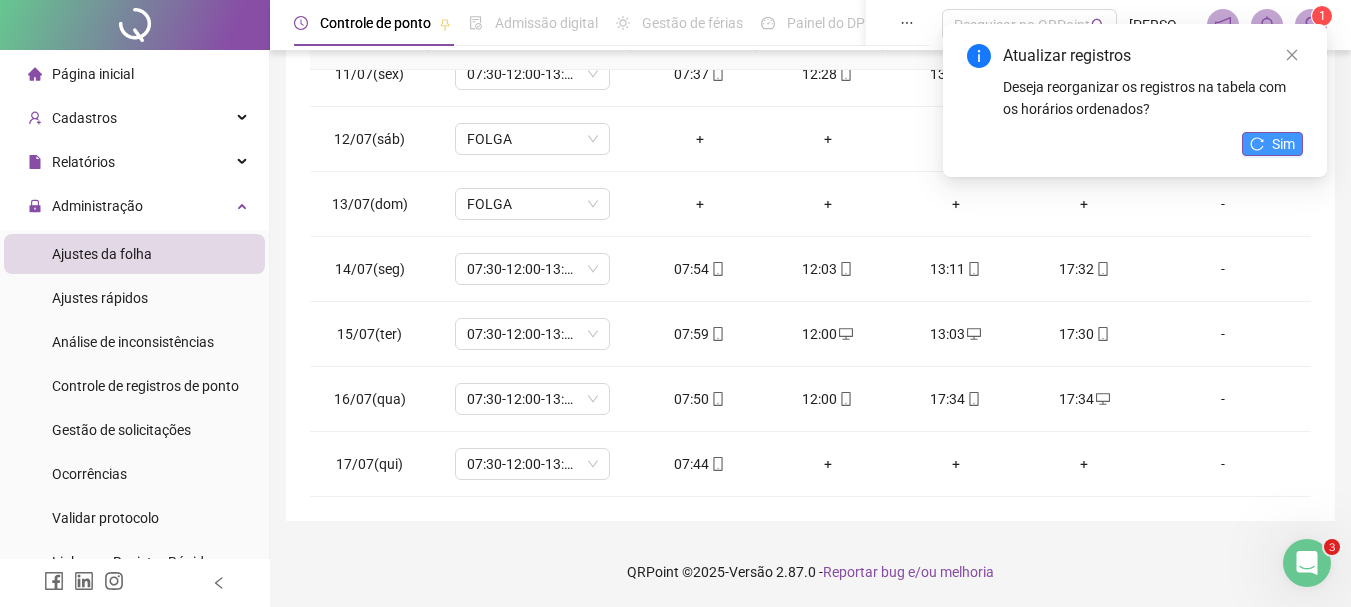 click on "Sim" at bounding box center [1283, 144] 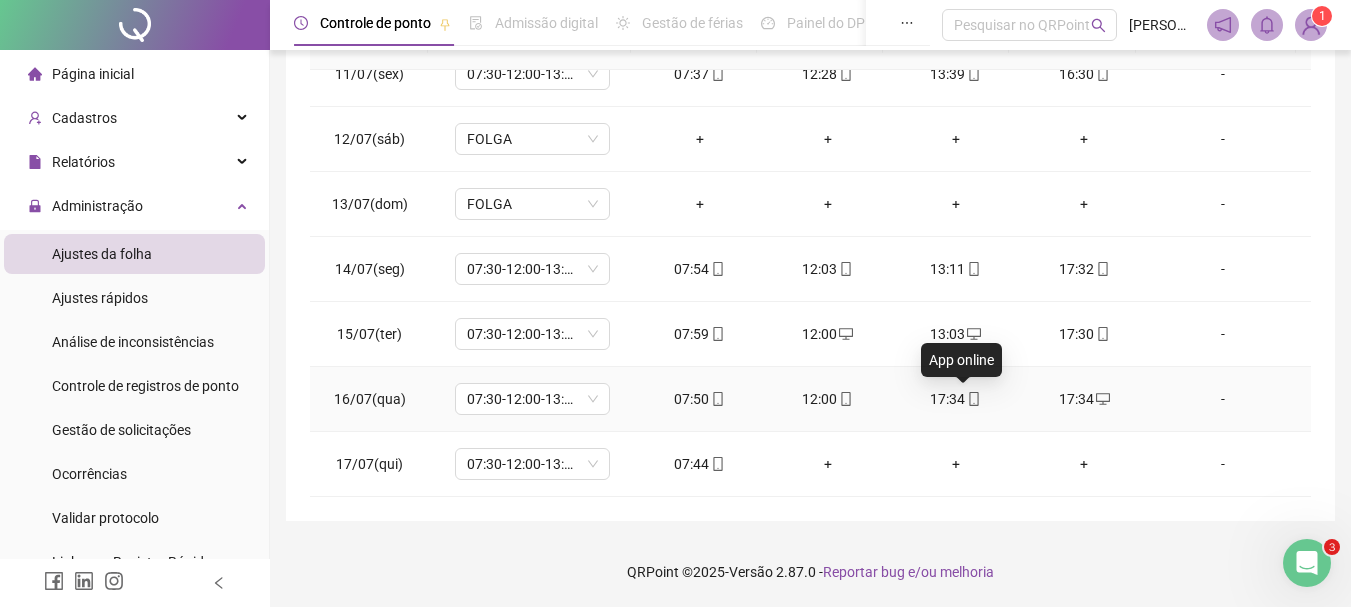 click 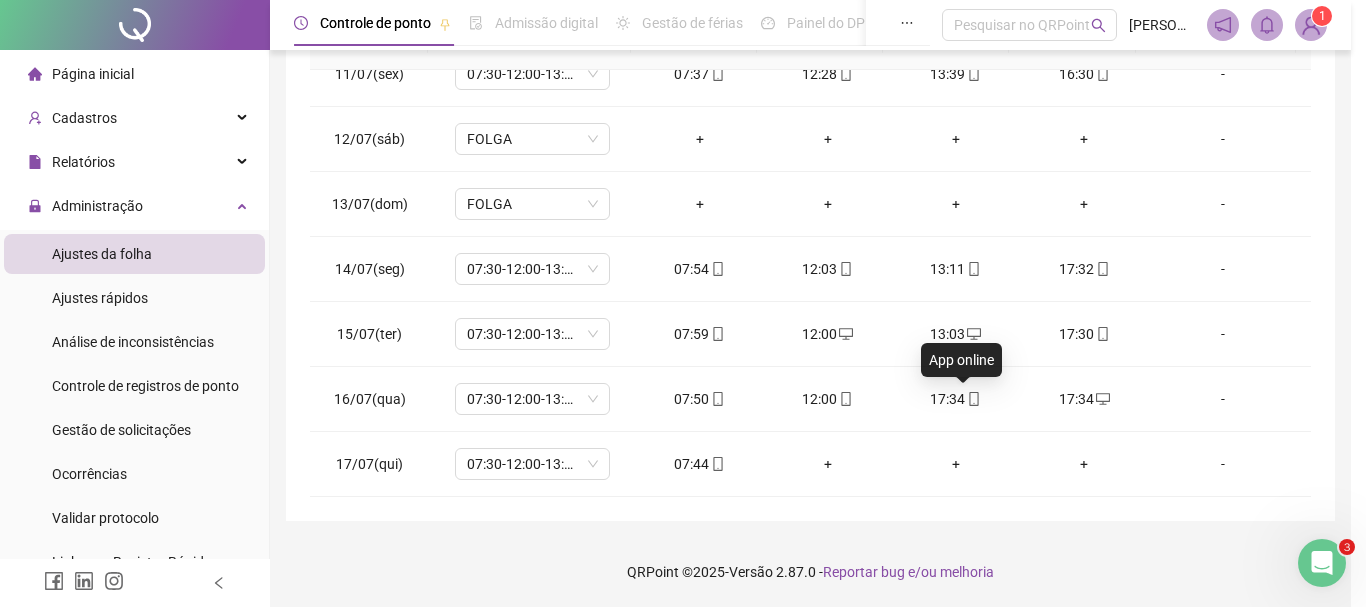 type on "**********" 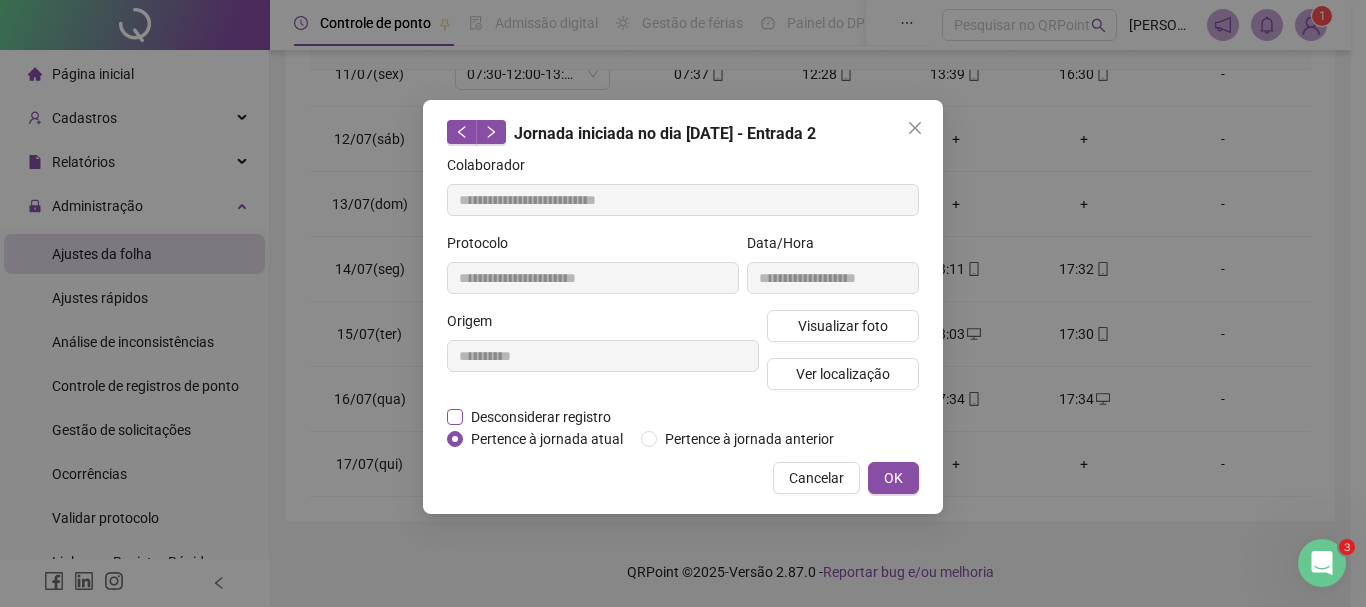 click on "Desconsiderar registro" at bounding box center (541, 417) 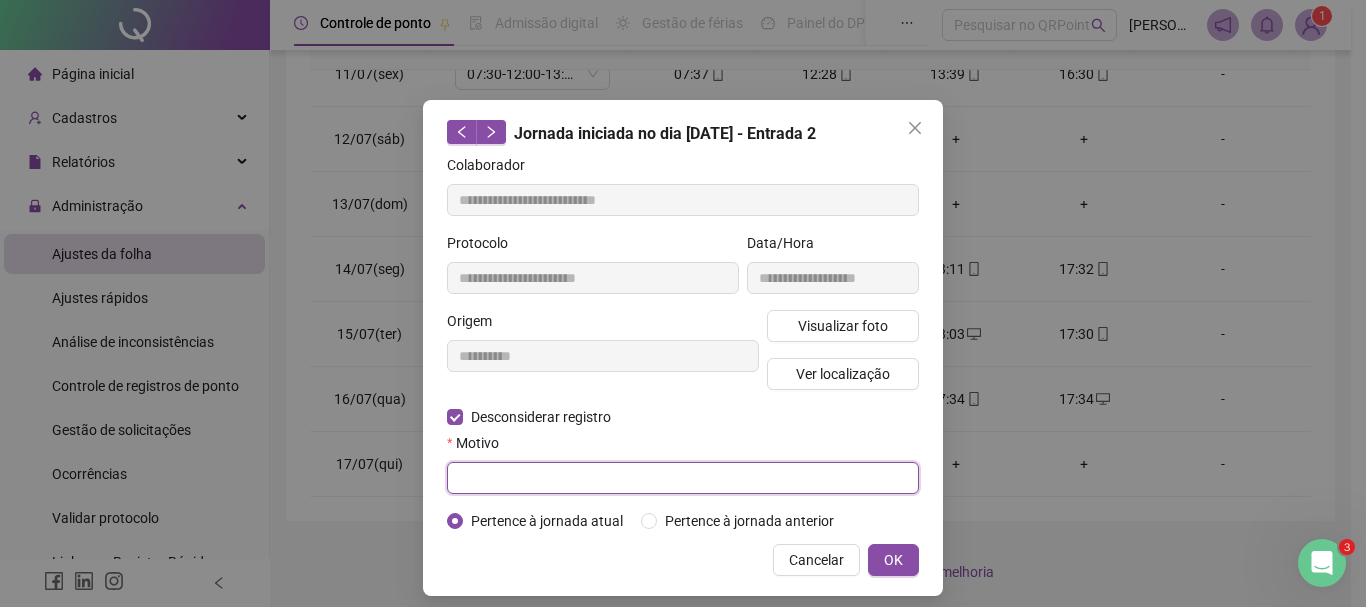 click at bounding box center [683, 478] 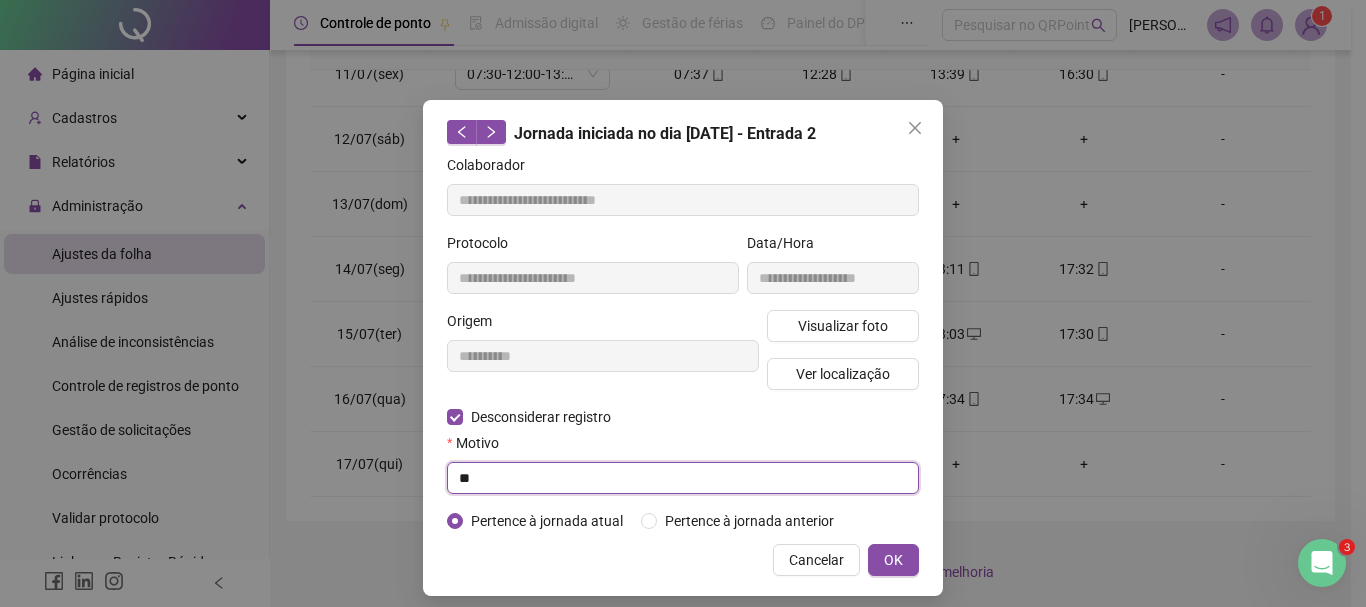 type on "*" 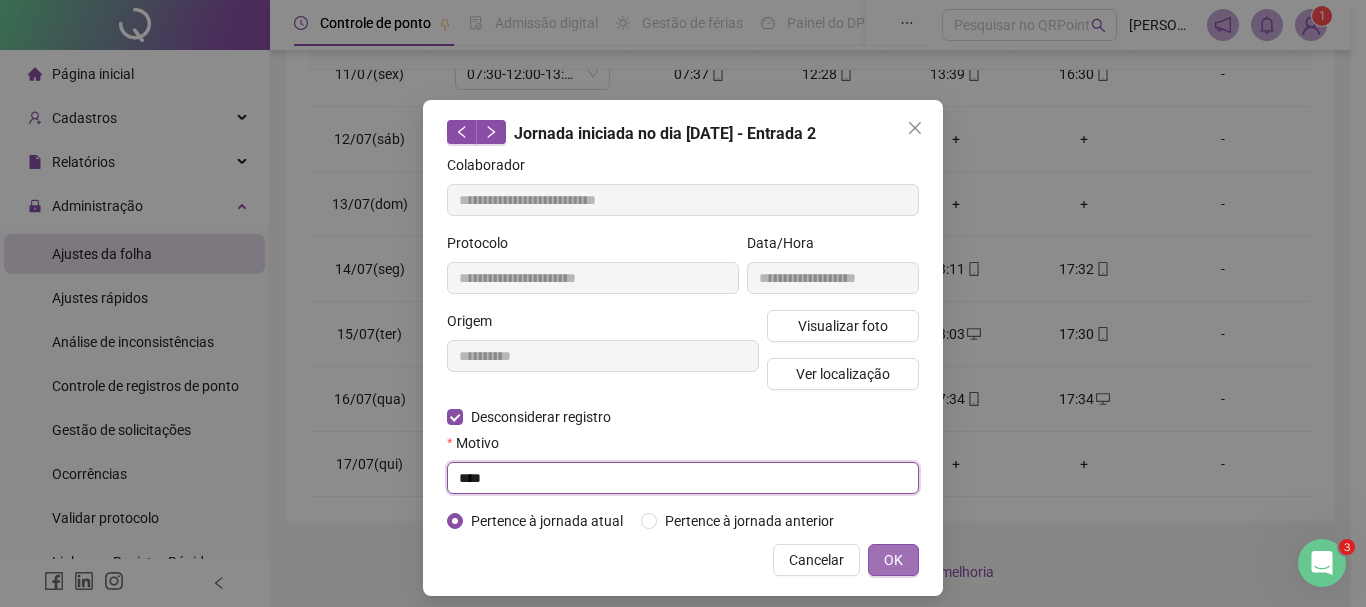 type on "****" 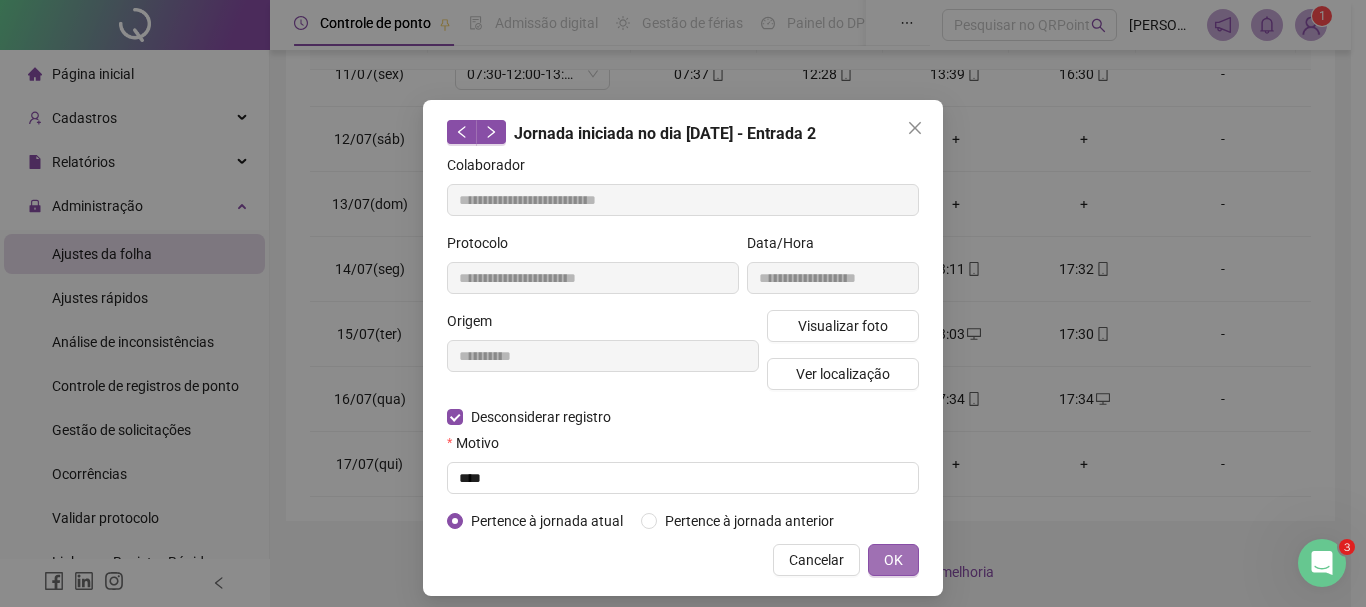 click on "OK" at bounding box center [893, 560] 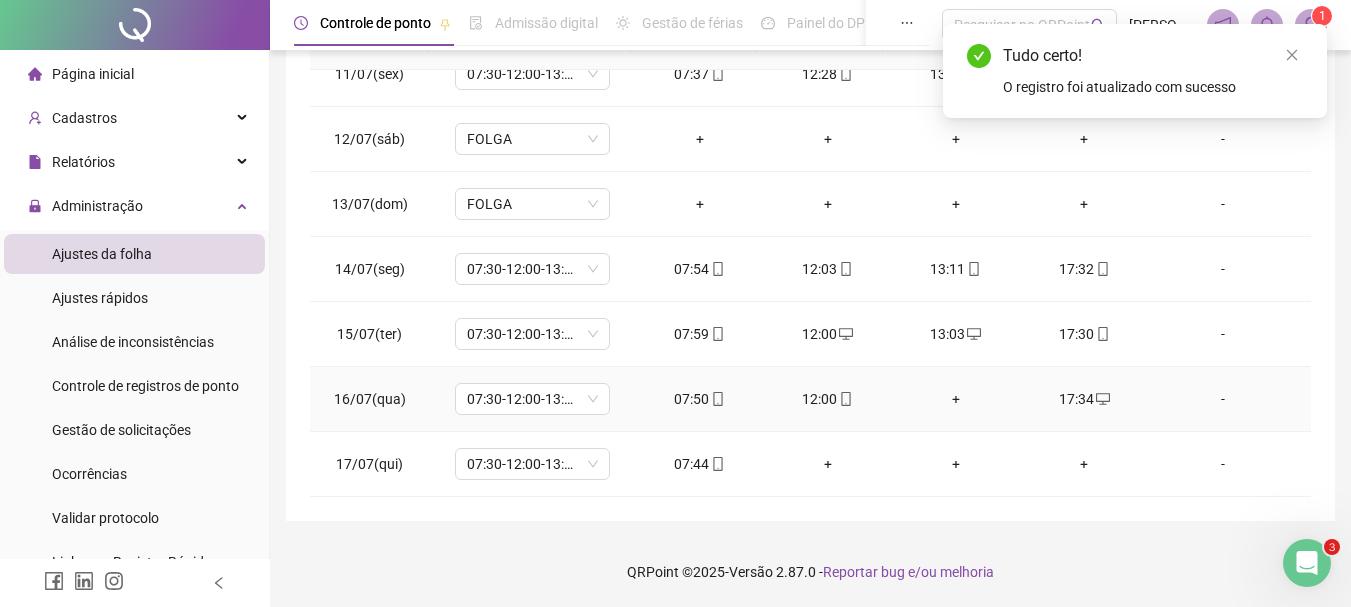 click on "+" at bounding box center (956, 399) 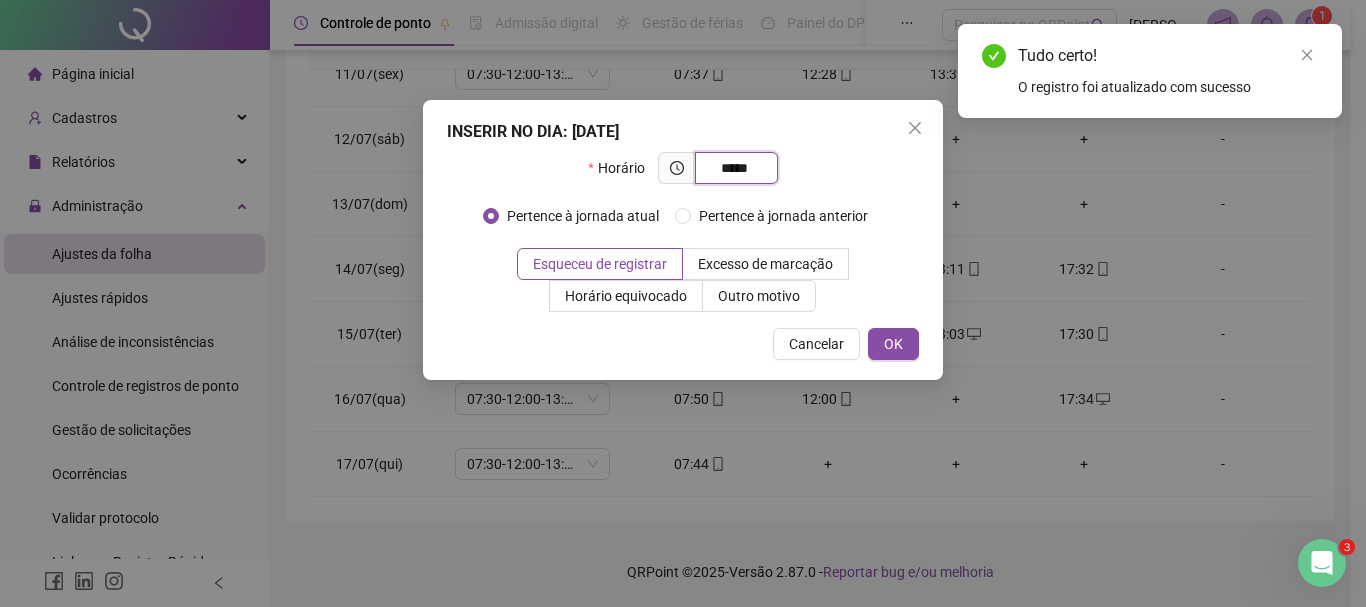 type on "*****" 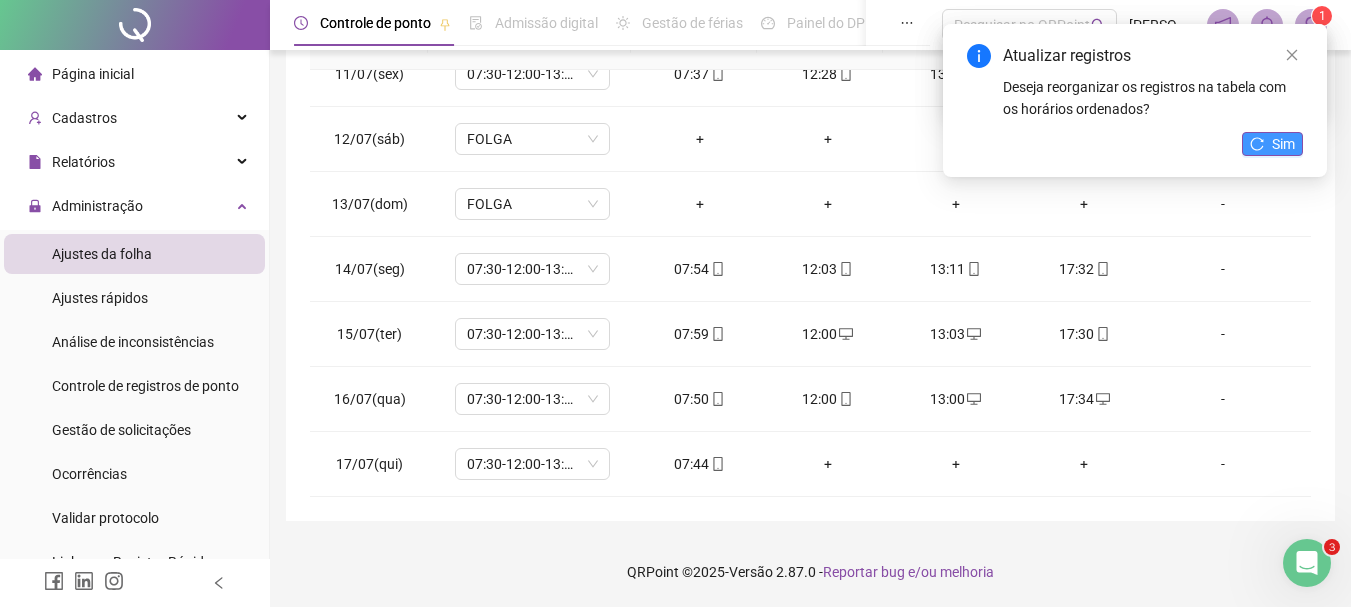 click on "Sim" at bounding box center (1283, 144) 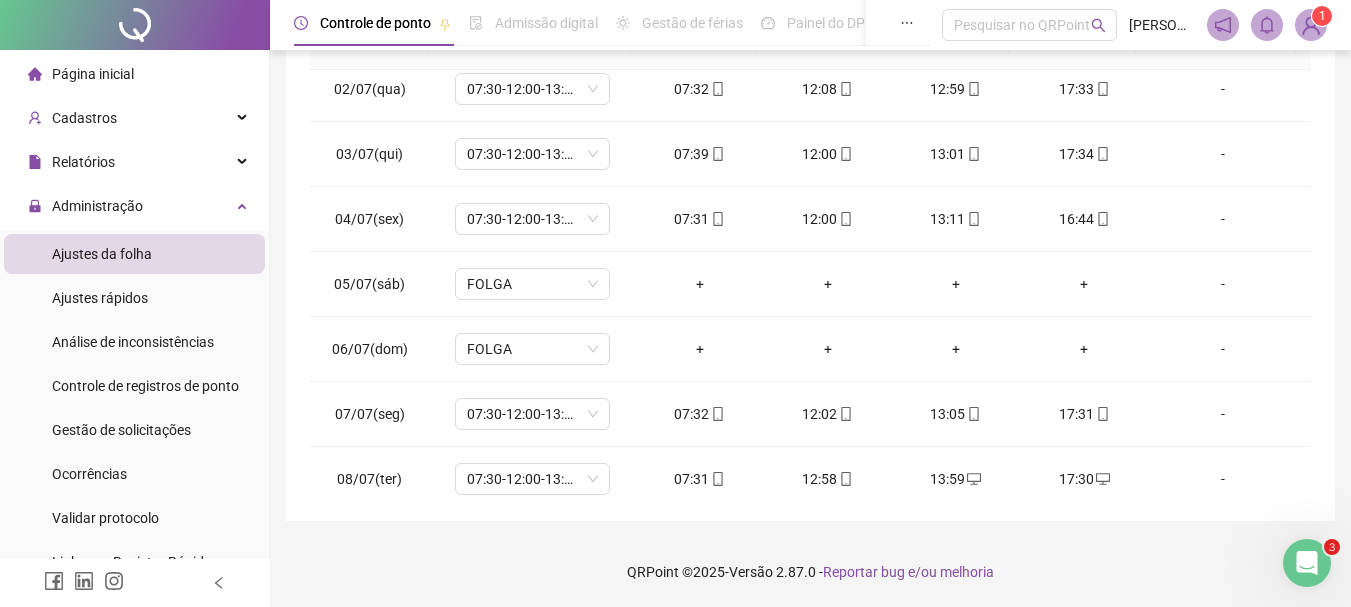 scroll, scrollTop: 0, scrollLeft: 0, axis: both 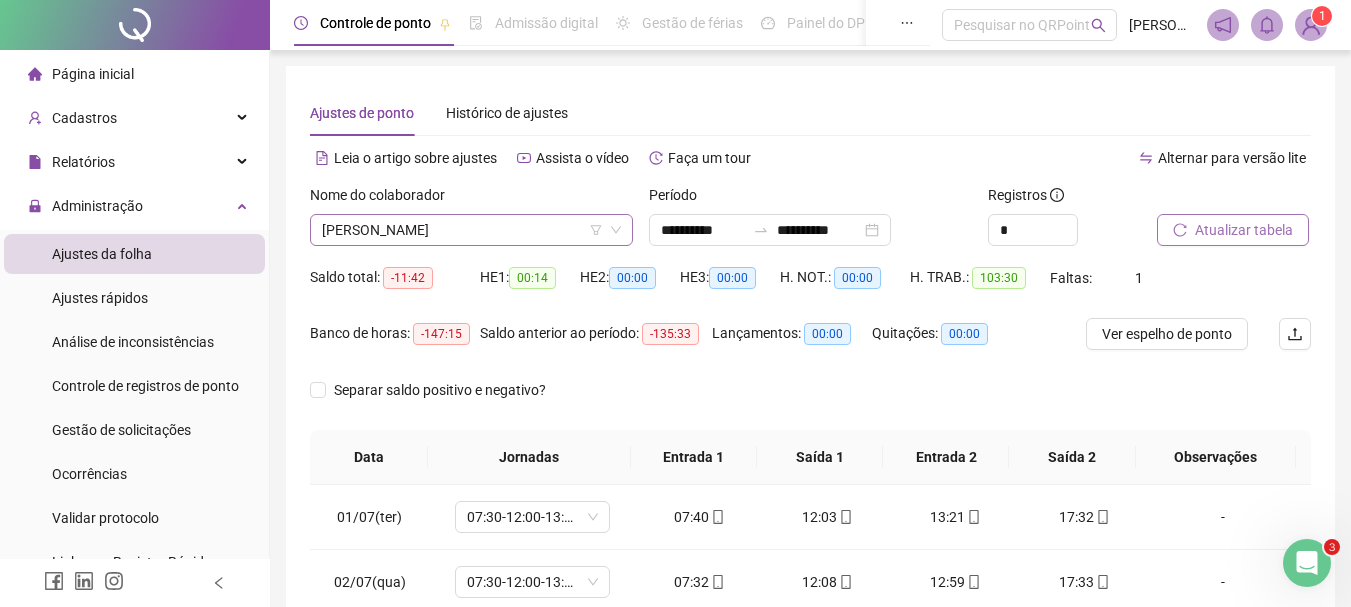 click on "[PERSON_NAME]" at bounding box center (471, 230) 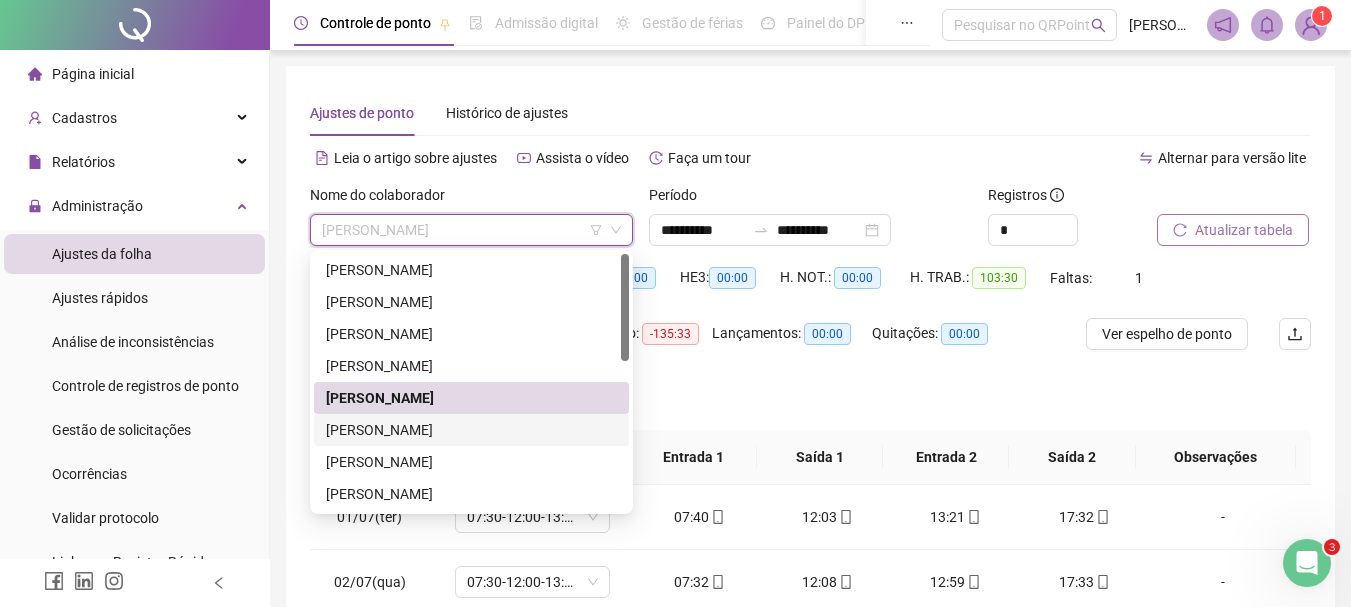 click on "[PERSON_NAME]" at bounding box center [471, 430] 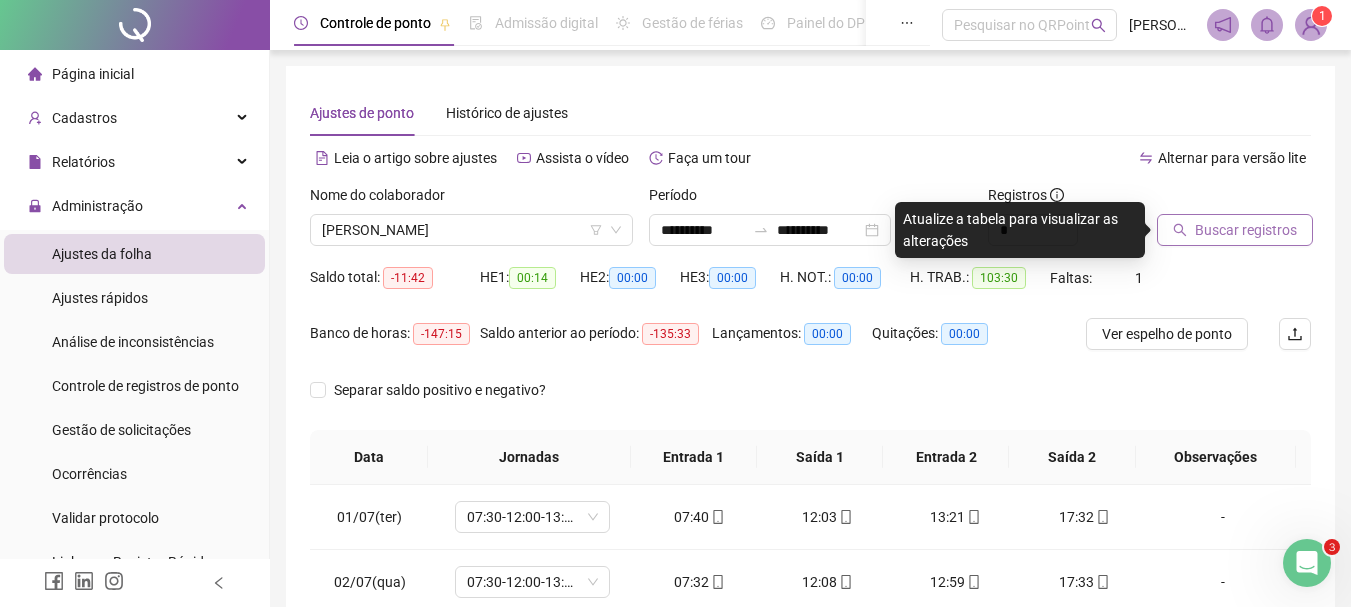 click on "Buscar registros" at bounding box center [1246, 230] 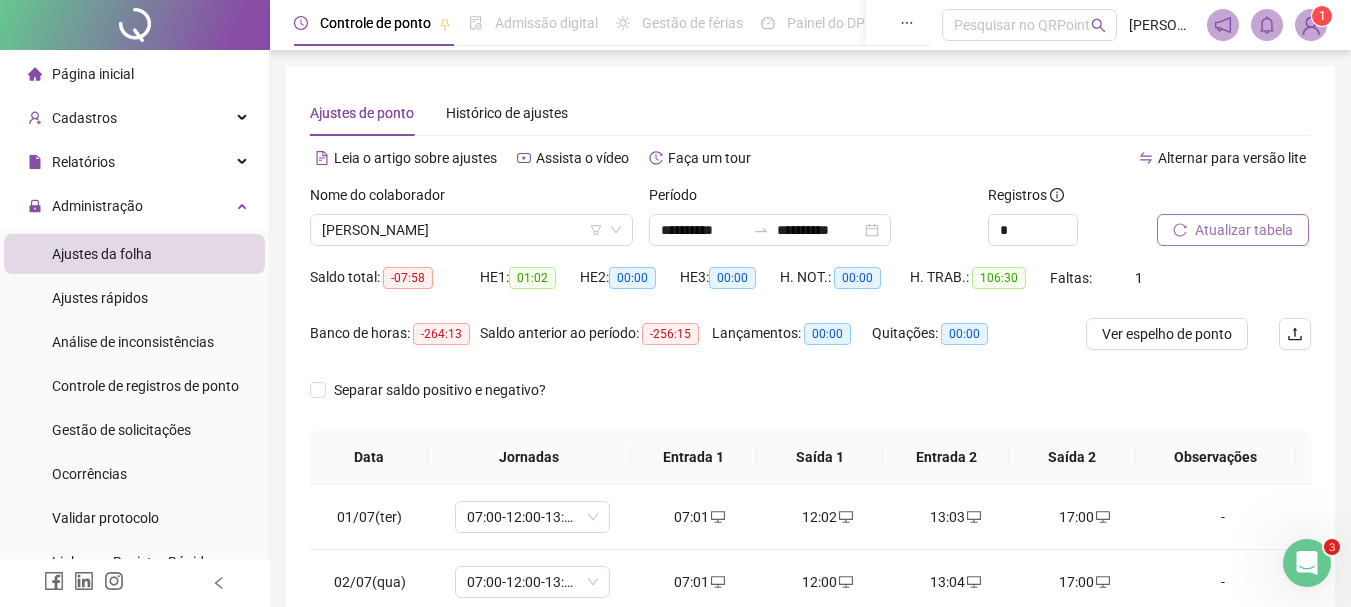 scroll, scrollTop: 415, scrollLeft: 0, axis: vertical 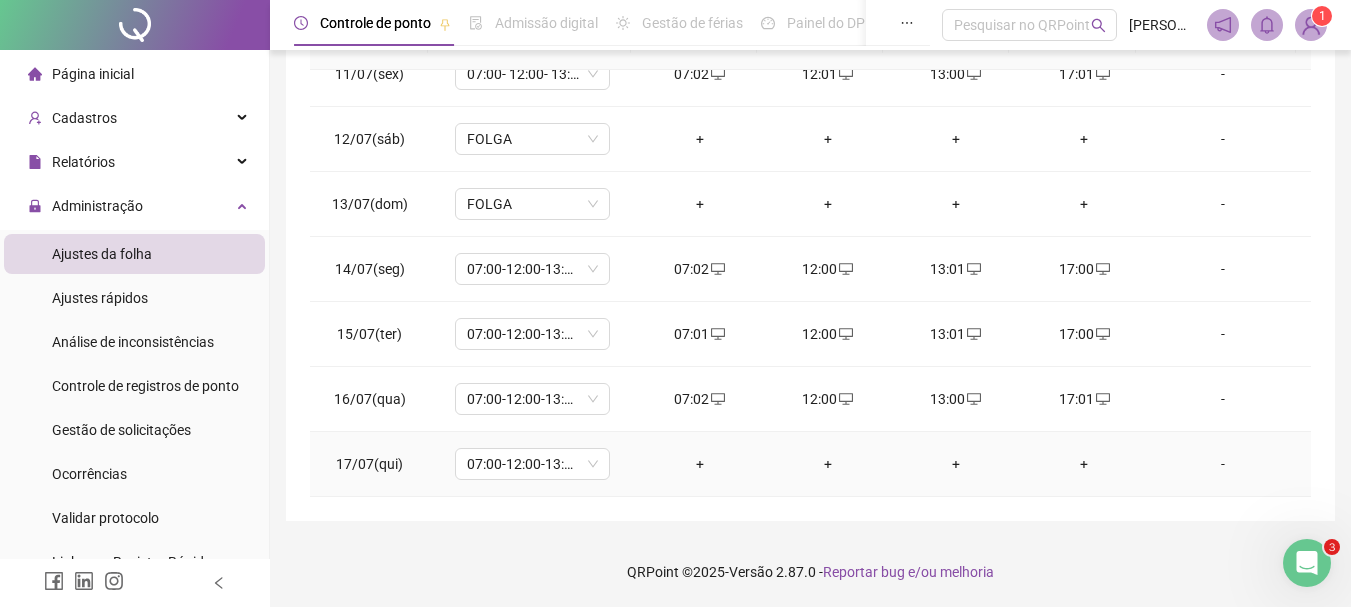 click on "+" at bounding box center (700, 464) 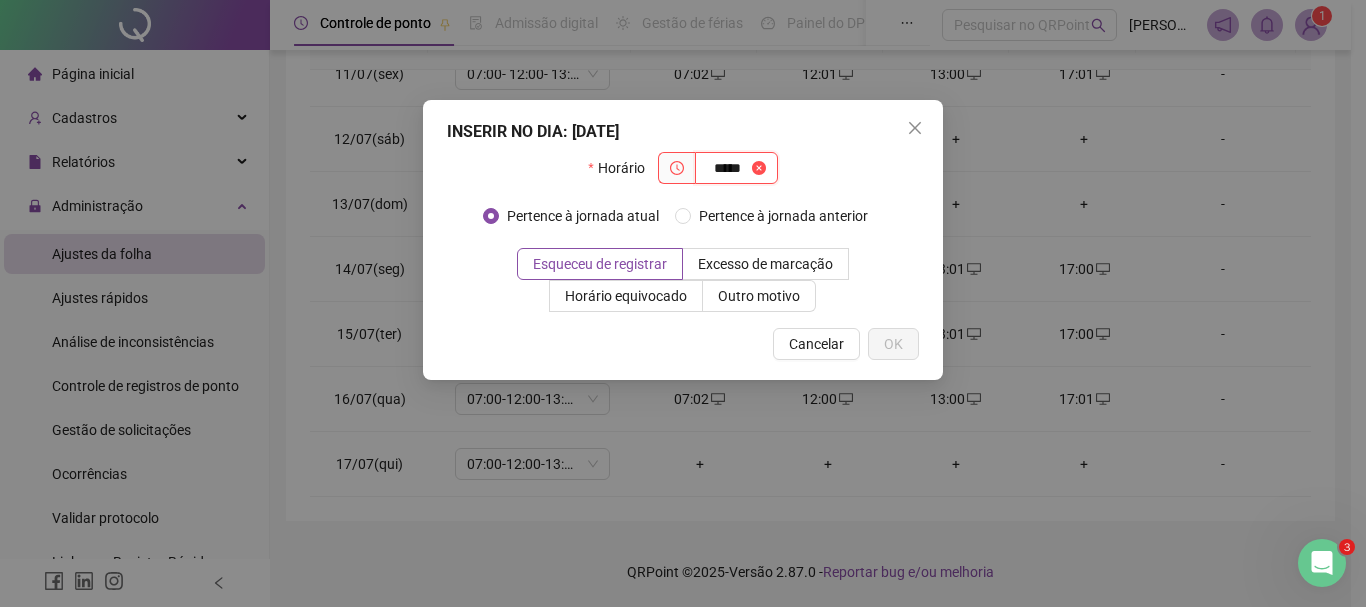 type on "*****" 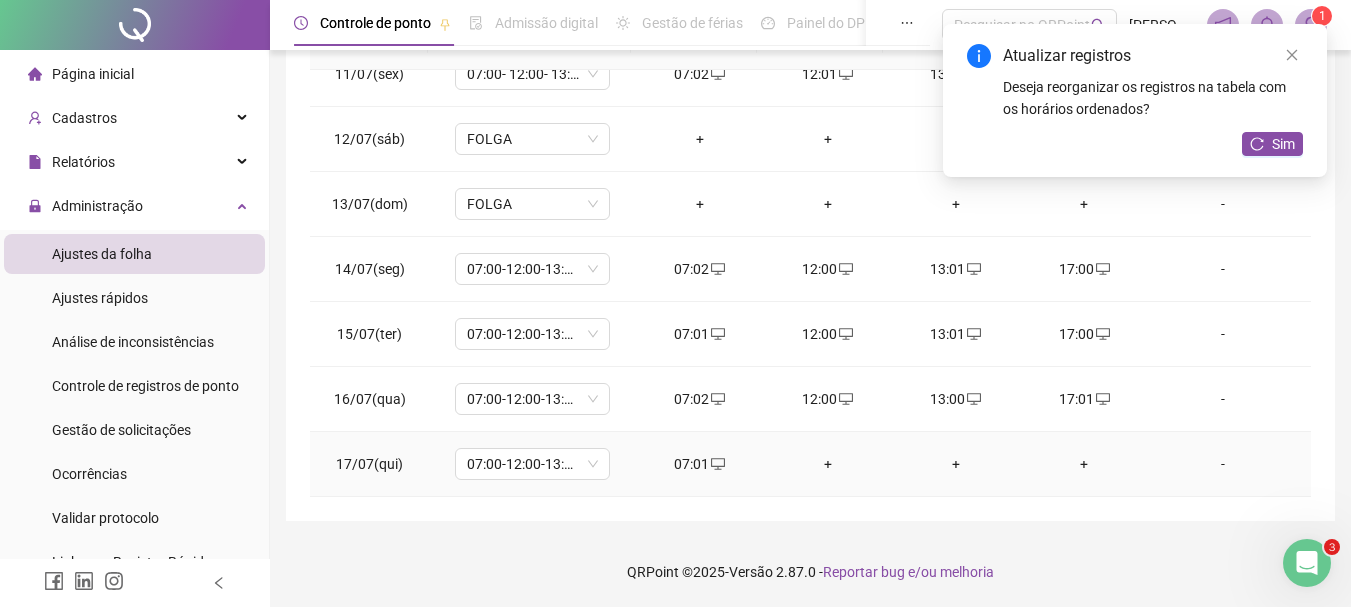 click on "+" at bounding box center [828, 464] 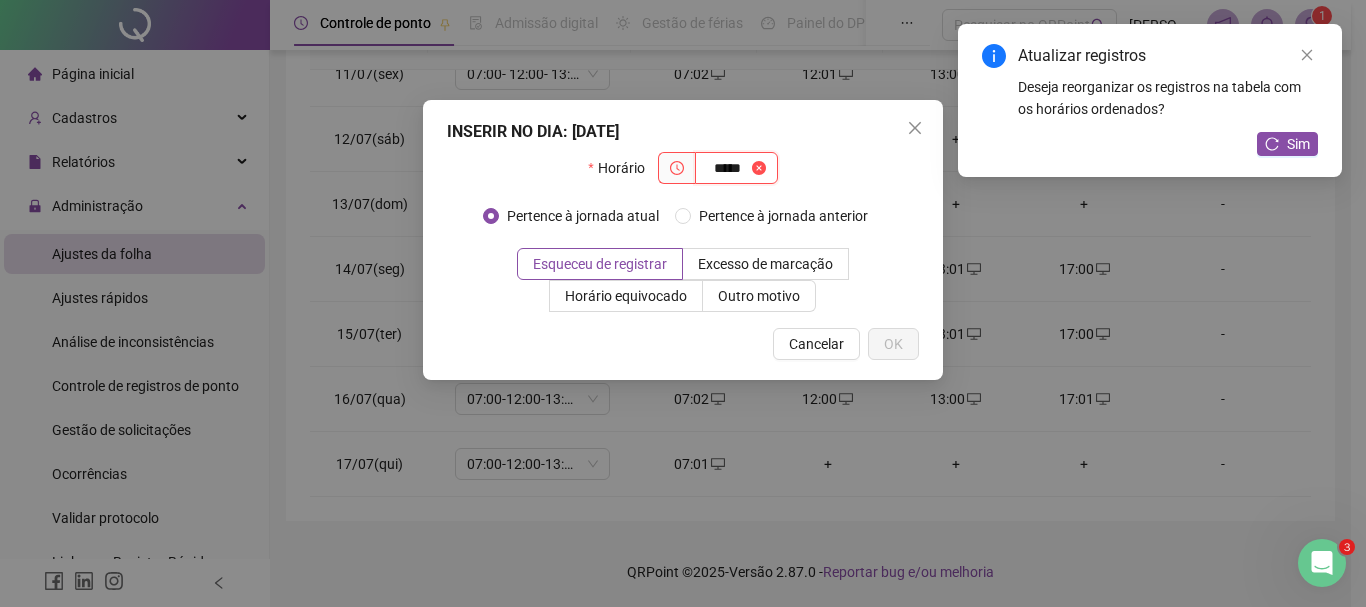 type on "*****" 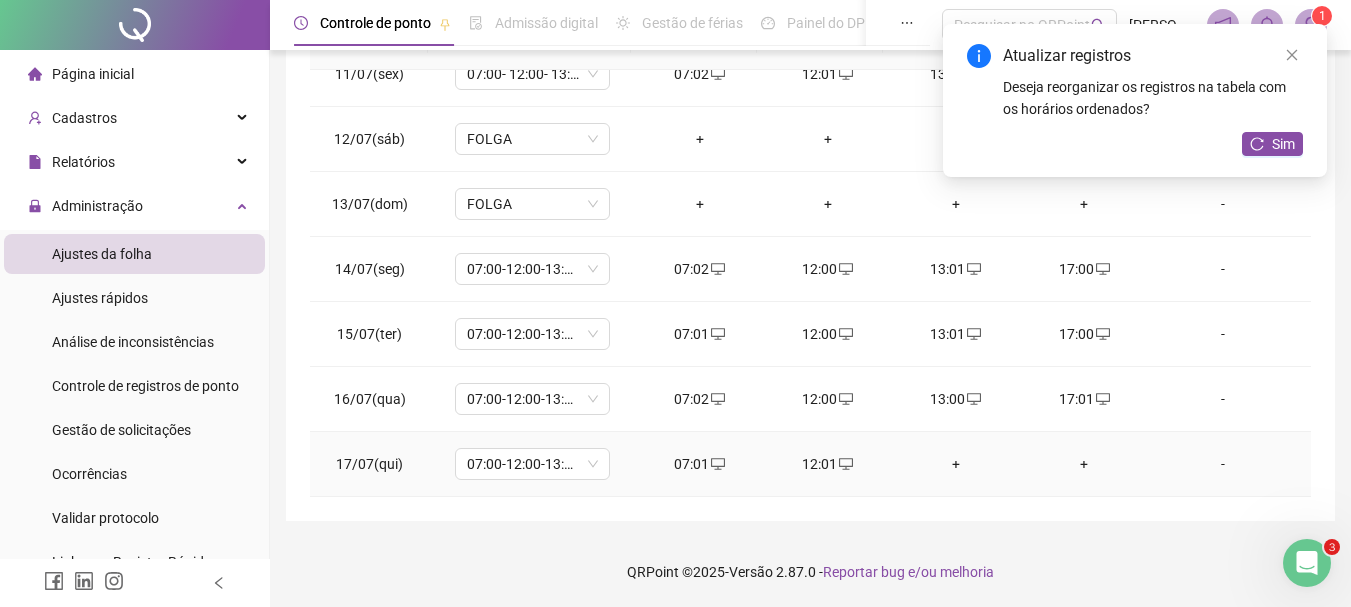 click on "+" at bounding box center [956, 464] 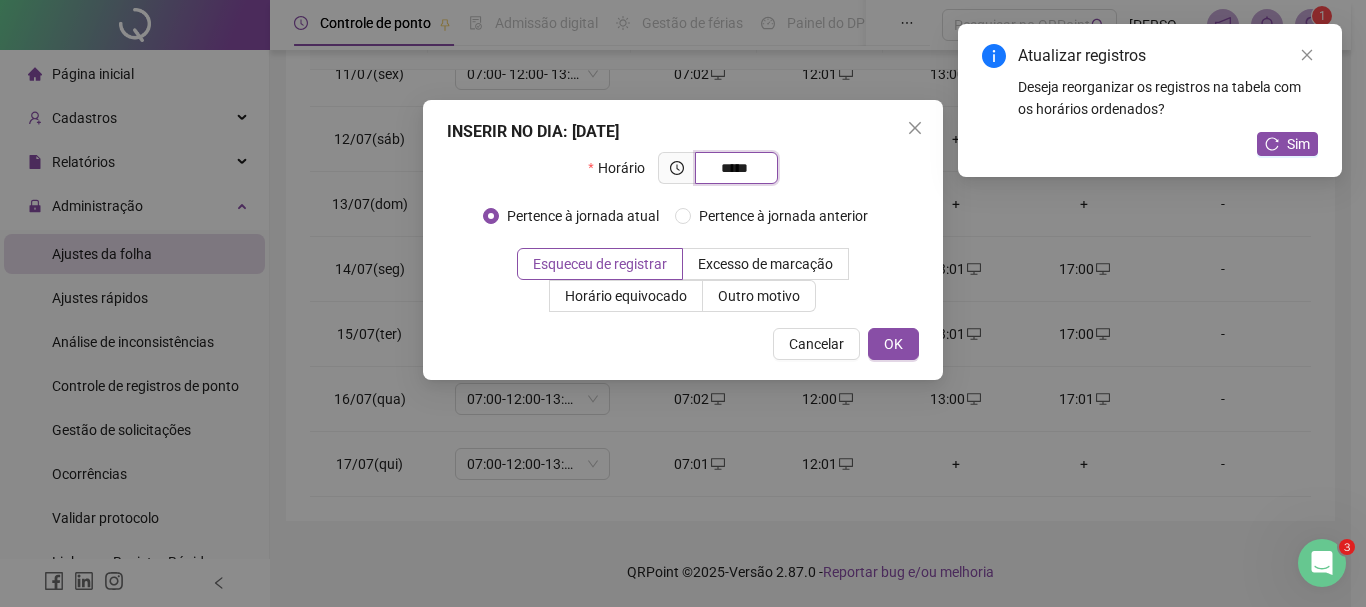 type on "*****" 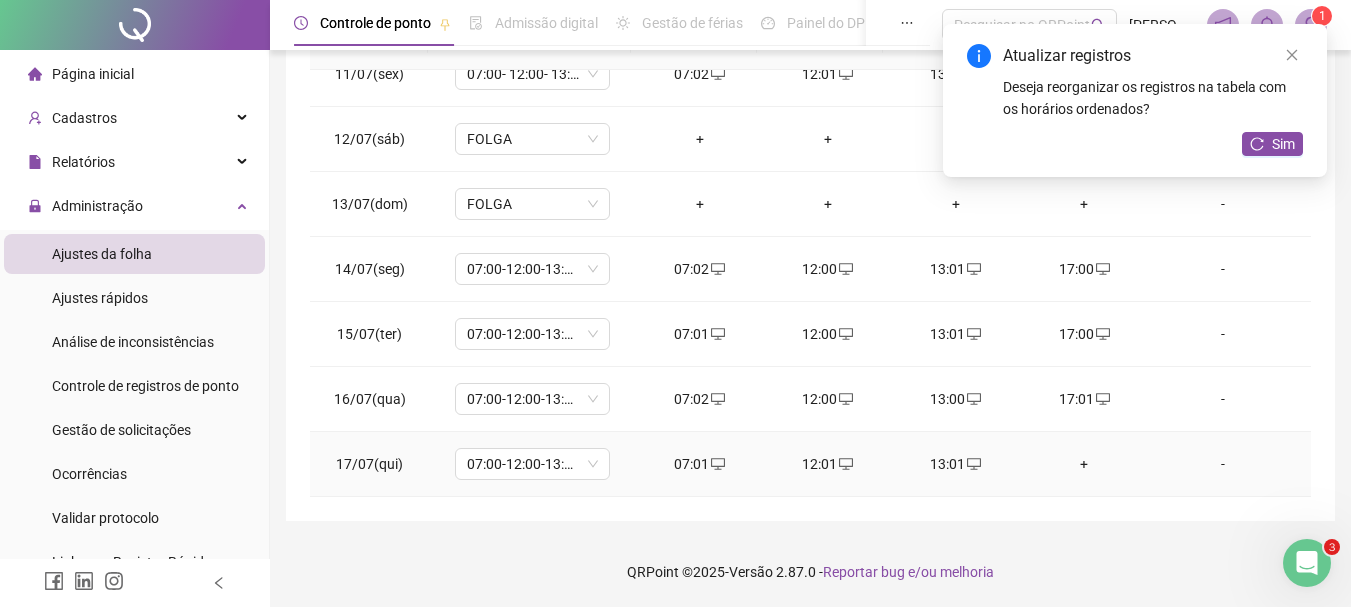click on "+" at bounding box center (1084, 464) 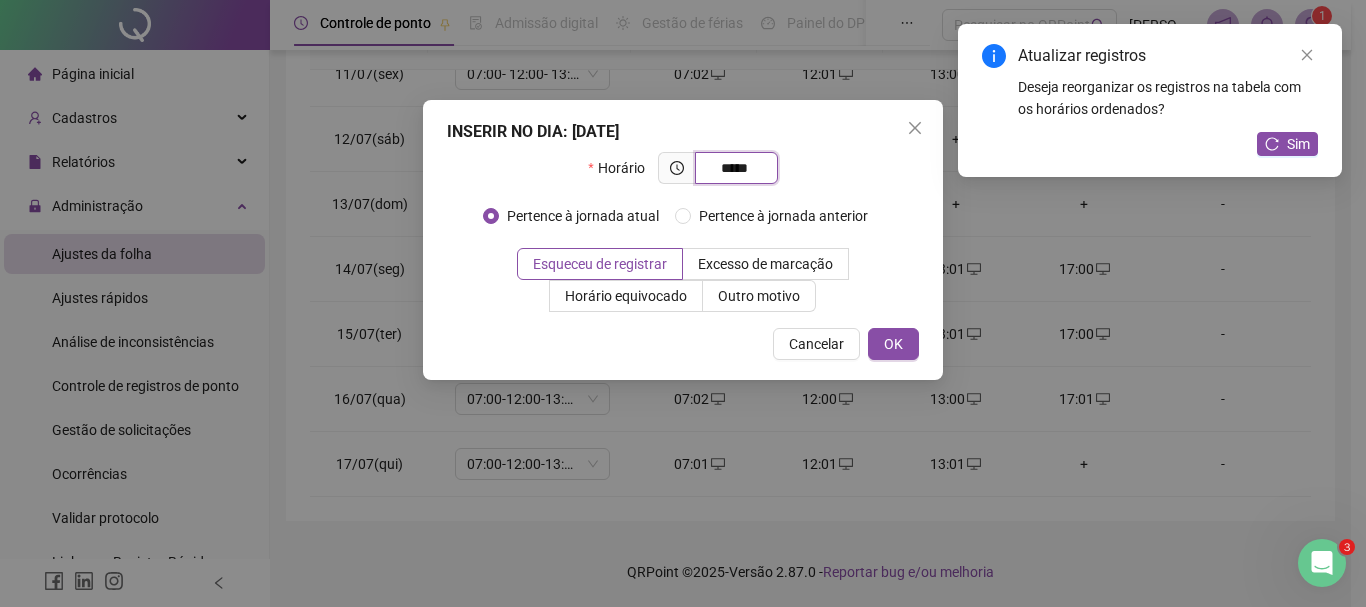 type on "*****" 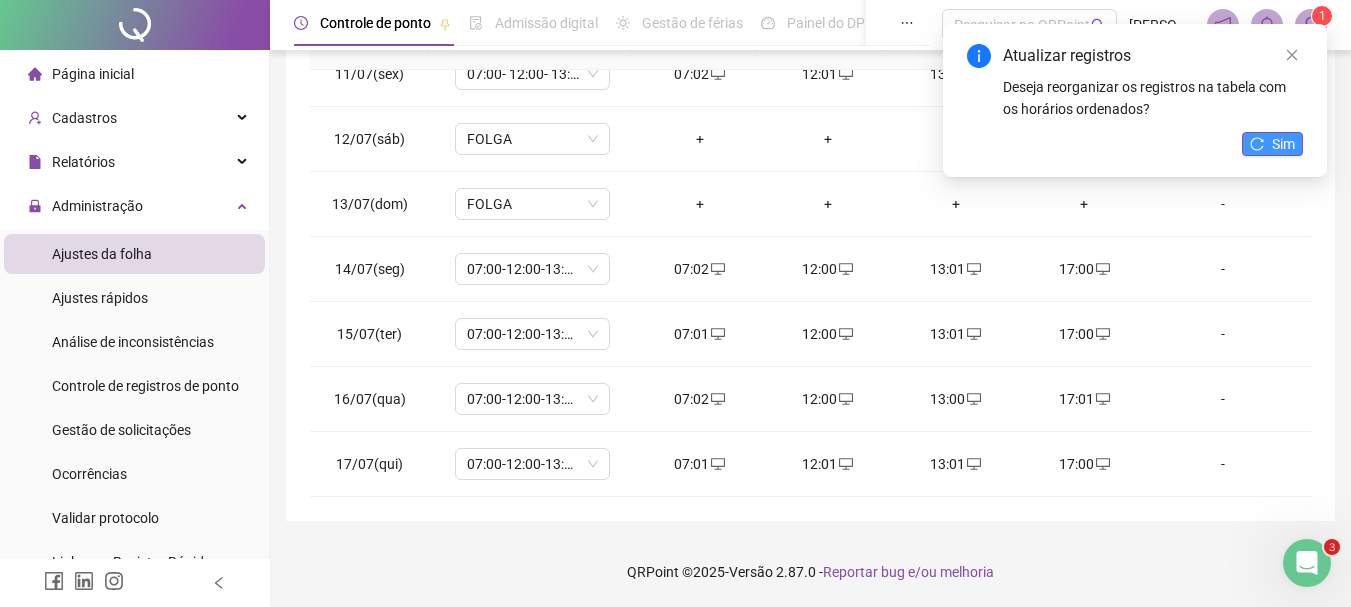 click 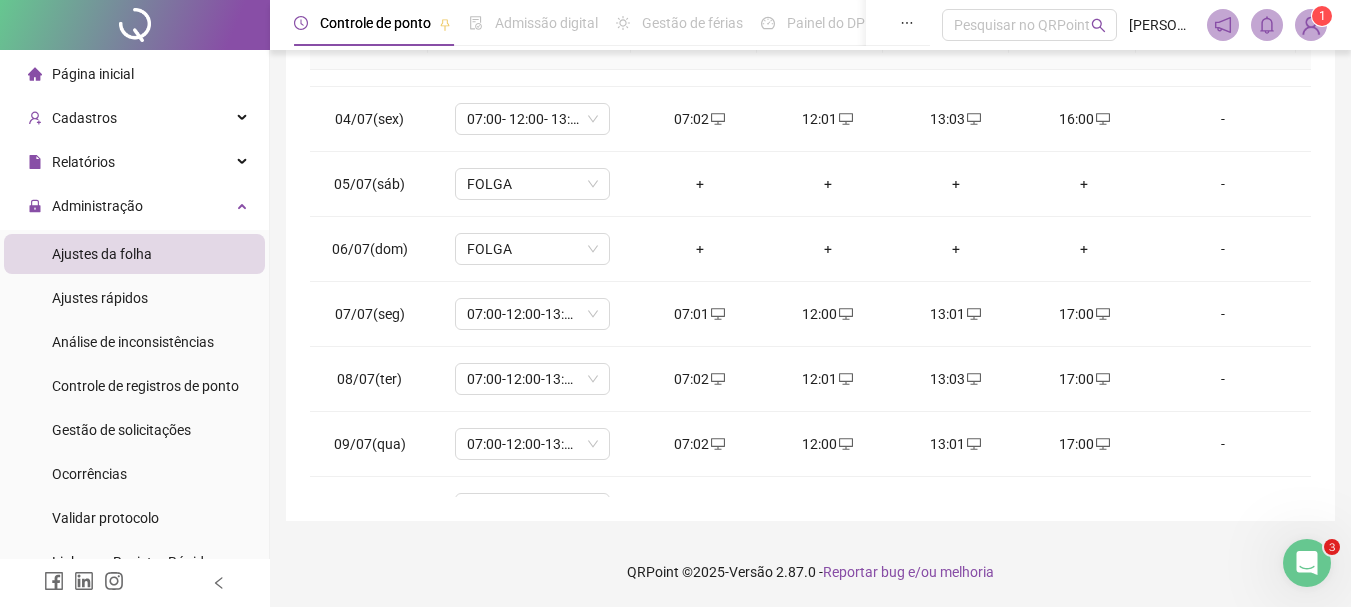 scroll, scrollTop: 0, scrollLeft: 0, axis: both 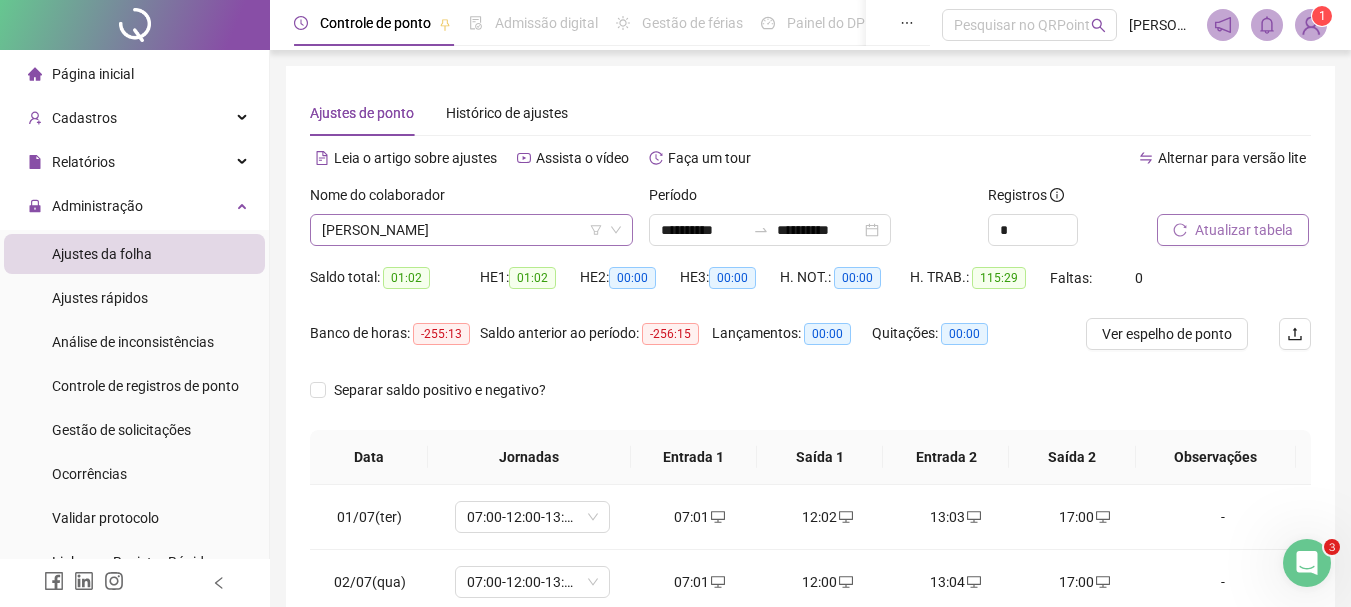 click on "[PERSON_NAME]" at bounding box center (471, 230) 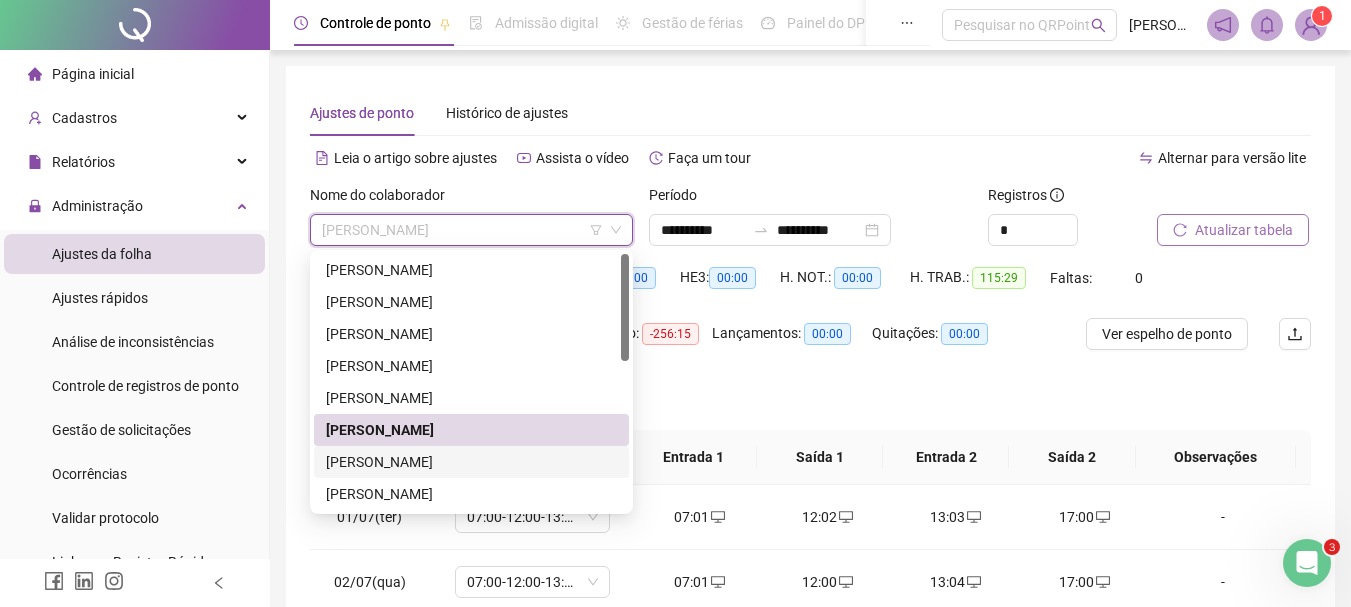 click on "[PERSON_NAME]" at bounding box center (471, 462) 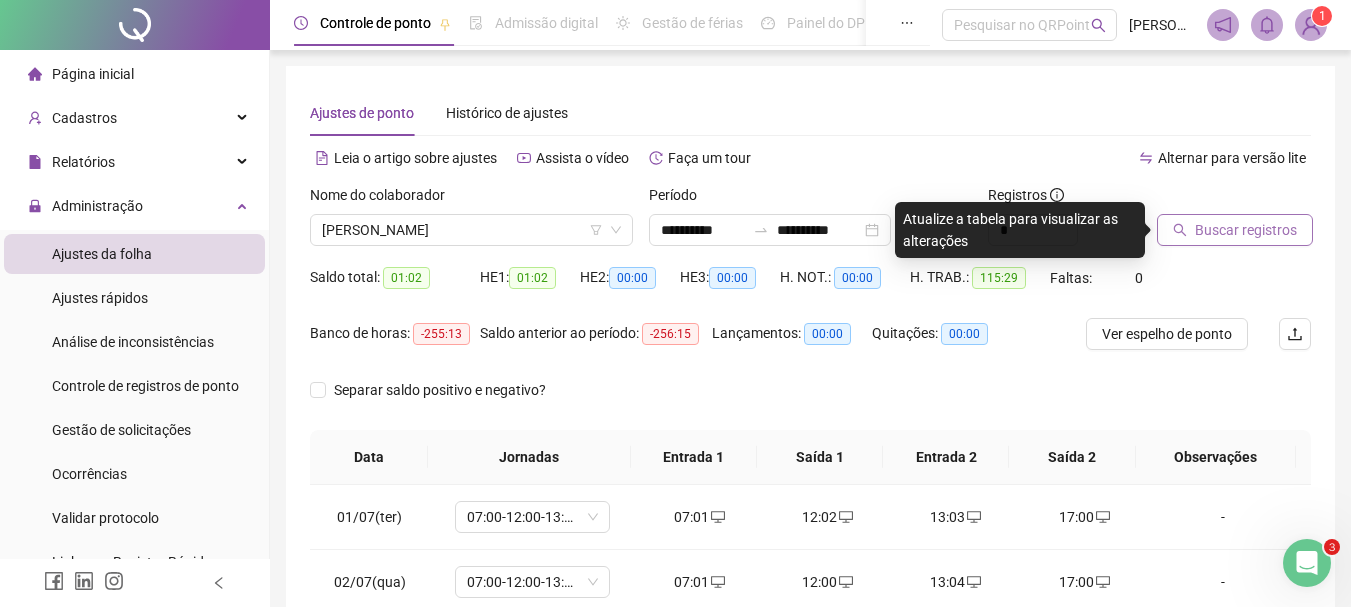 drag, startPoint x: 1204, startPoint y: 213, endPoint x: 1199, endPoint y: 235, distance: 22.561028 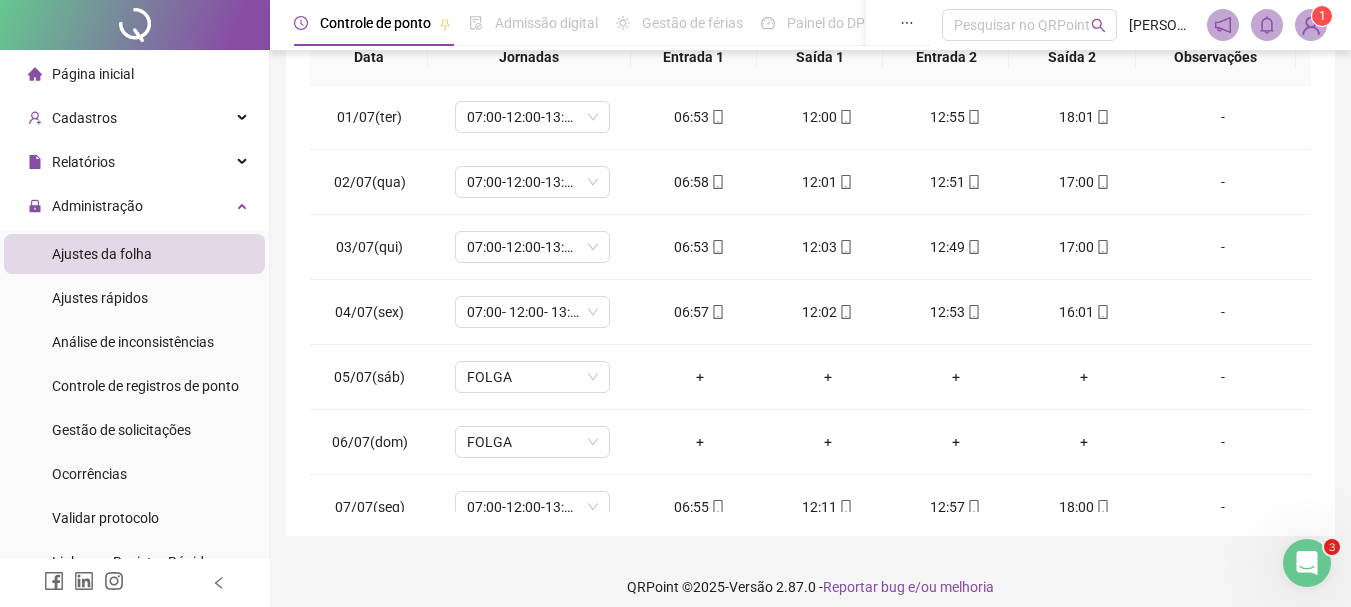 scroll, scrollTop: 415, scrollLeft: 0, axis: vertical 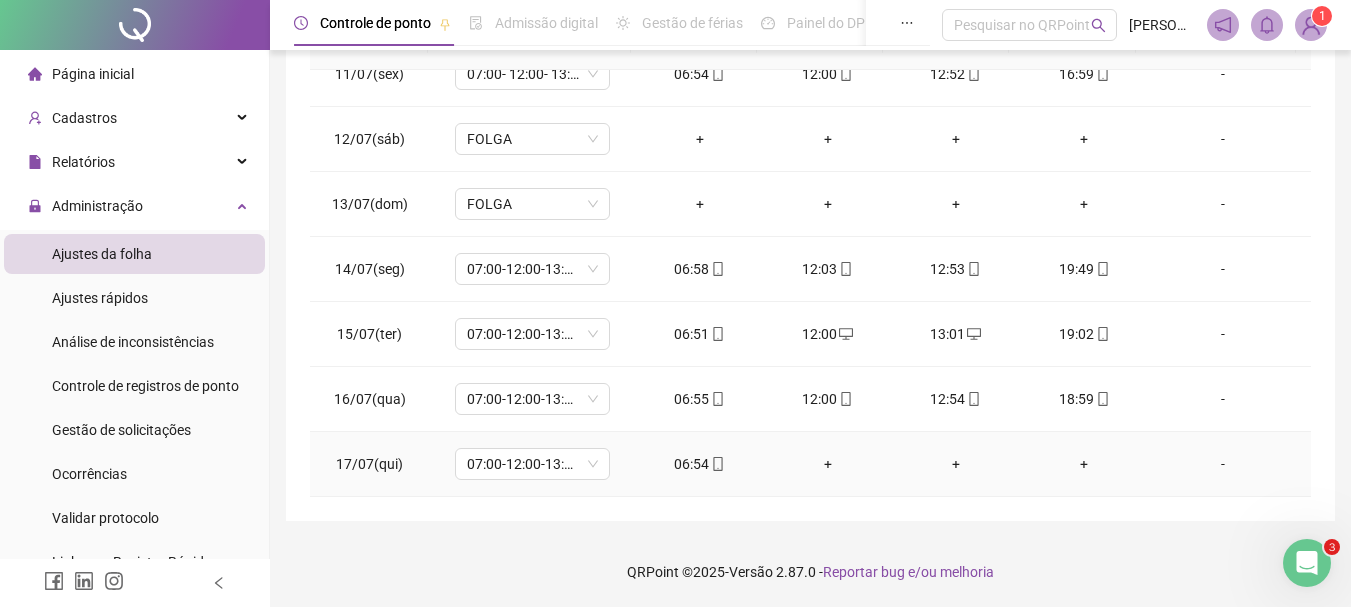 click on "+" at bounding box center [828, 464] 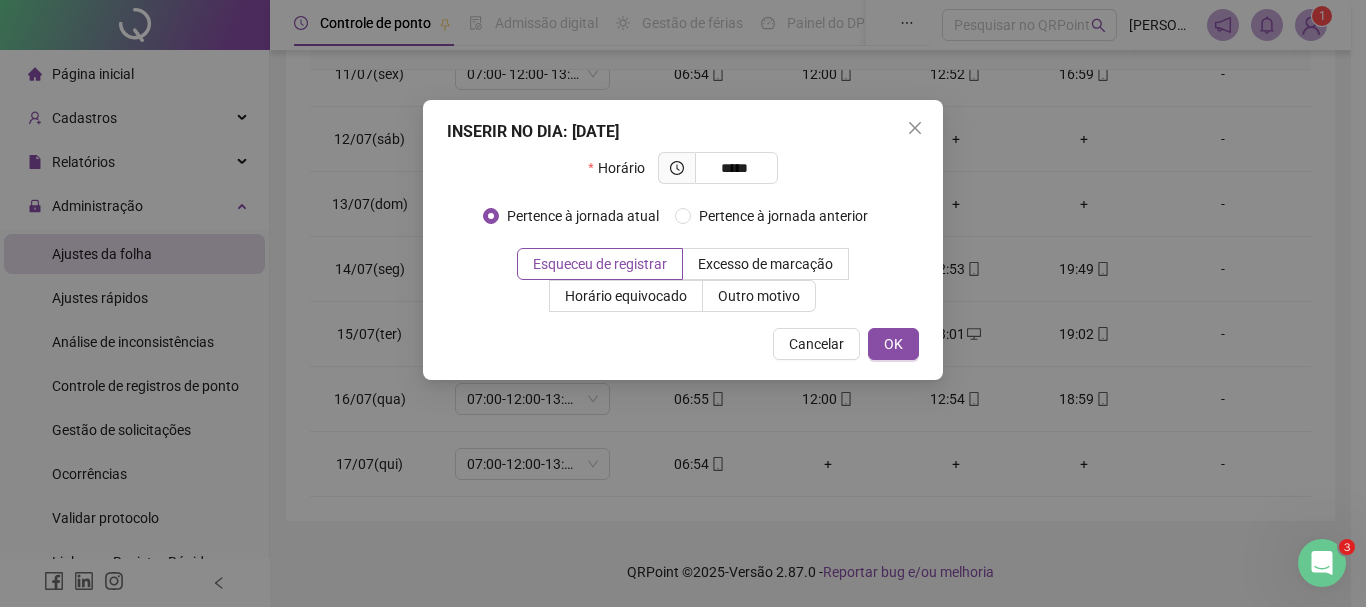 type on "*****" 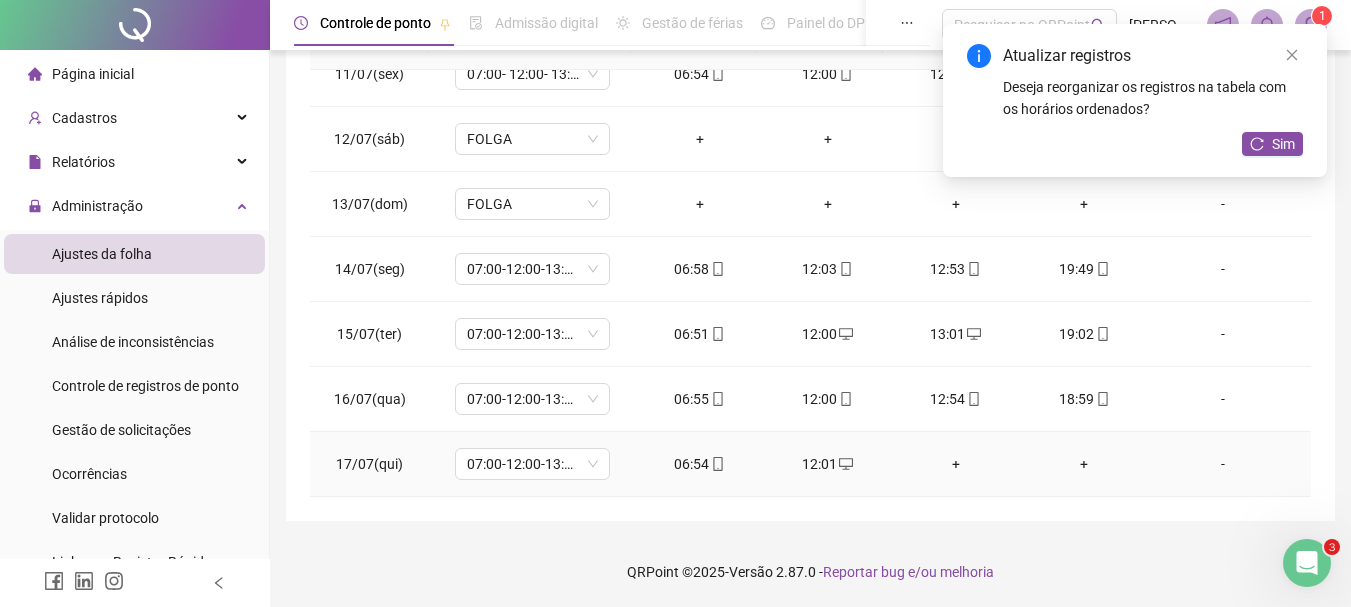 click on "+" at bounding box center (956, 464) 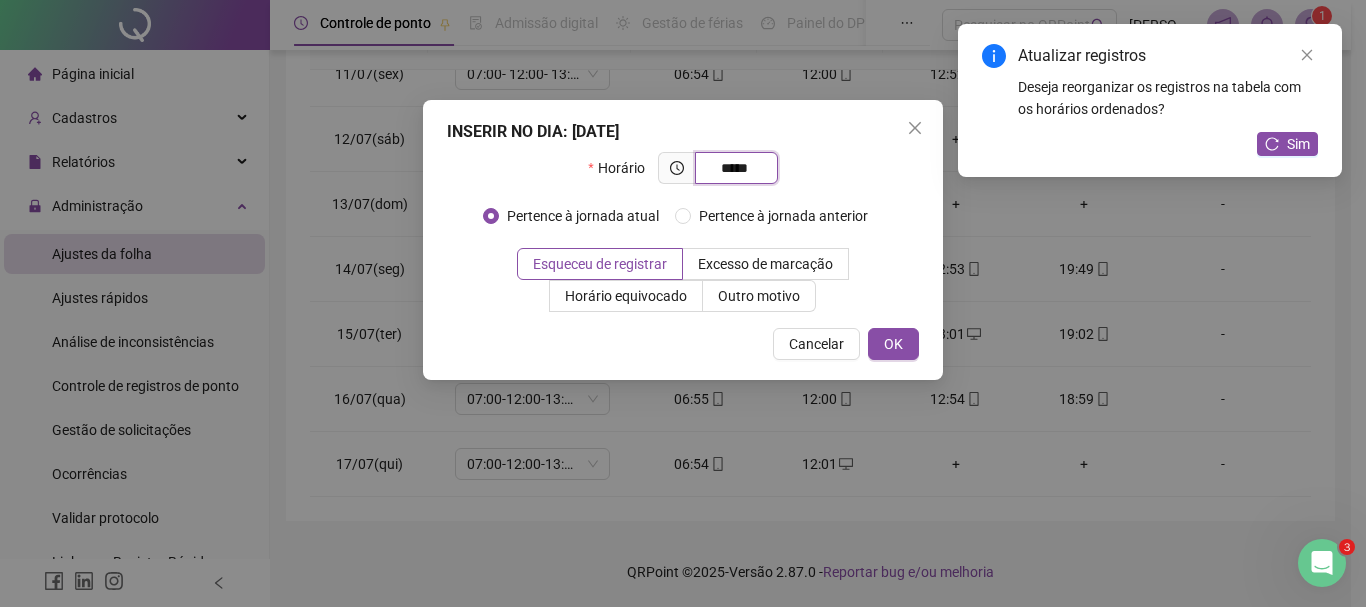 type on "*****" 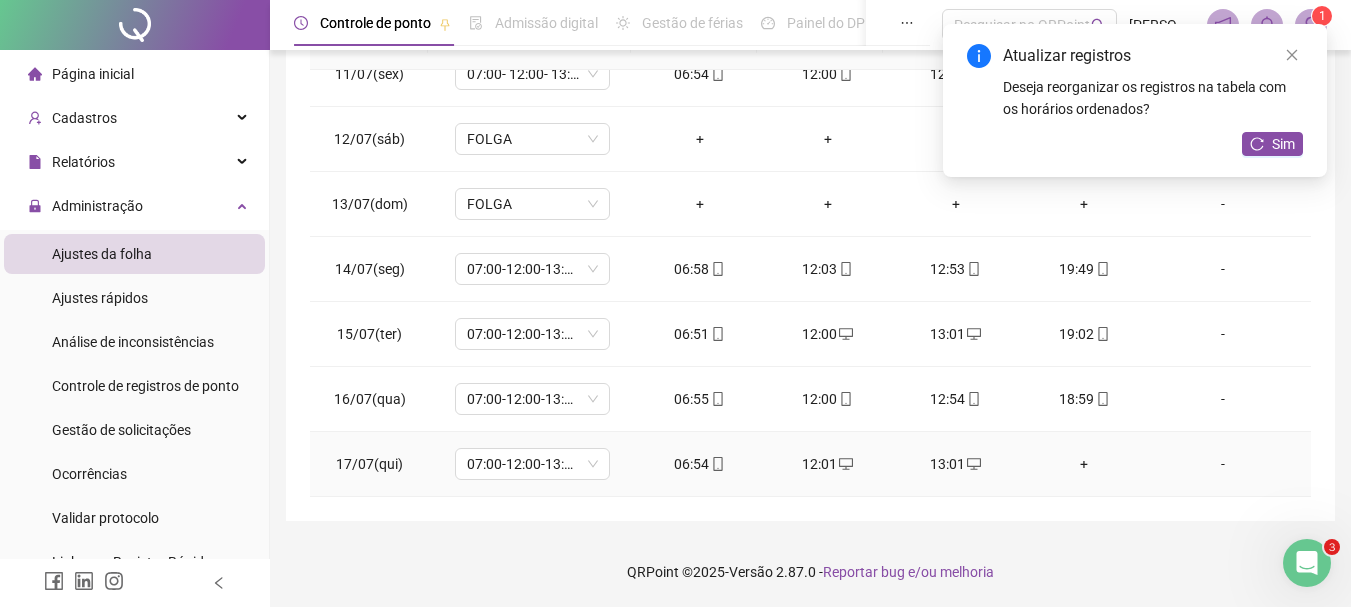 click on "+" at bounding box center [1084, 464] 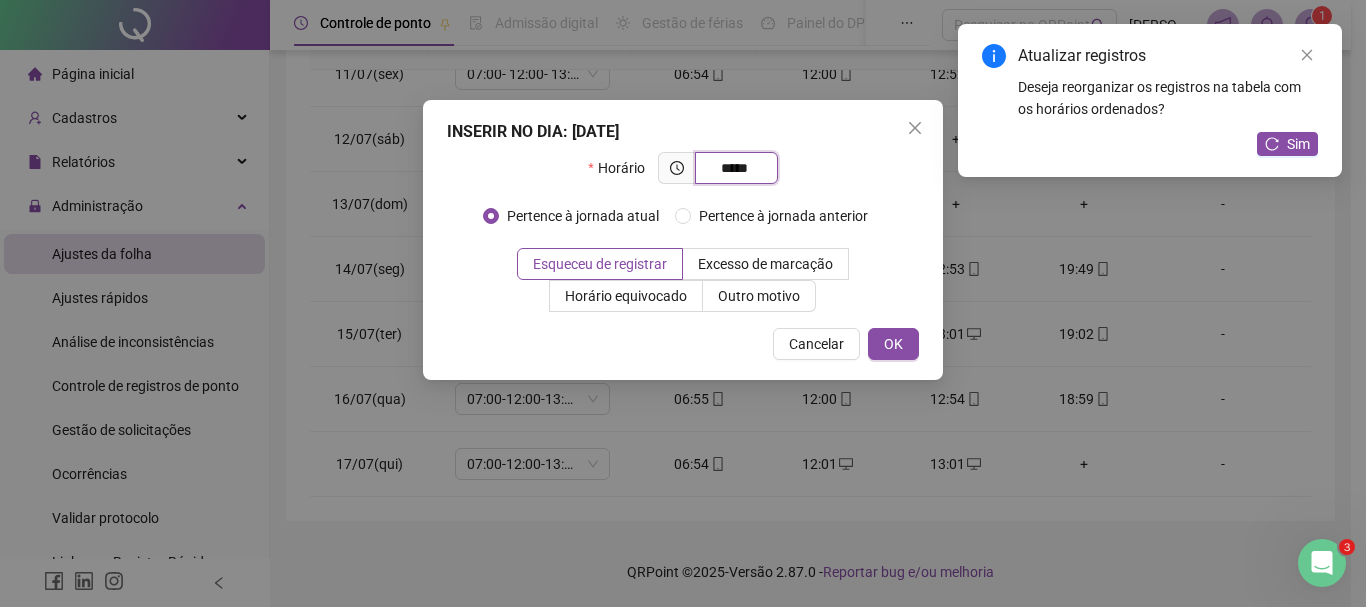 type on "*****" 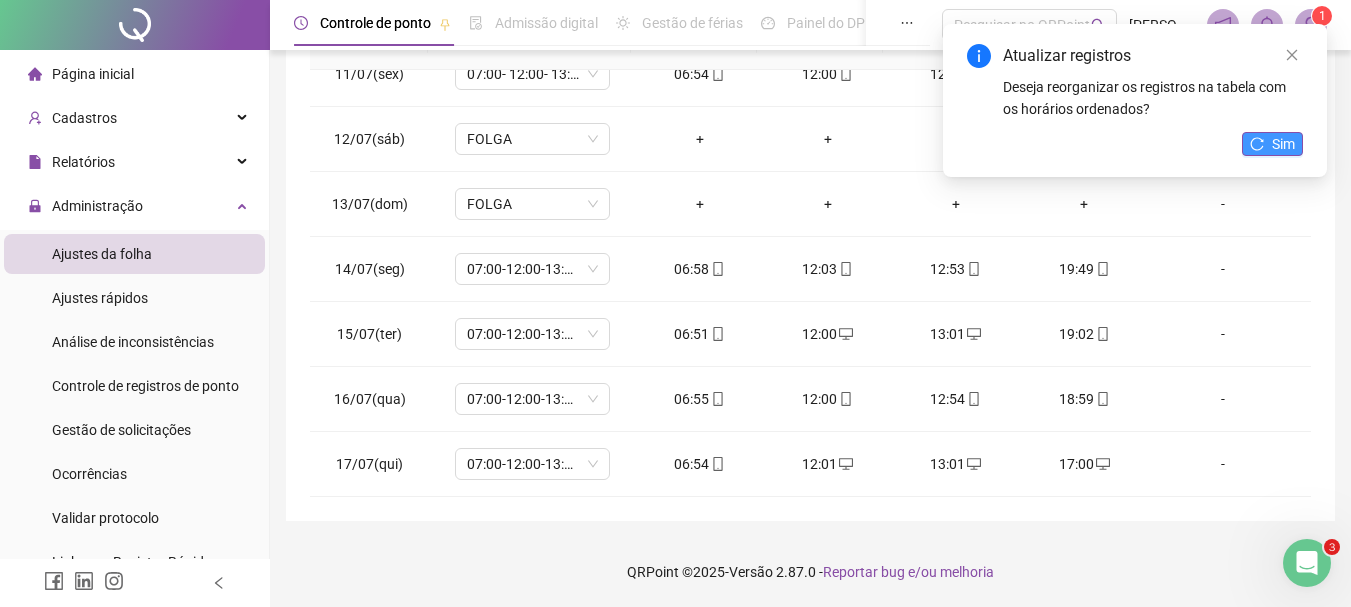 click 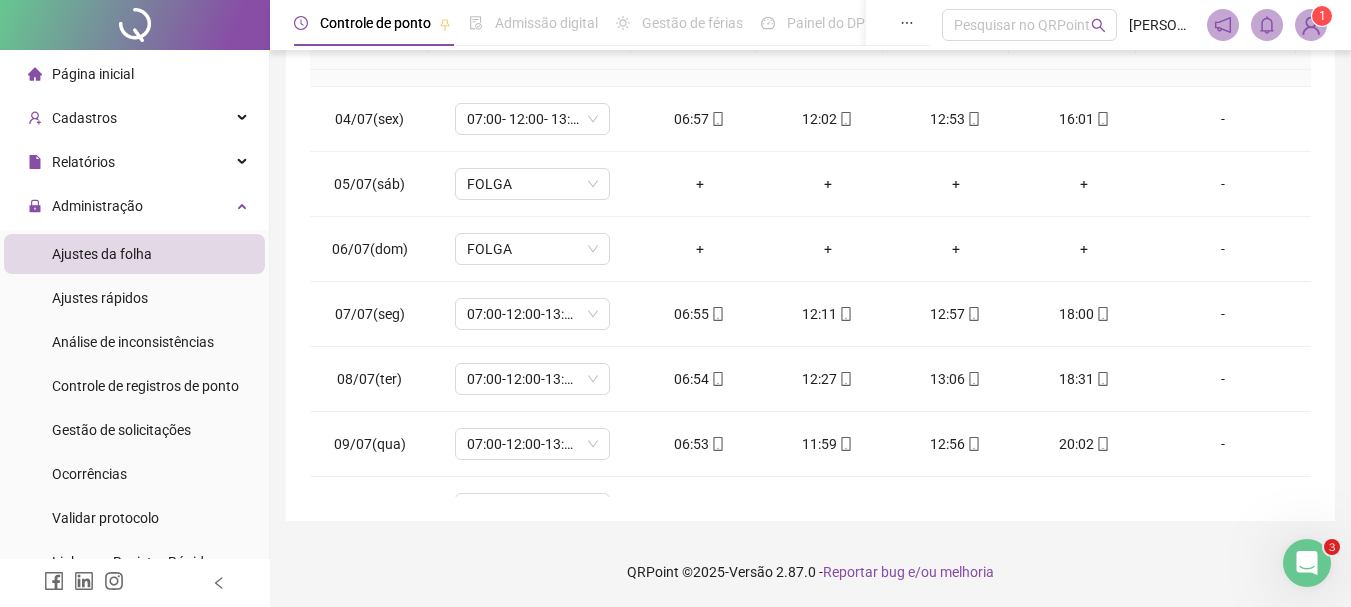 scroll, scrollTop: 0, scrollLeft: 0, axis: both 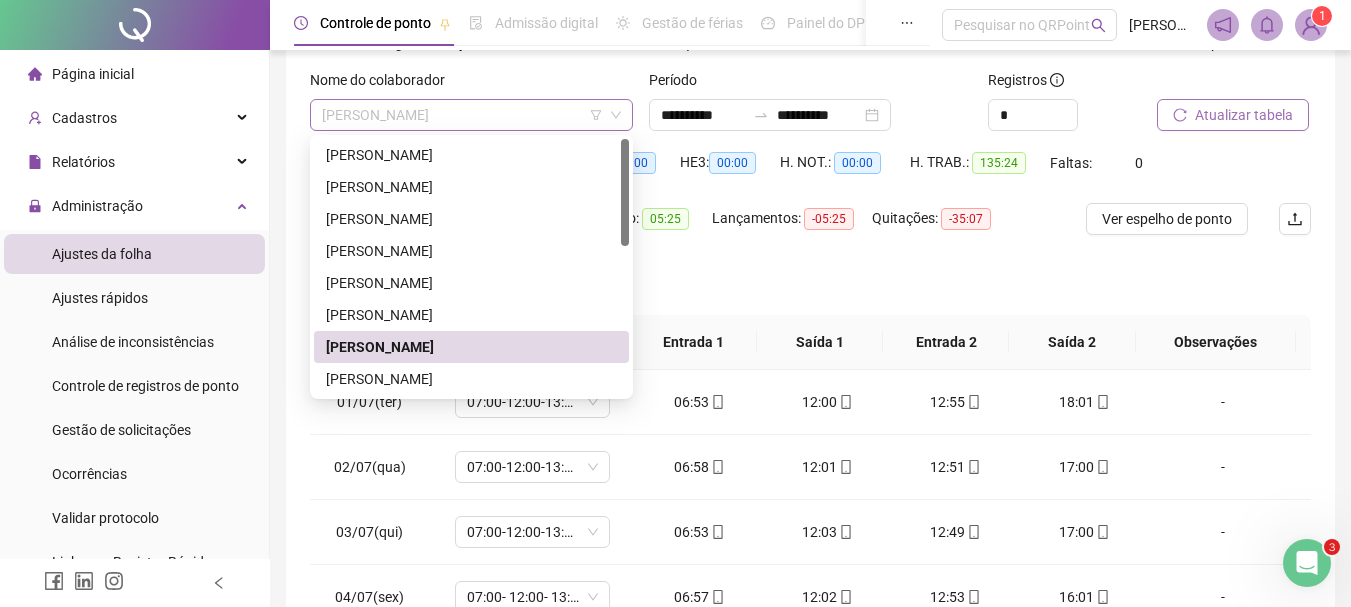 click on "[PERSON_NAME]" at bounding box center (471, 115) 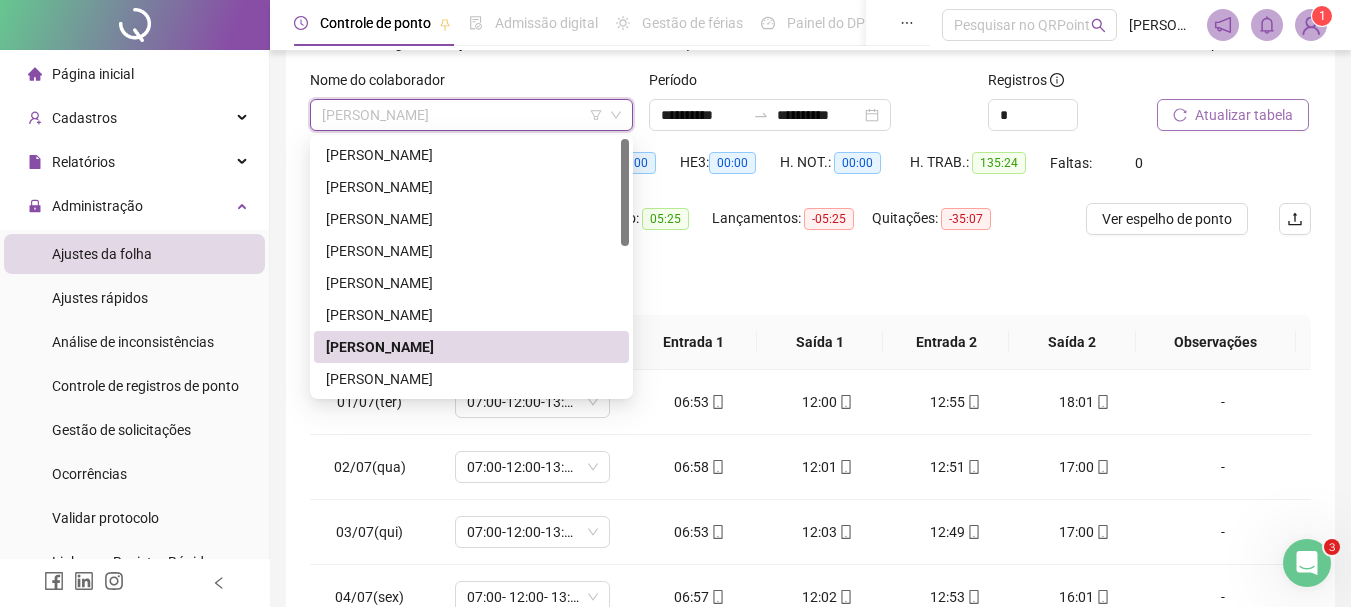 click on "[PERSON_NAME]" at bounding box center [471, 115] 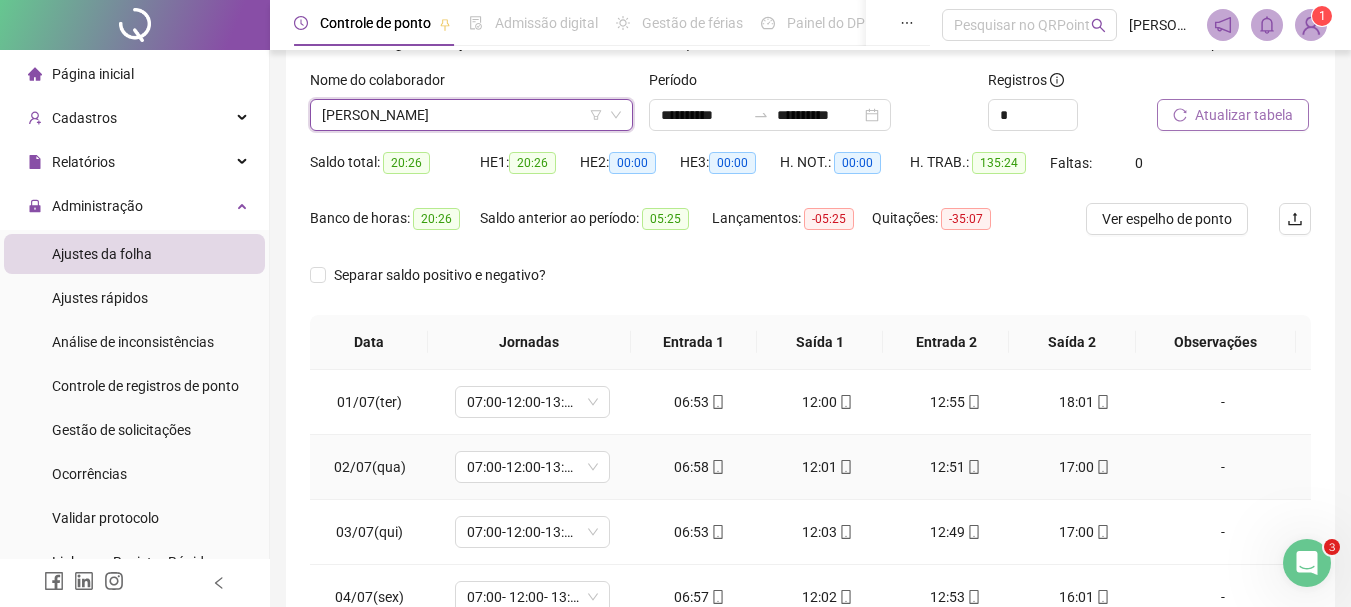 scroll, scrollTop: 678, scrollLeft: 0, axis: vertical 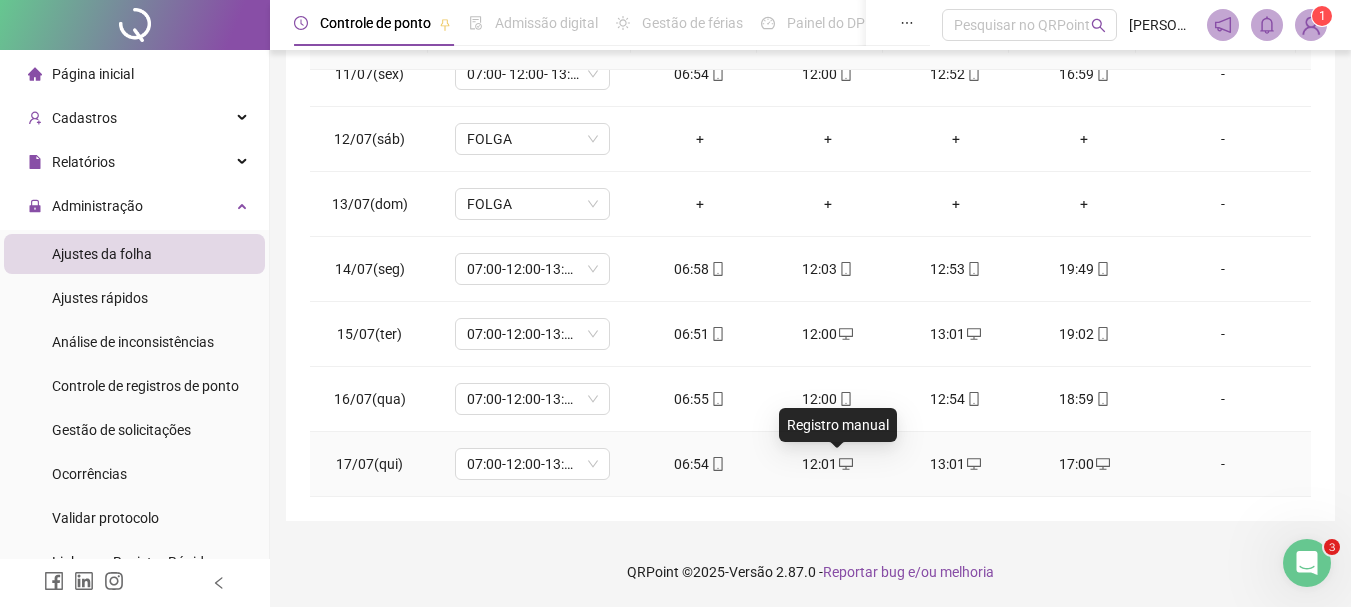 click 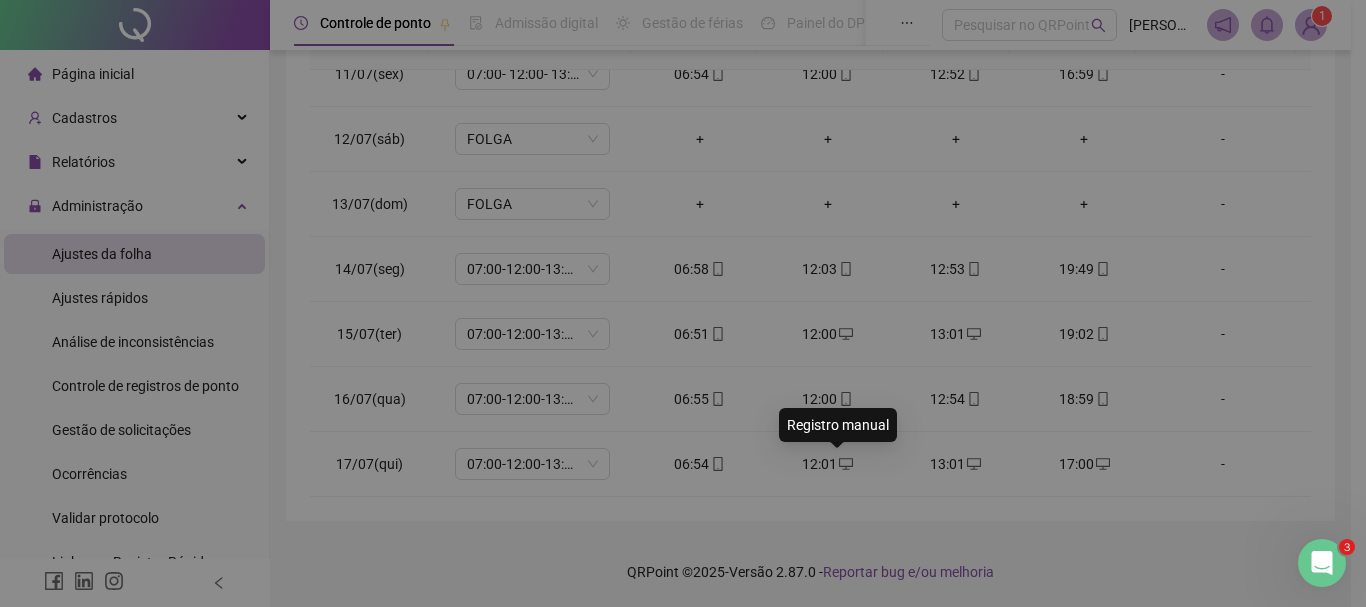 type on "**********" 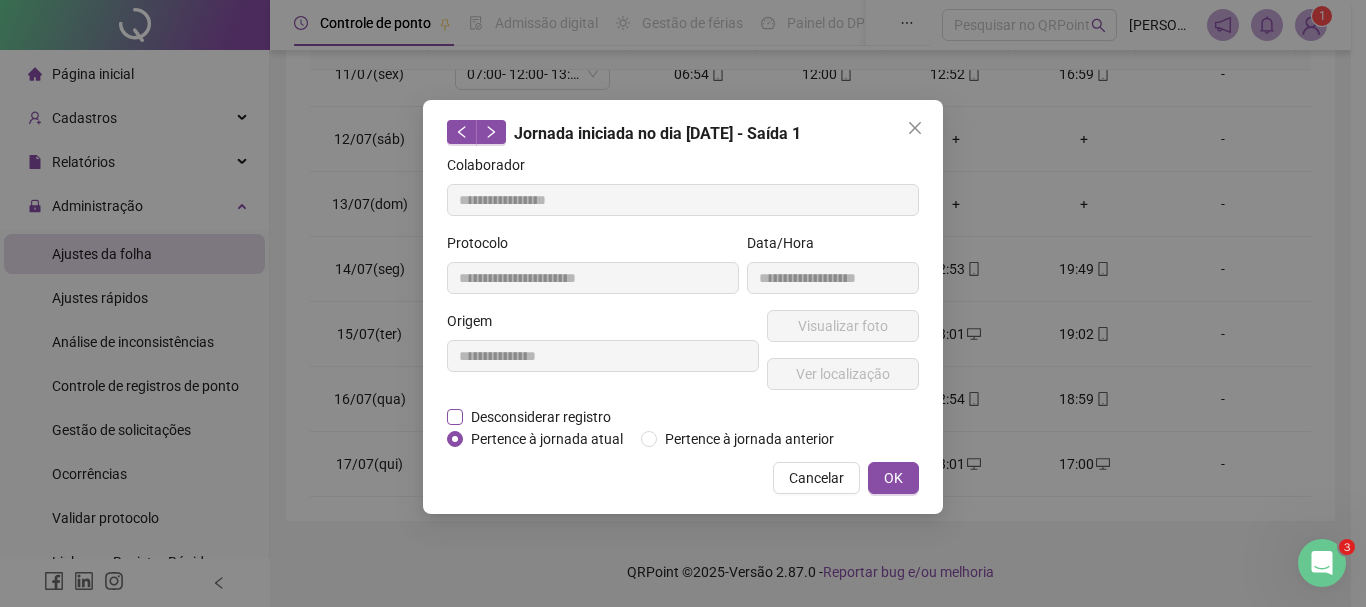 click on "Desconsiderar registro" at bounding box center [541, 417] 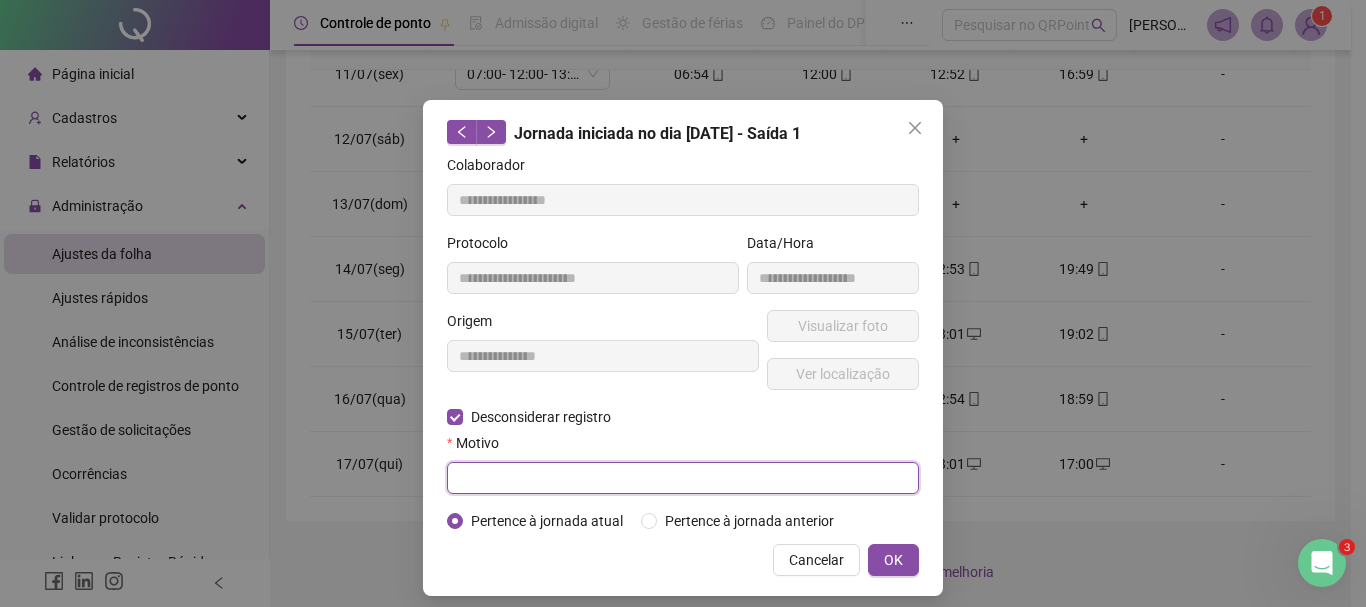 click at bounding box center [683, 478] 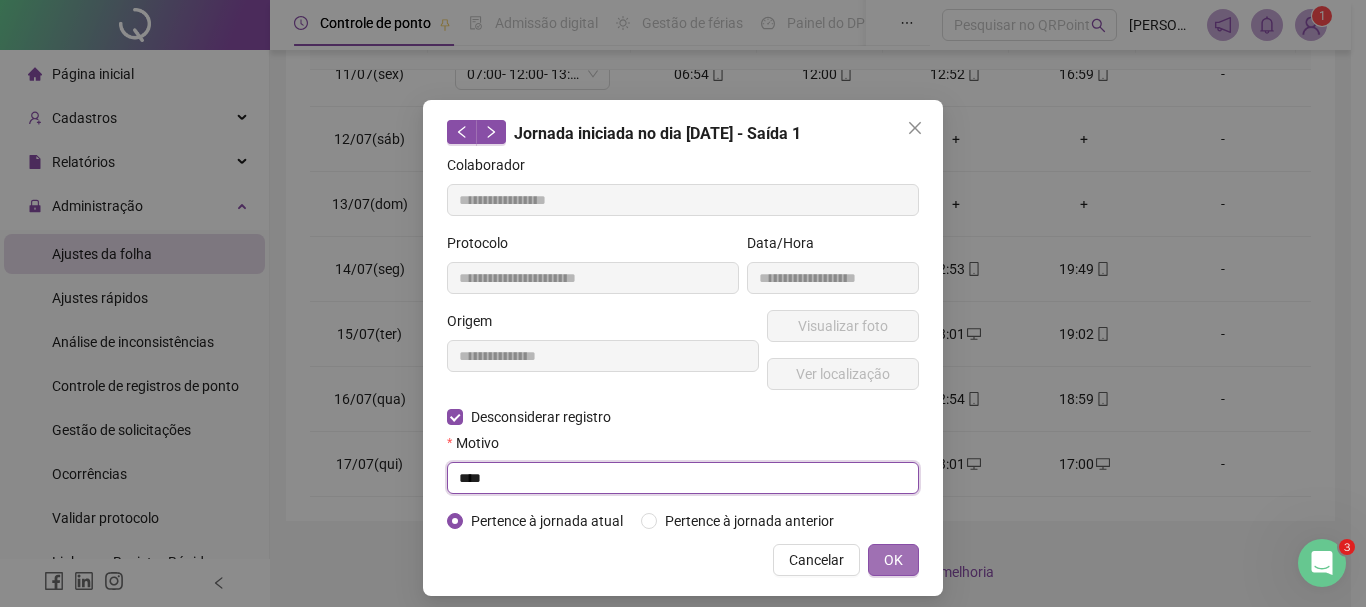type on "****" 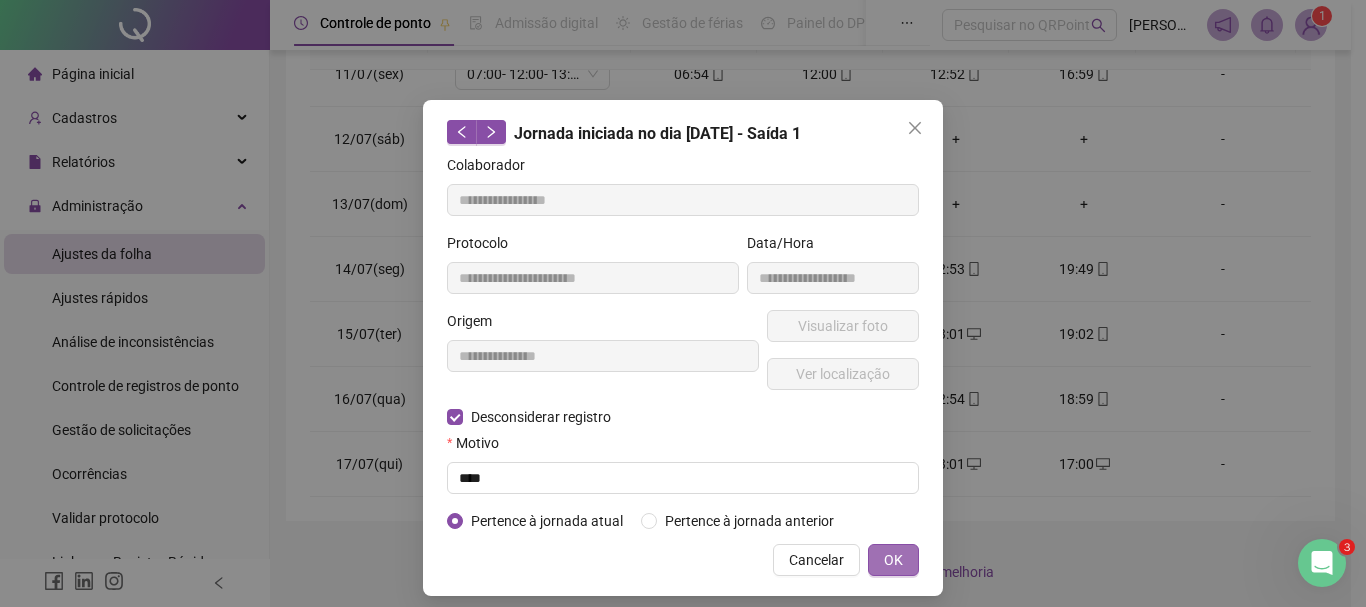 click on "OK" at bounding box center (893, 560) 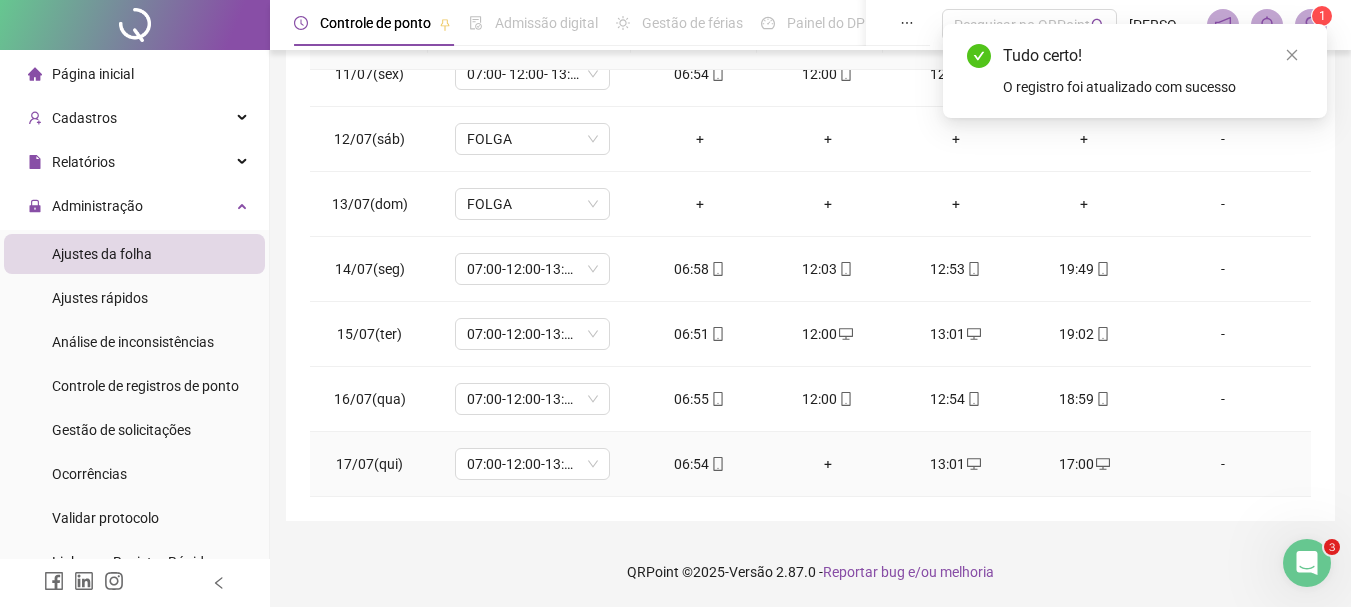 click on "13:01" at bounding box center [956, 464] 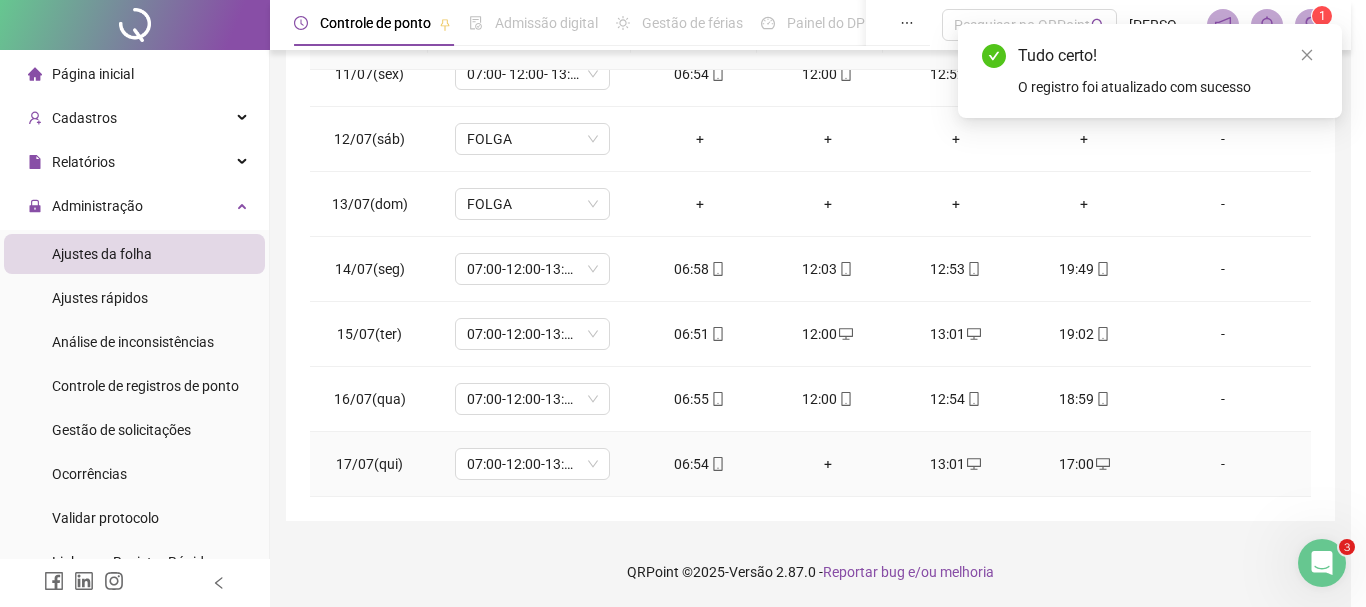 type on "**********" 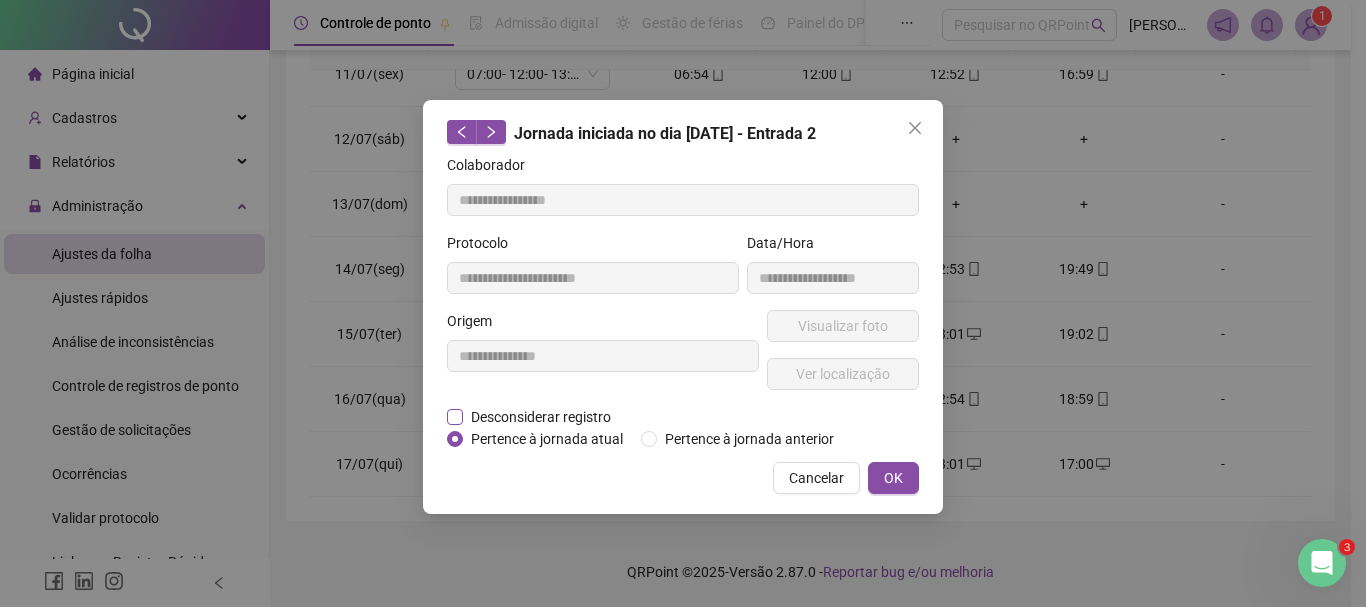 click on "Desconsiderar registro" at bounding box center (541, 417) 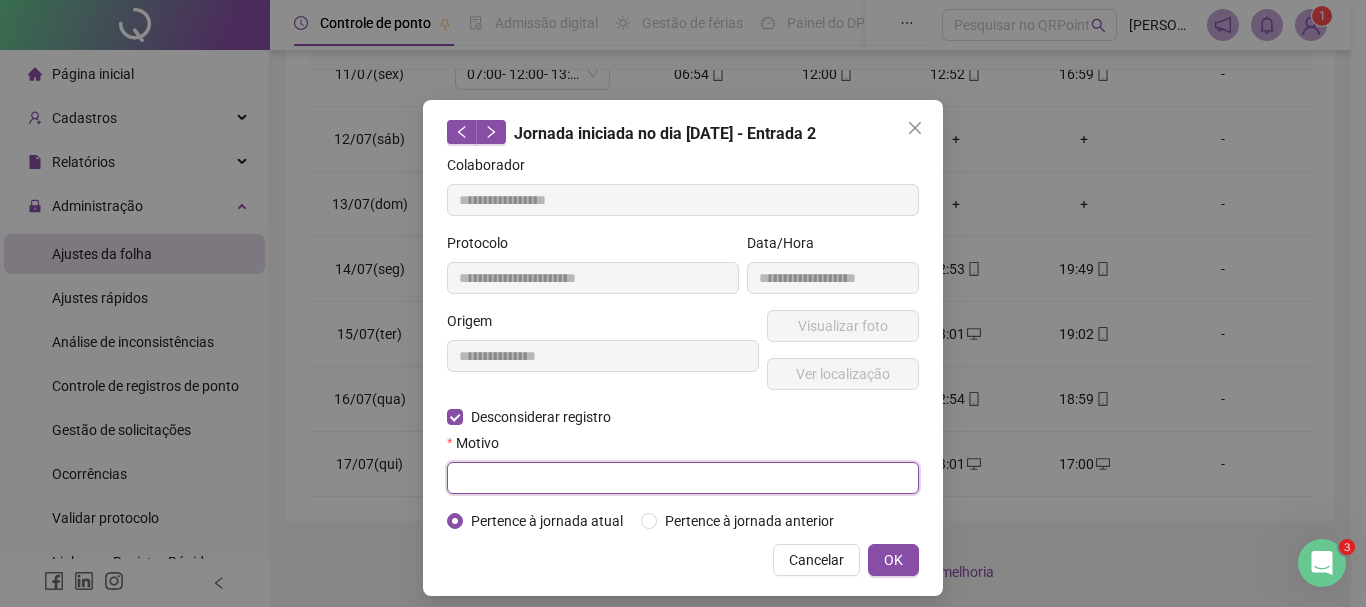 click at bounding box center [683, 478] 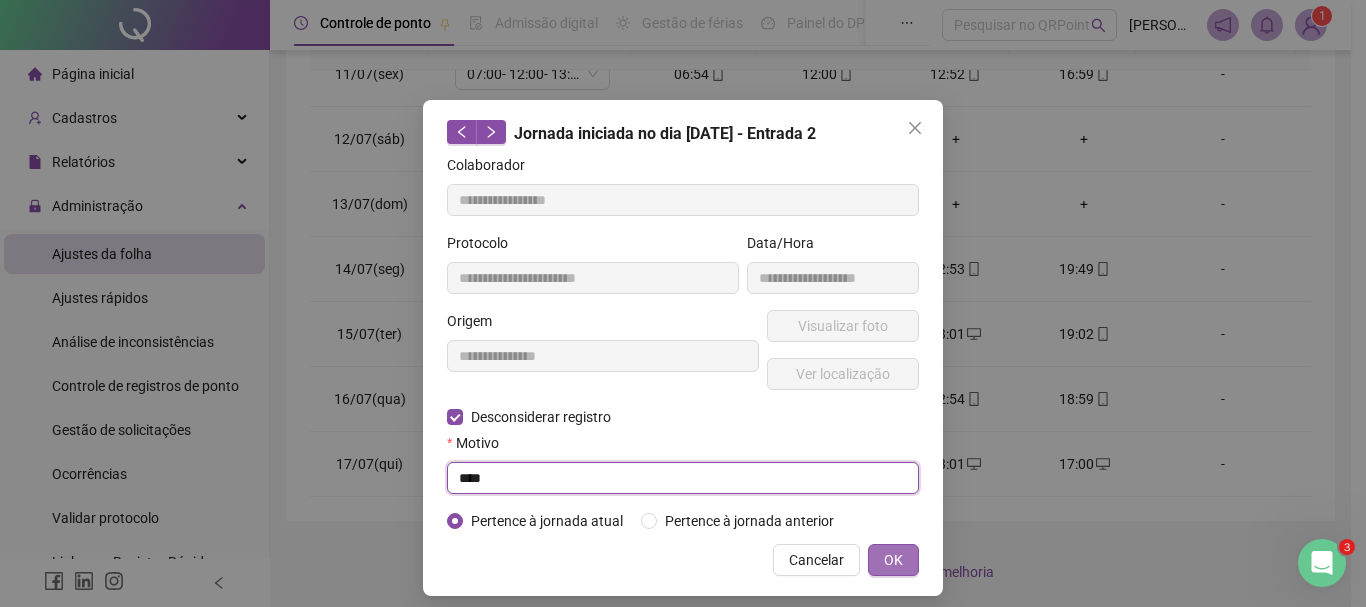 type on "****" 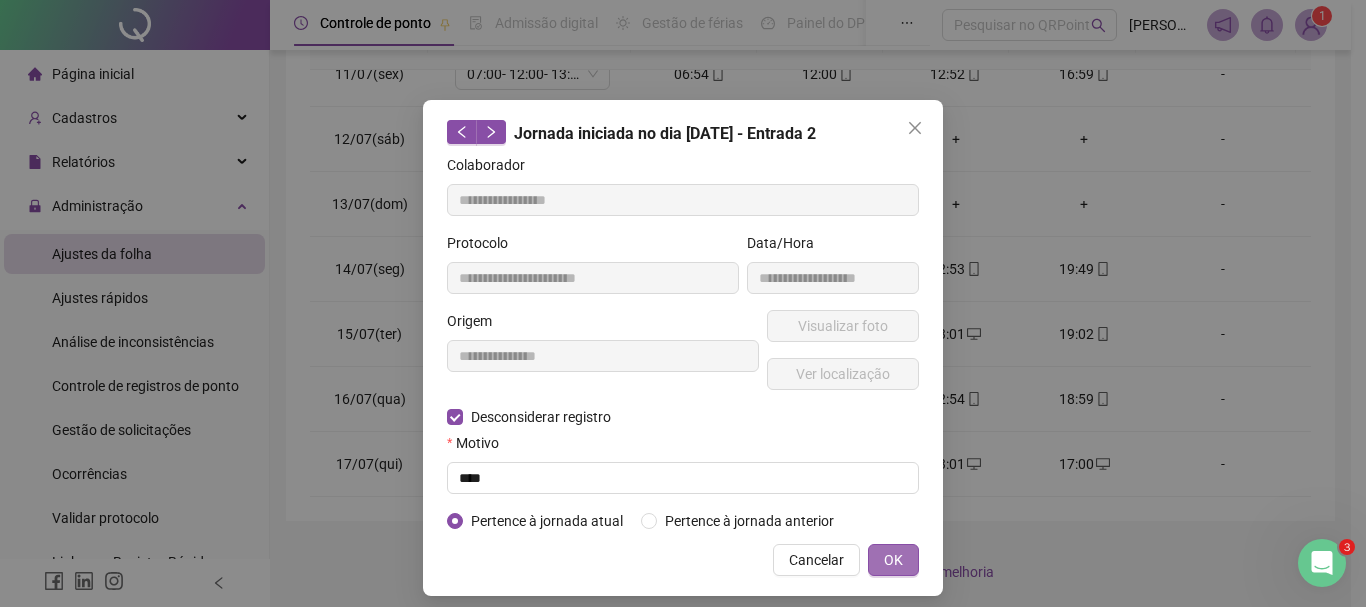 click on "OK" at bounding box center [893, 560] 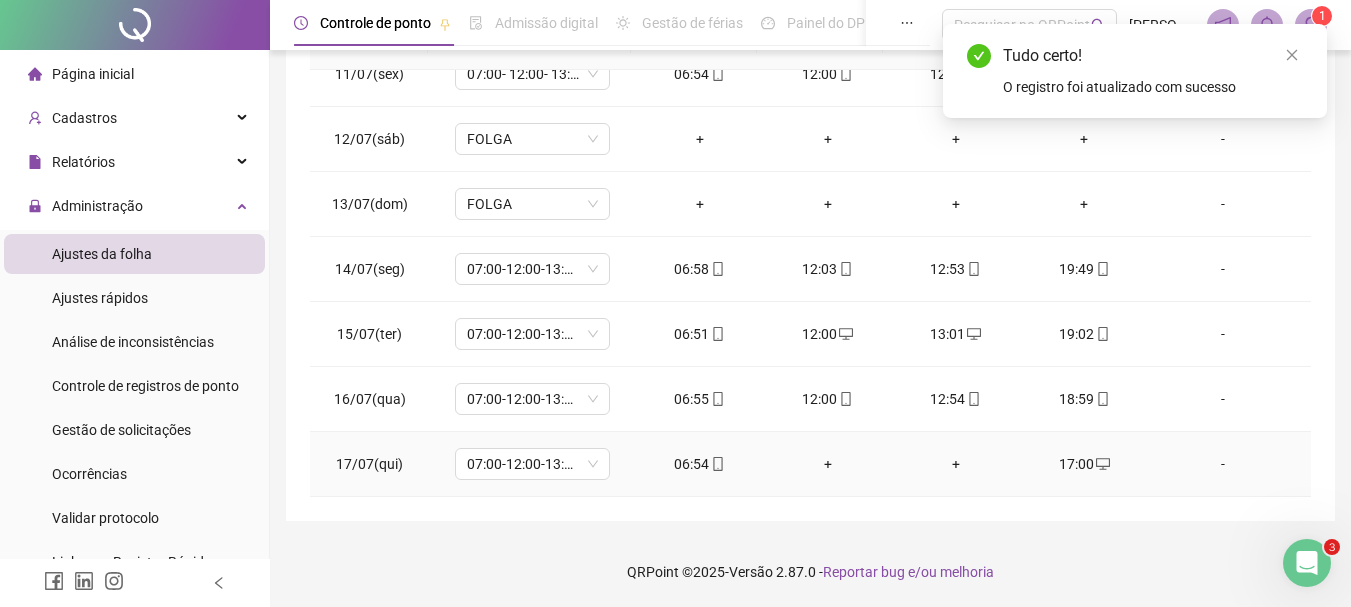 click on "17:00" at bounding box center [1084, 464] 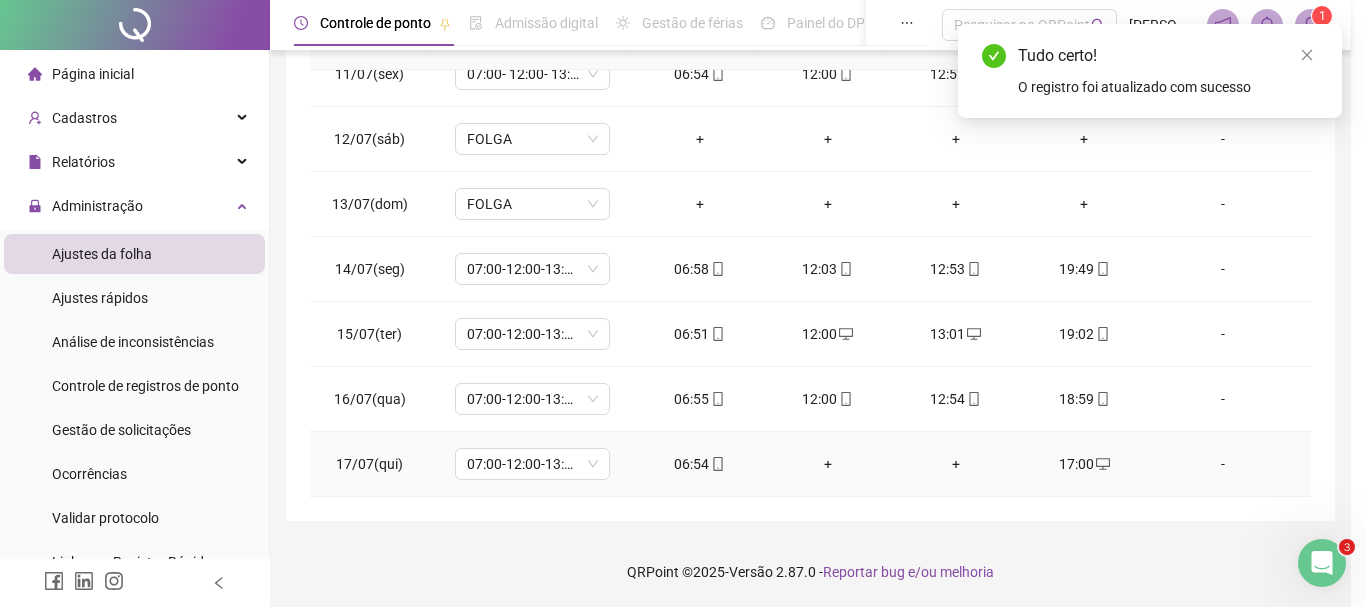 type on "**********" 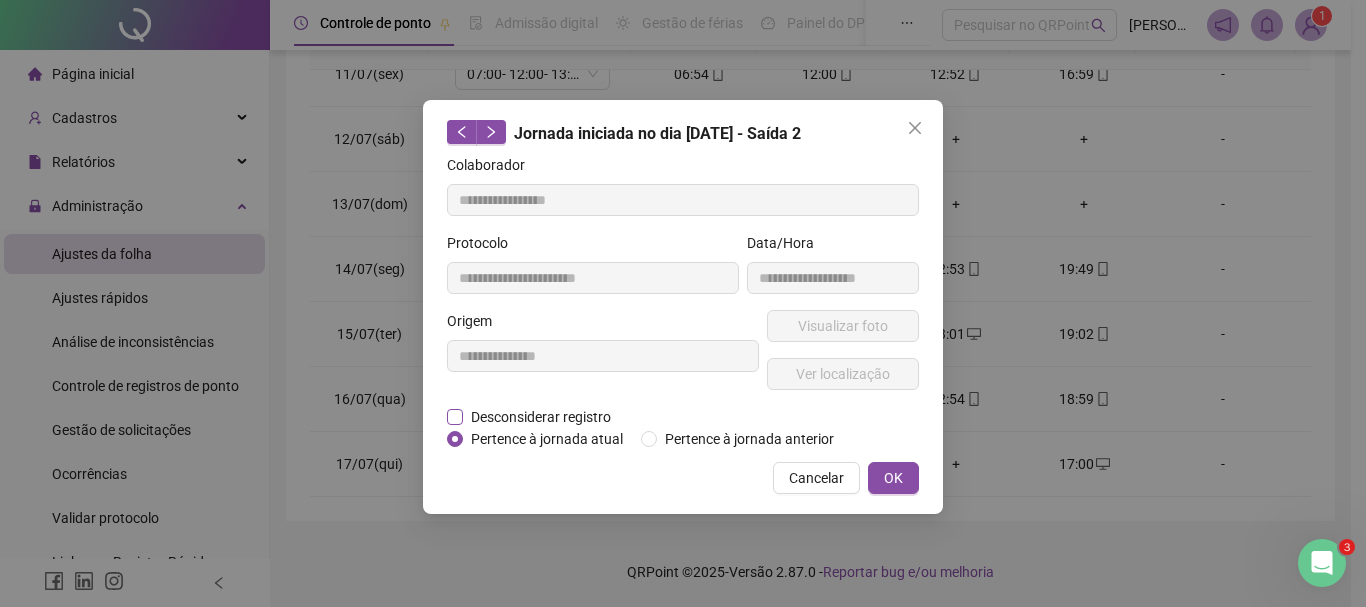 click on "Desconsiderar registro" at bounding box center (541, 417) 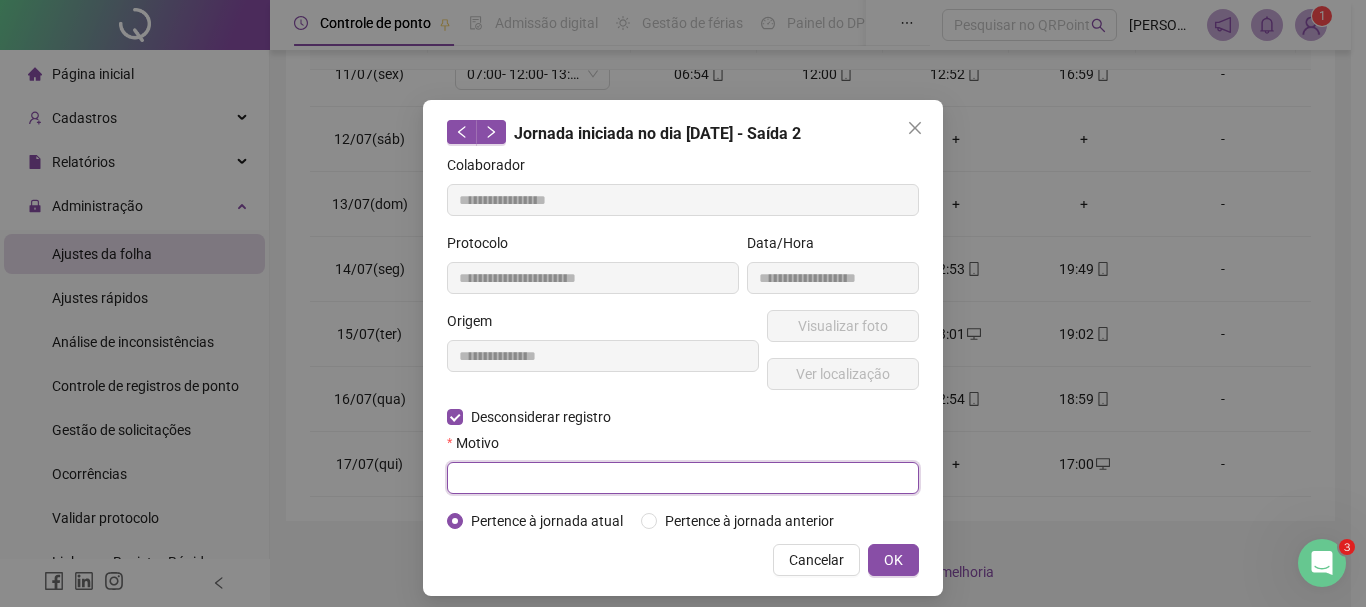 click at bounding box center (683, 478) 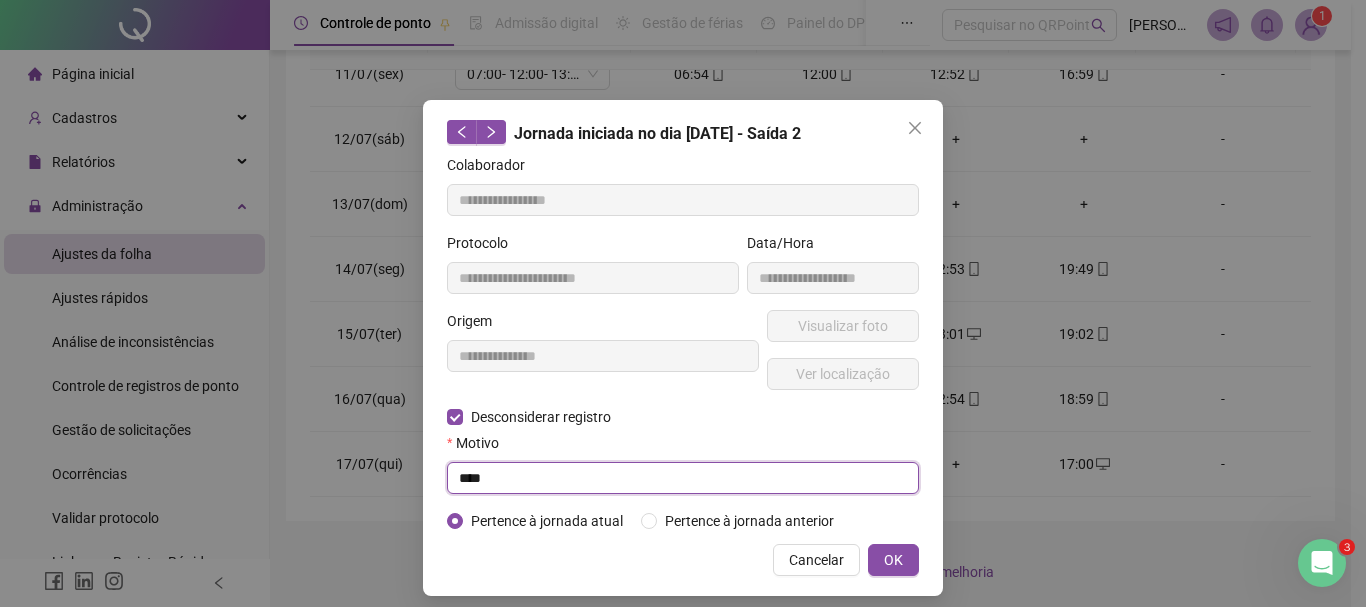 type on "****" 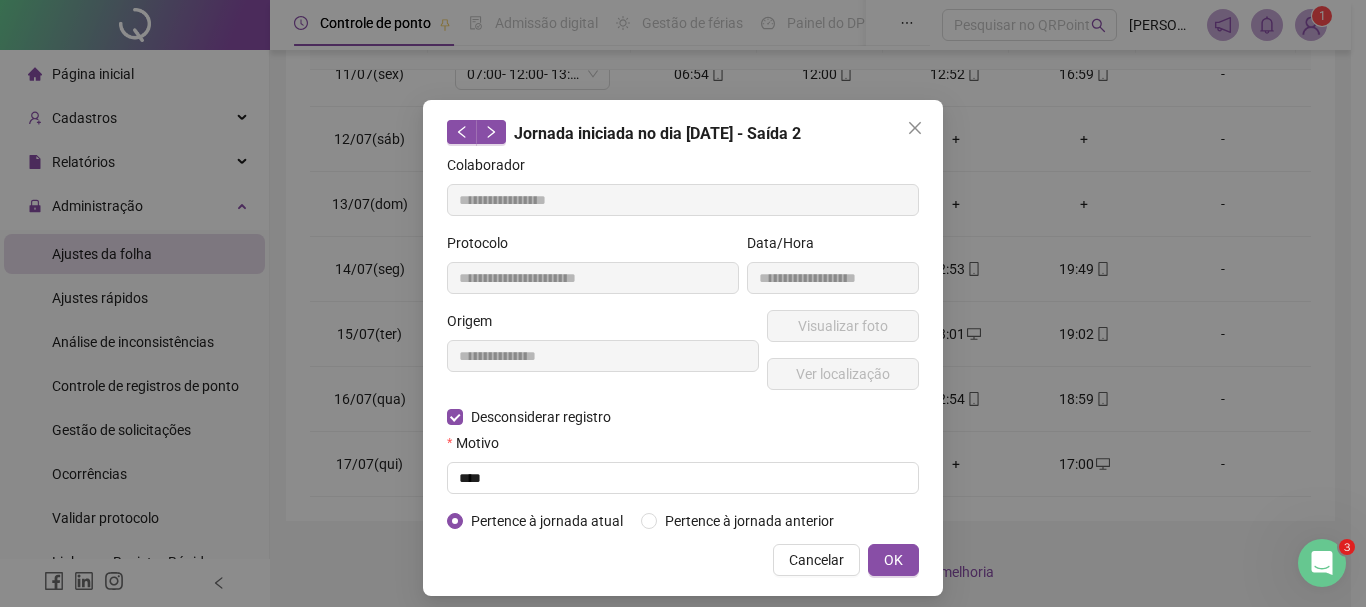 click on "**********" at bounding box center [683, 348] 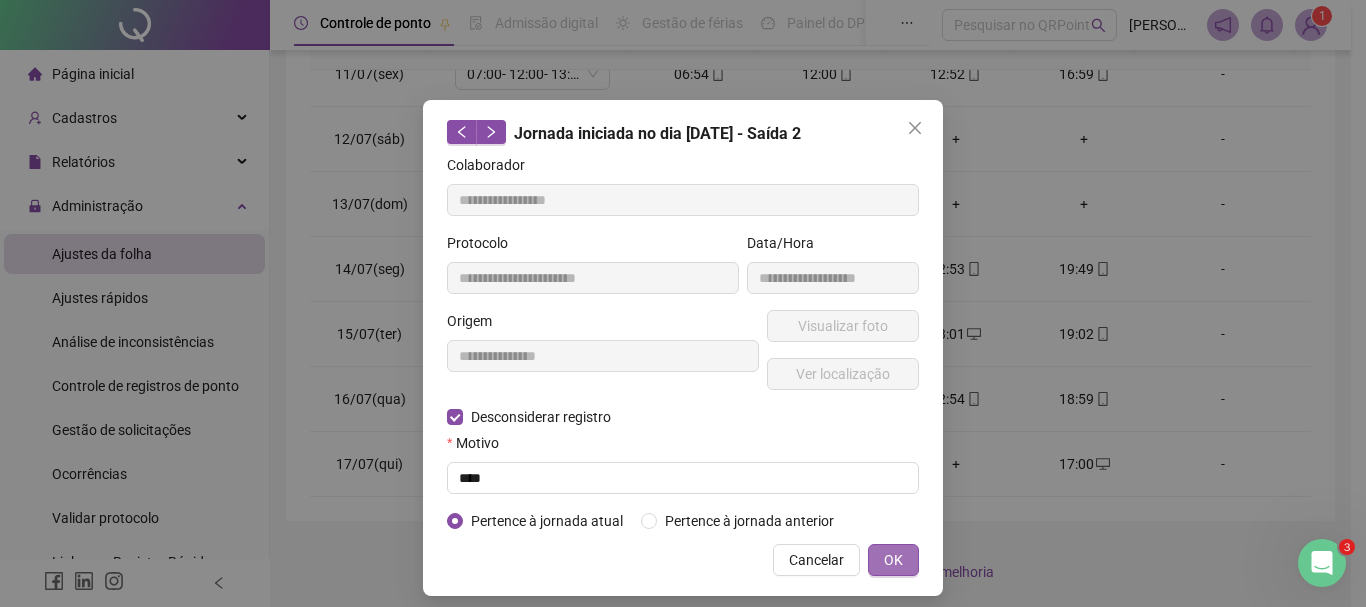 click on "OK" at bounding box center (893, 560) 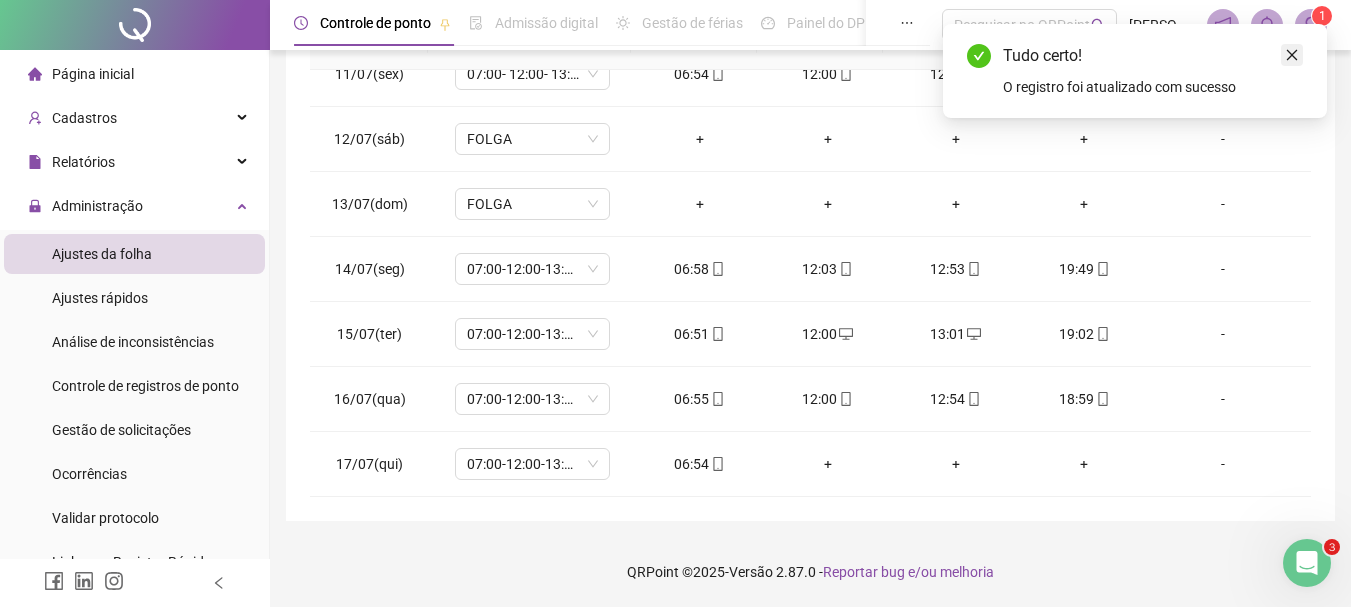 click 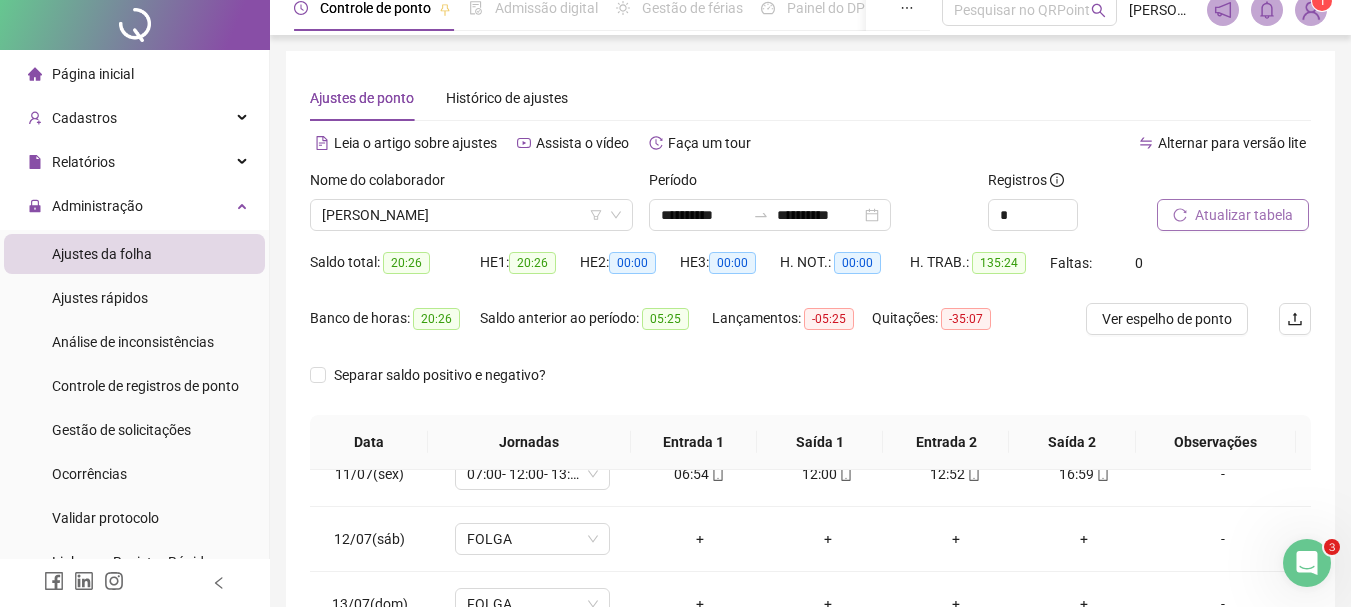 scroll, scrollTop: 0, scrollLeft: 0, axis: both 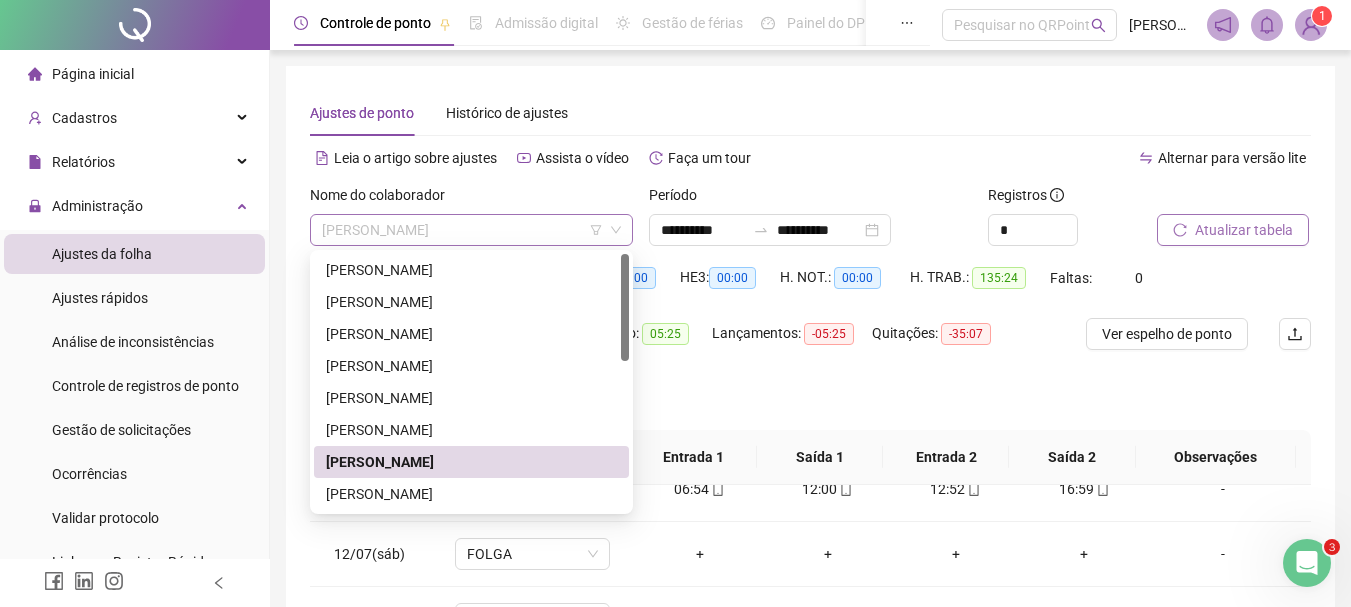 click on "[PERSON_NAME]" at bounding box center (471, 230) 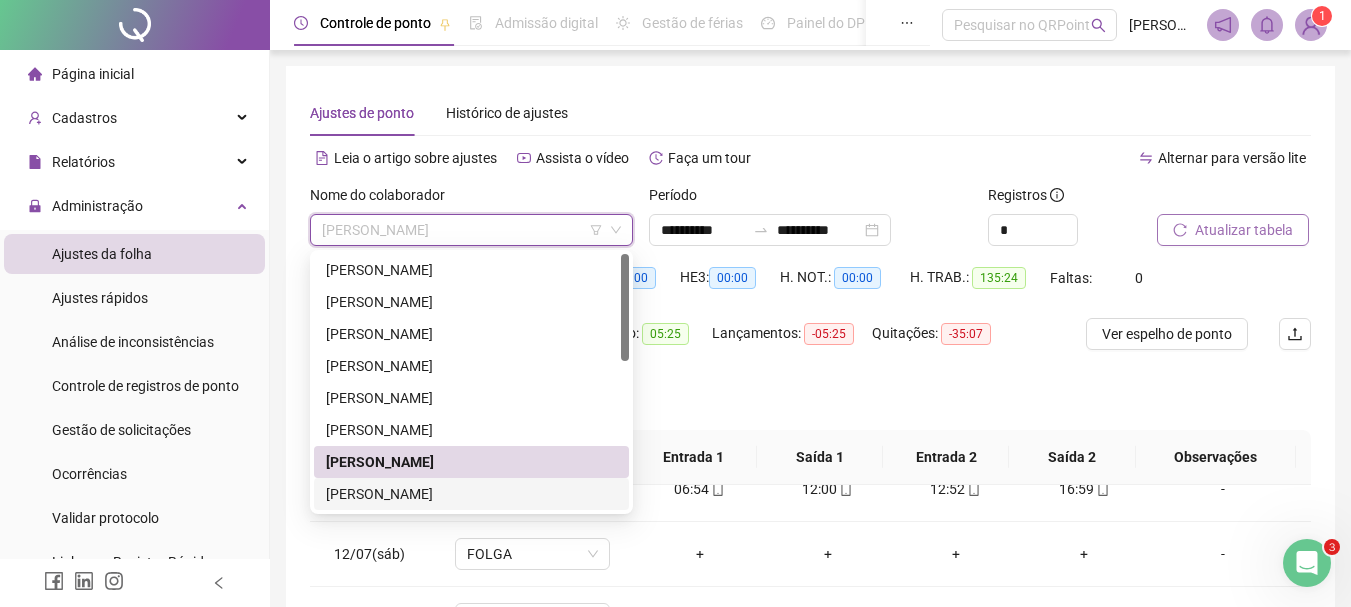 click on "[PERSON_NAME]" at bounding box center [471, 494] 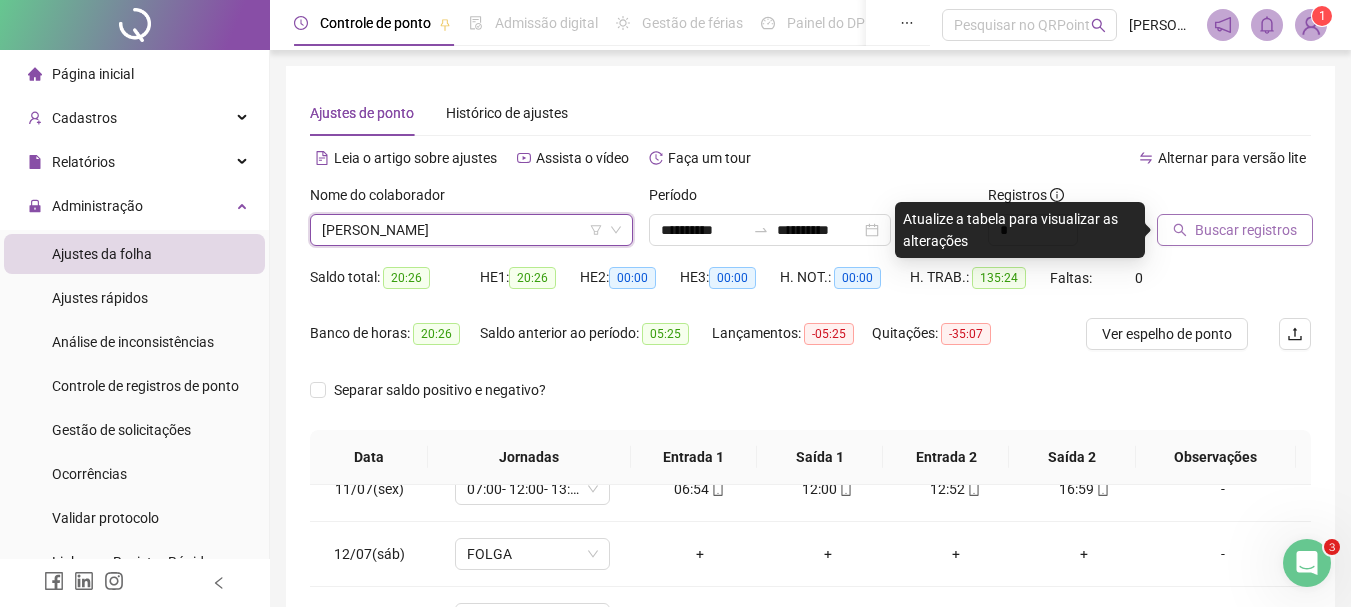click on "Buscar registros" at bounding box center [1246, 230] 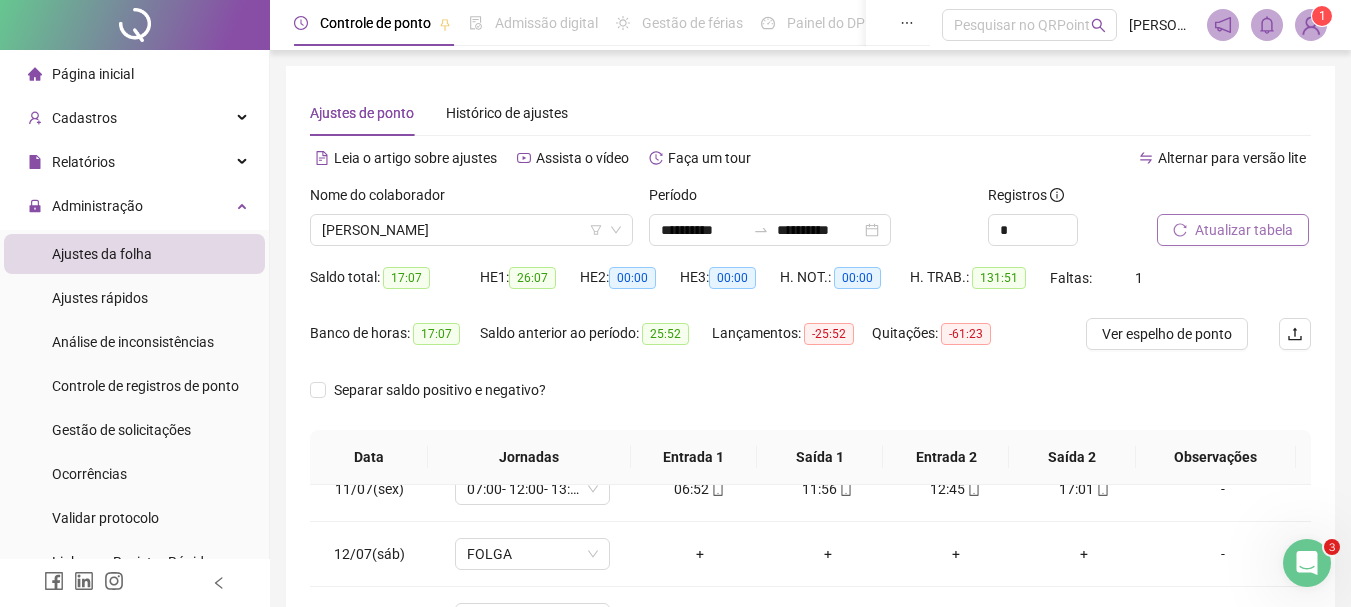 scroll, scrollTop: 415, scrollLeft: 0, axis: vertical 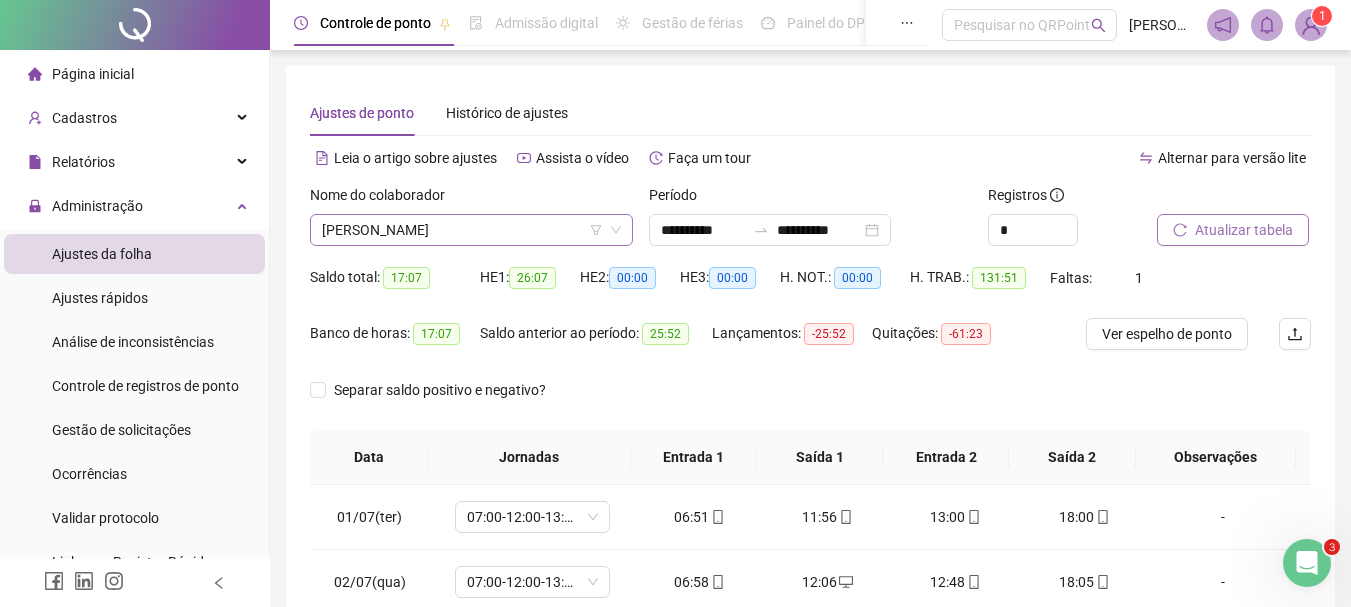 click on "[PERSON_NAME]" at bounding box center [471, 230] 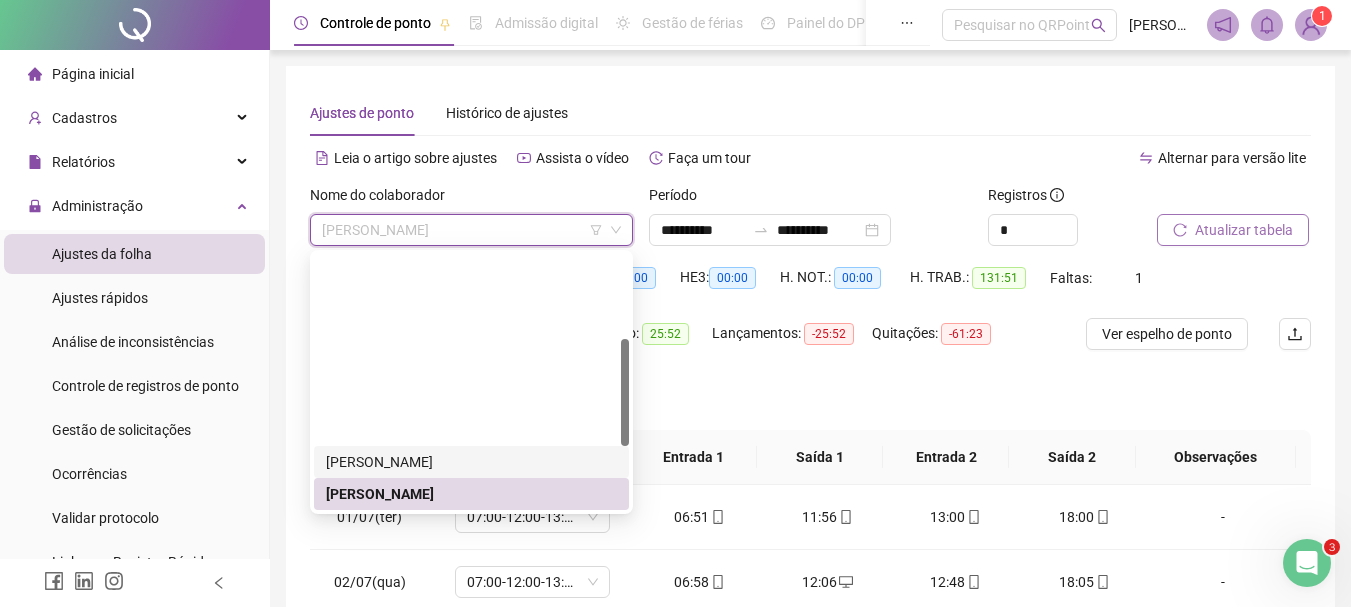 scroll, scrollTop: 200, scrollLeft: 0, axis: vertical 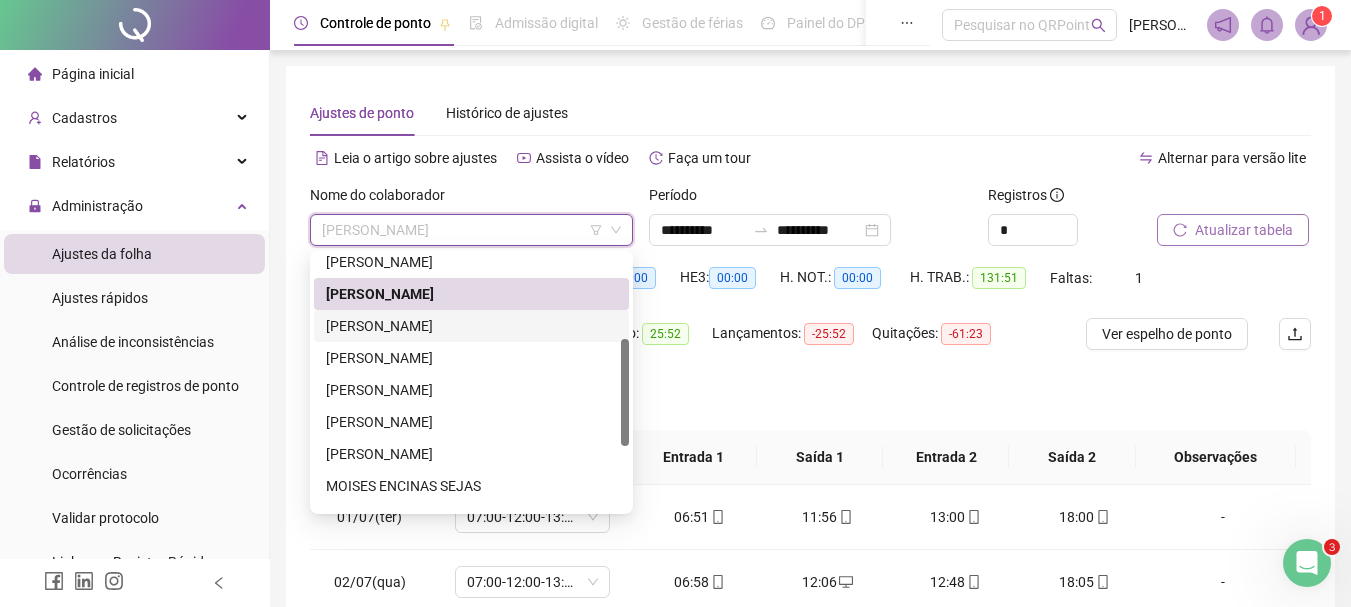 click on "[PERSON_NAME]" at bounding box center (471, 326) 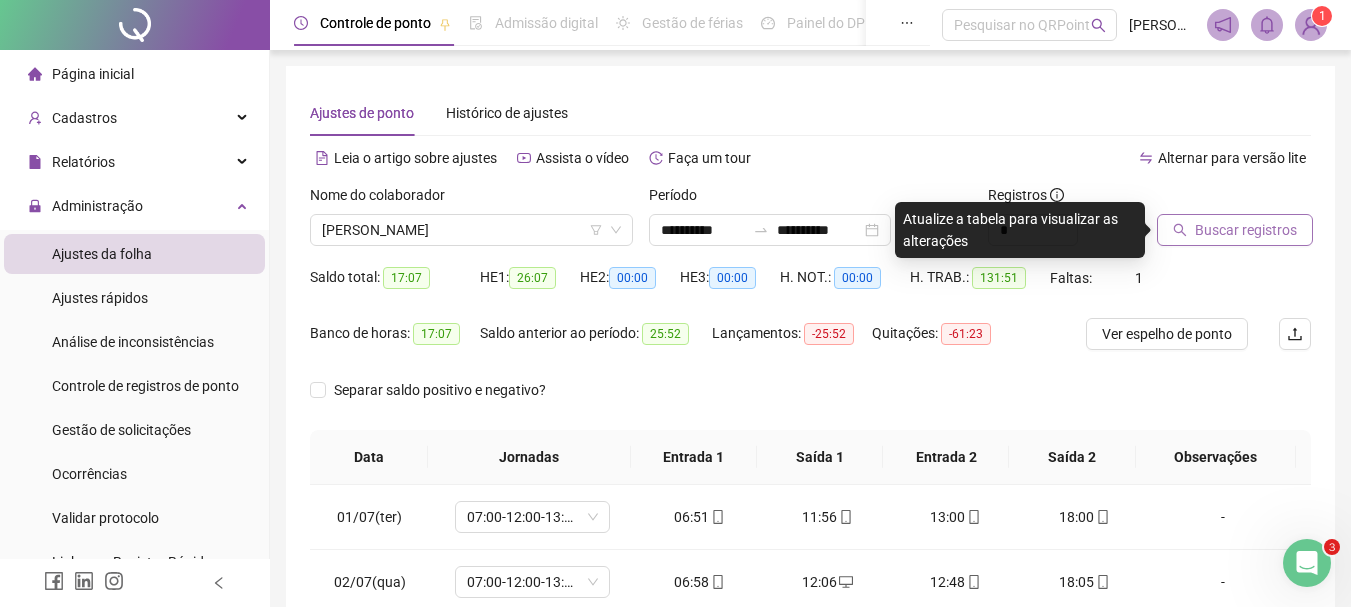 click on "Buscar registros" at bounding box center [1235, 230] 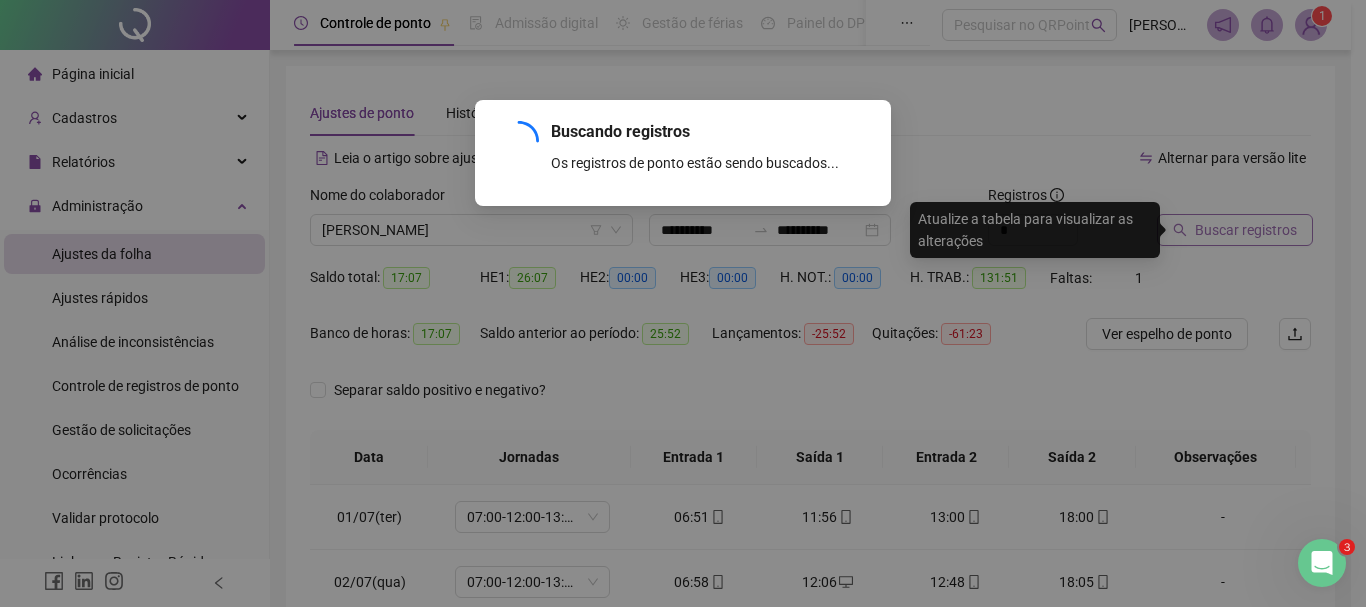 click on "Buscando registros Os registros de ponto estão sendo buscados... OK" at bounding box center (683, 303) 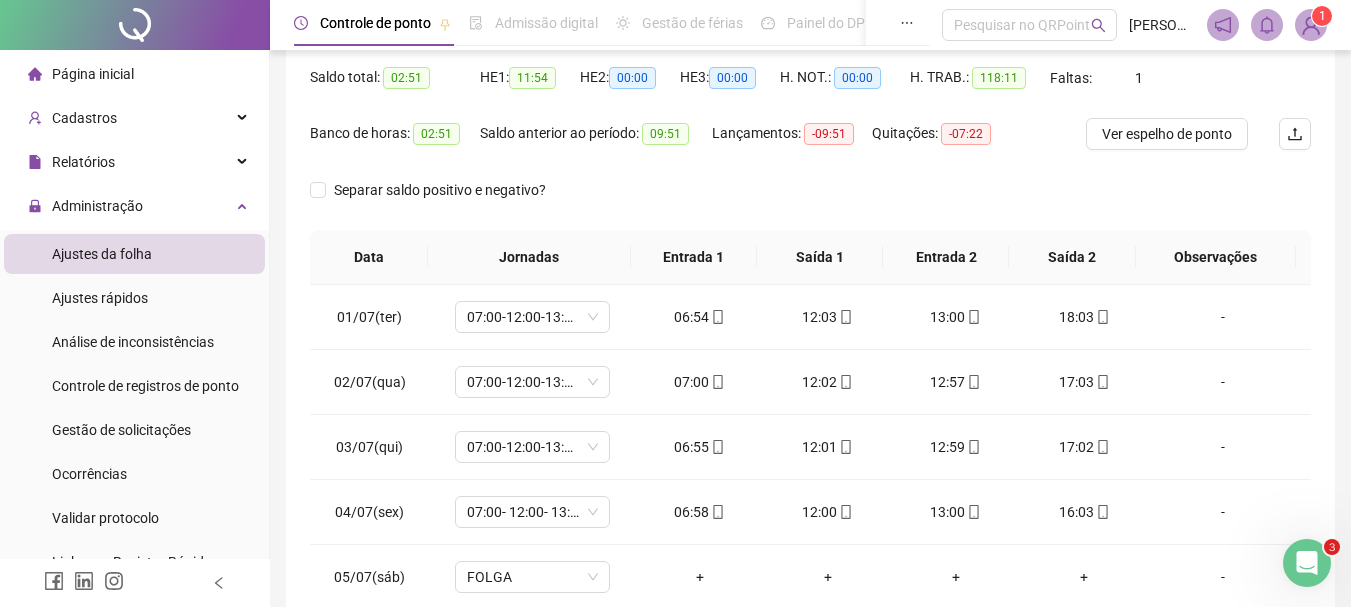 scroll, scrollTop: 415, scrollLeft: 0, axis: vertical 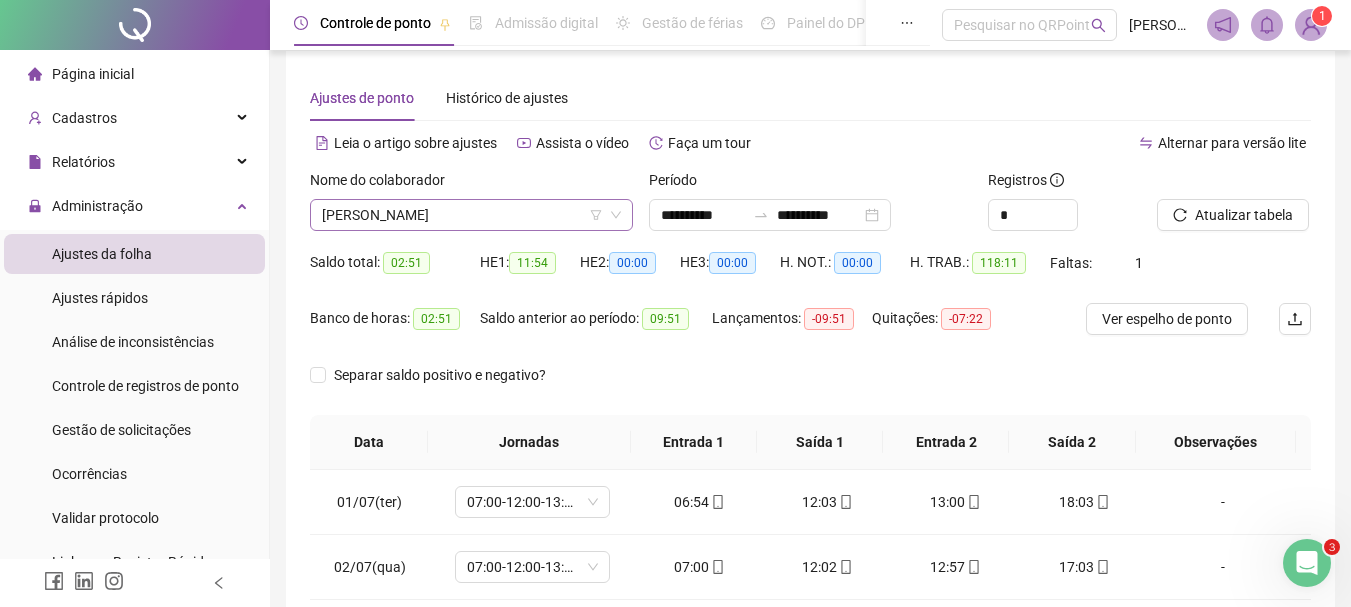 click on "[PERSON_NAME]" at bounding box center (471, 215) 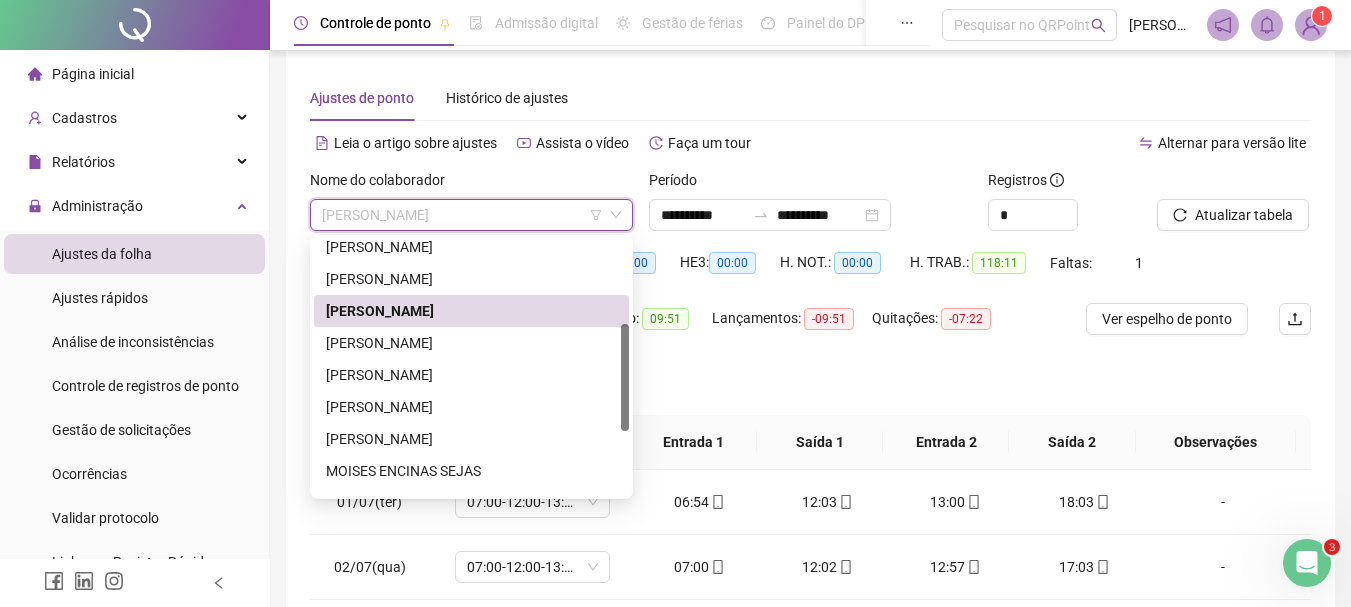 click on "[PERSON_NAME]" at bounding box center [471, 311] 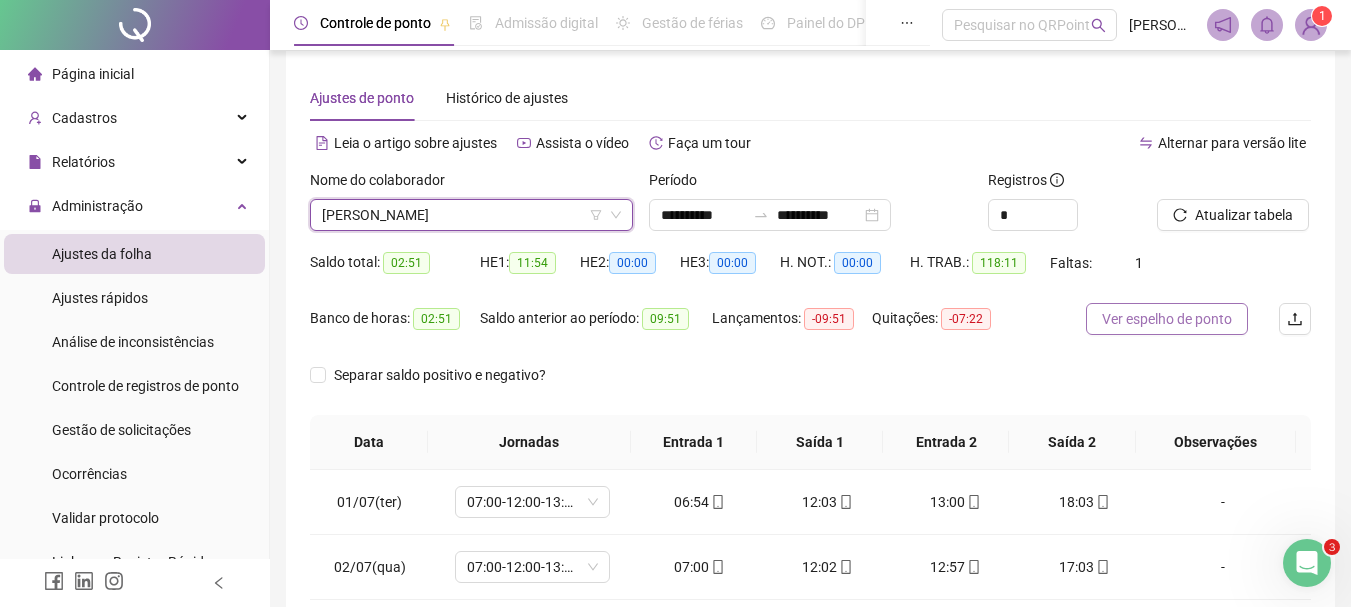 click on "Ver espelho de ponto" at bounding box center [1167, 319] 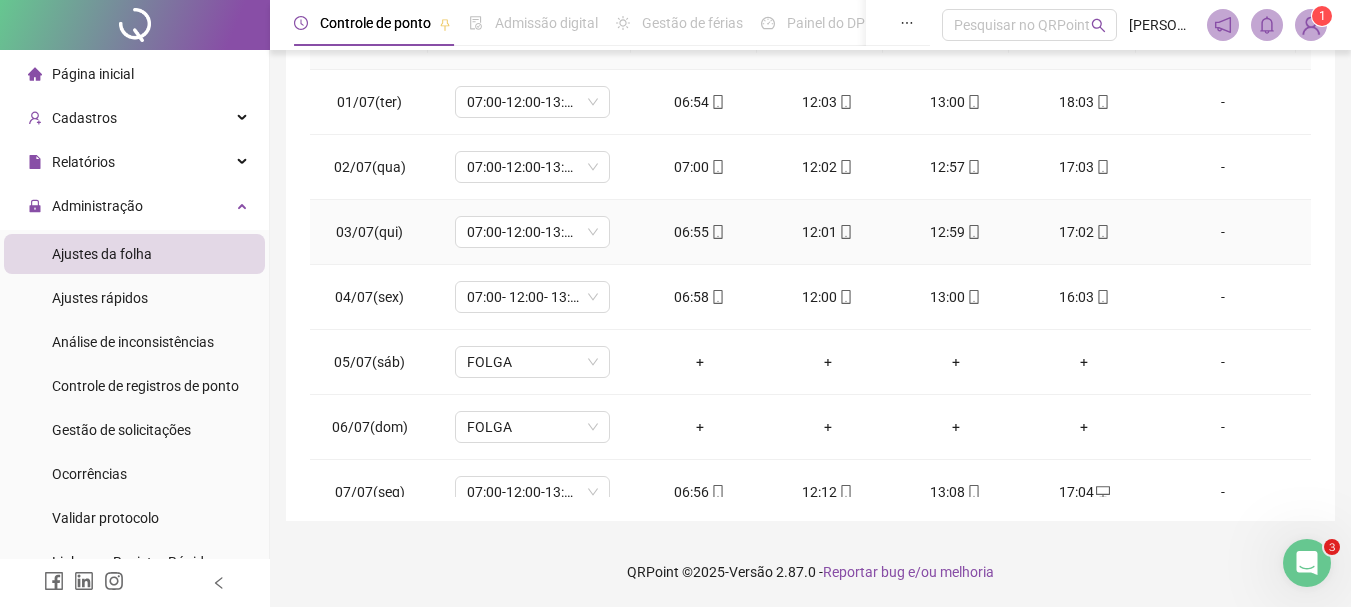 scroll, scrollTop: 0, scrollLeft: 0, axis: both 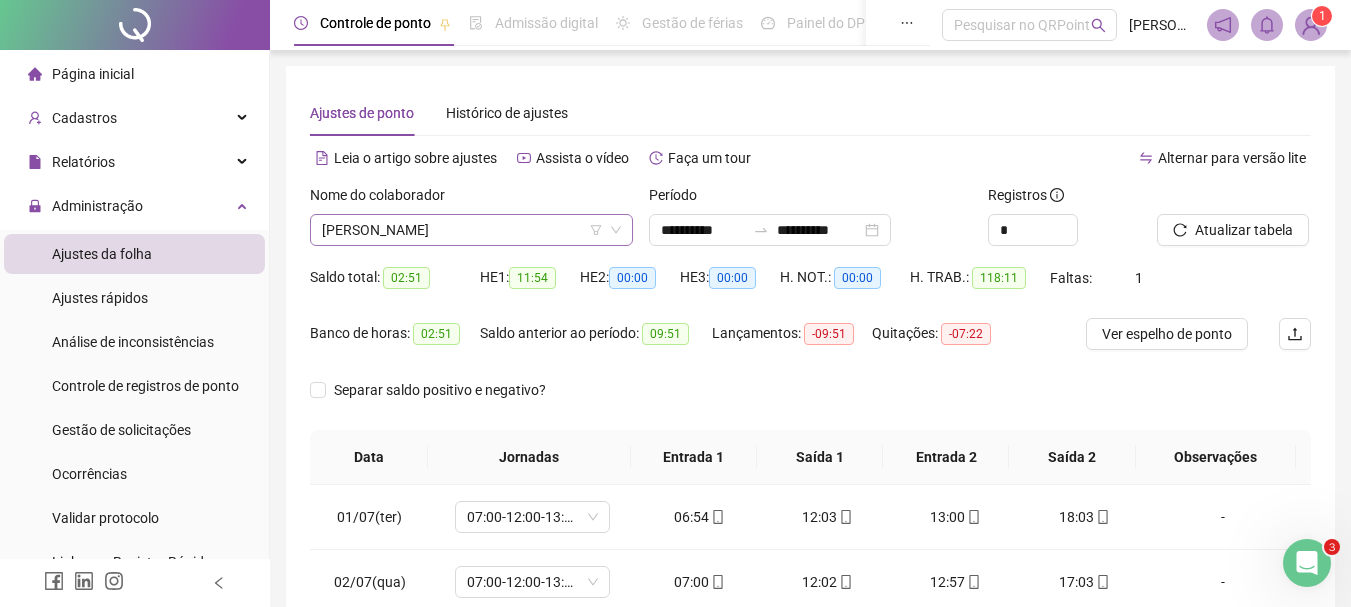 click on "[PERSON_NAME]" at bounding box center [471, 230] 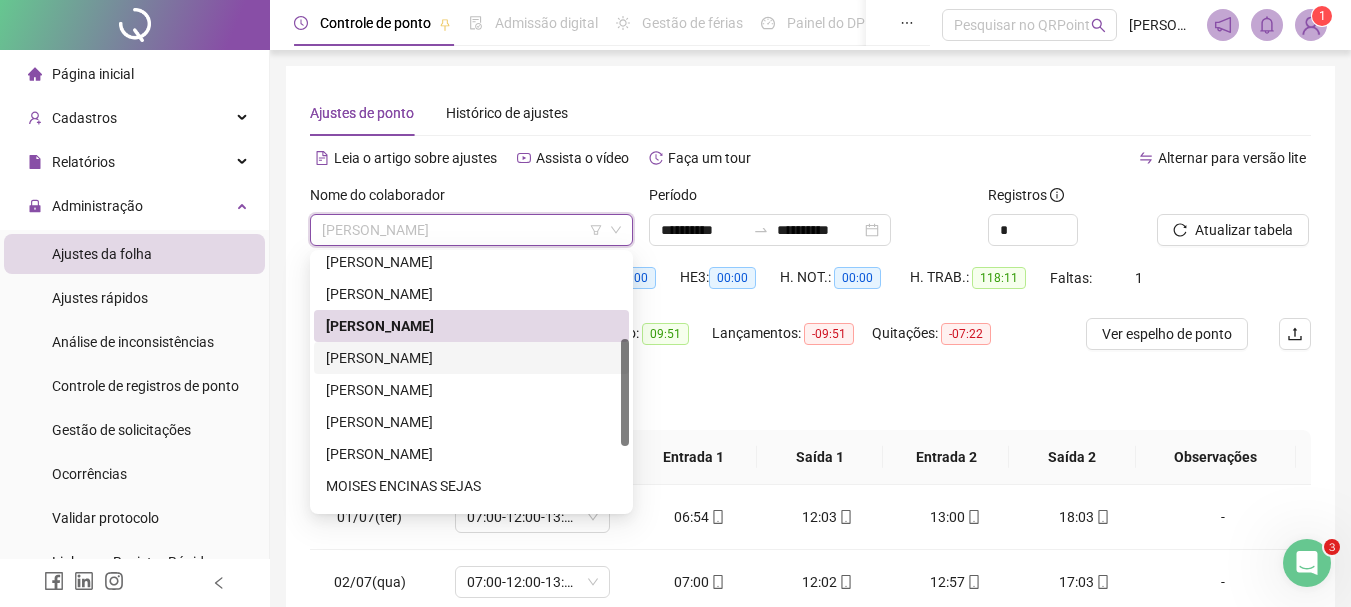 click on "[PERSON_NAME]" at bounding box center (471, 358) 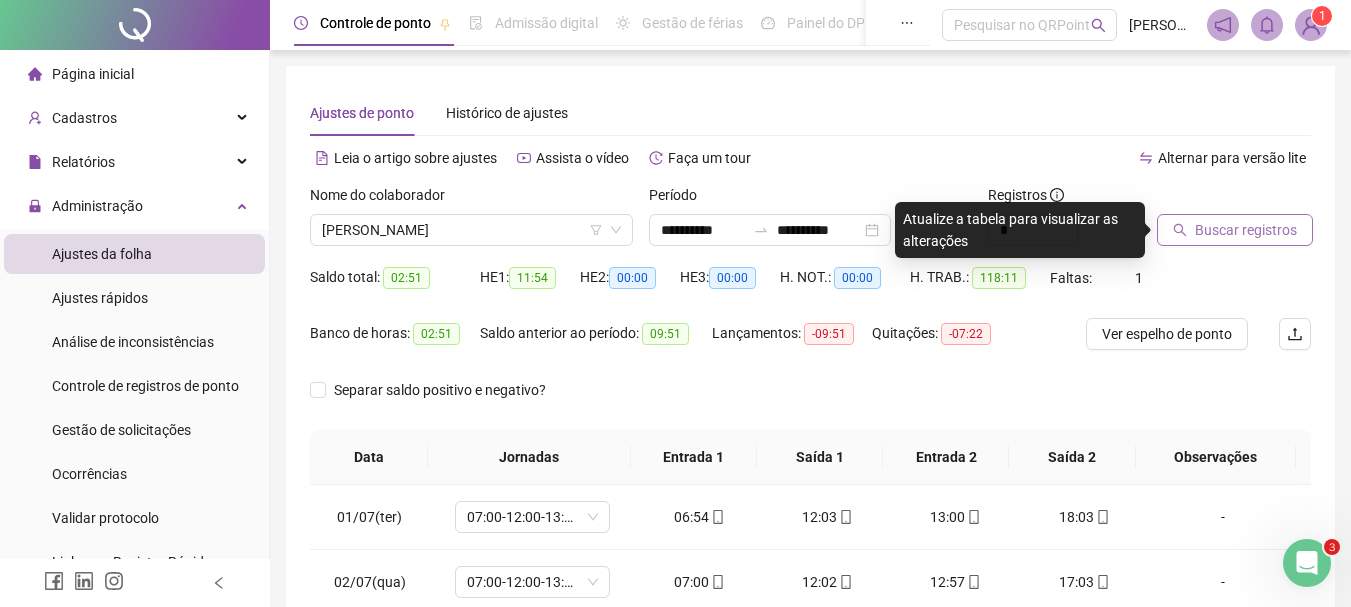 click on "Buscar registros" at bounding box center (1246, 230) 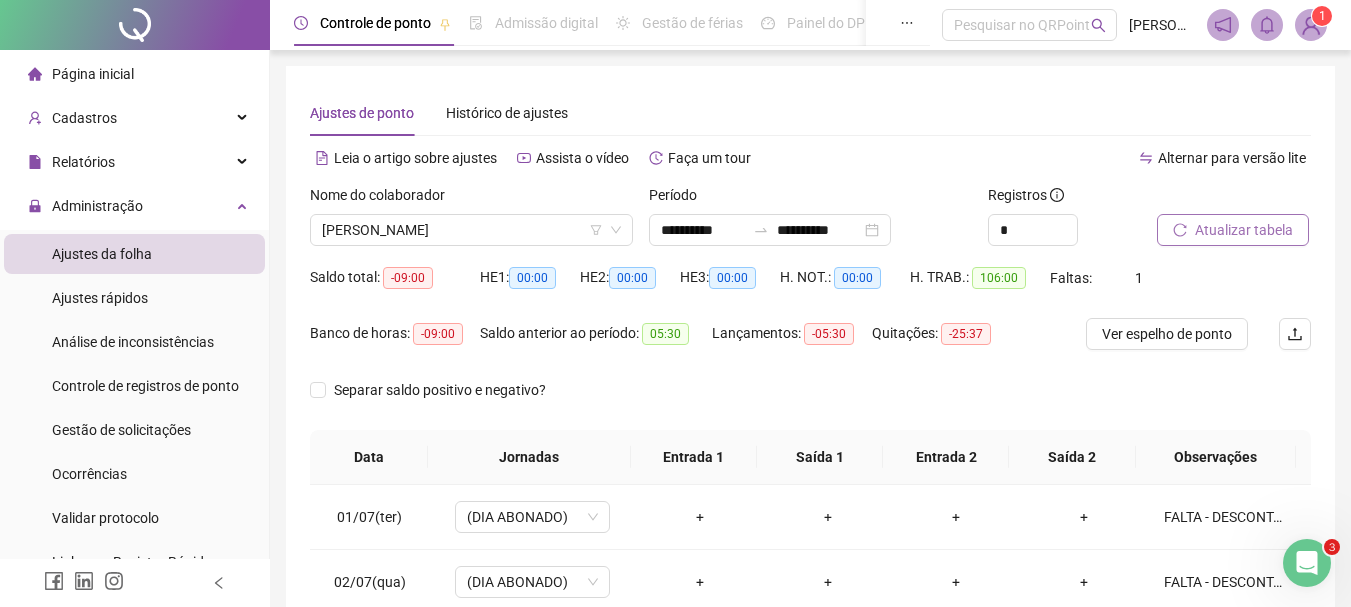 scroll, scrollTop: 415, scrollLeft: 0, axis: vertical 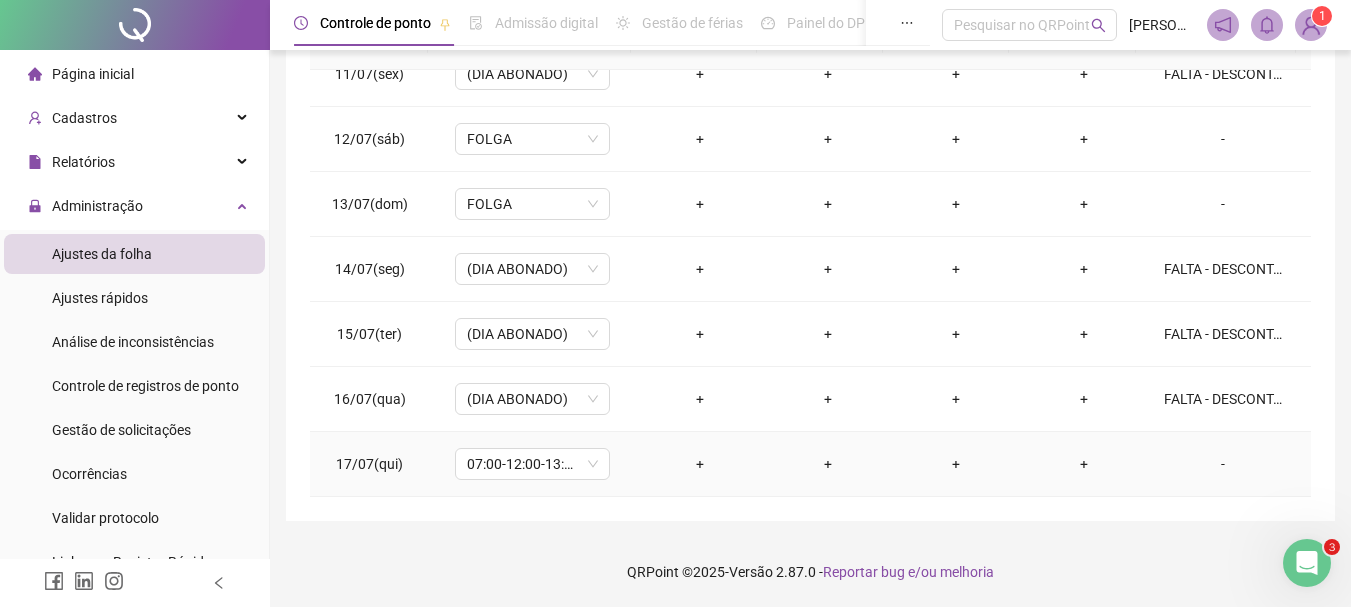click on "-" at bounding box center [1229, 464] 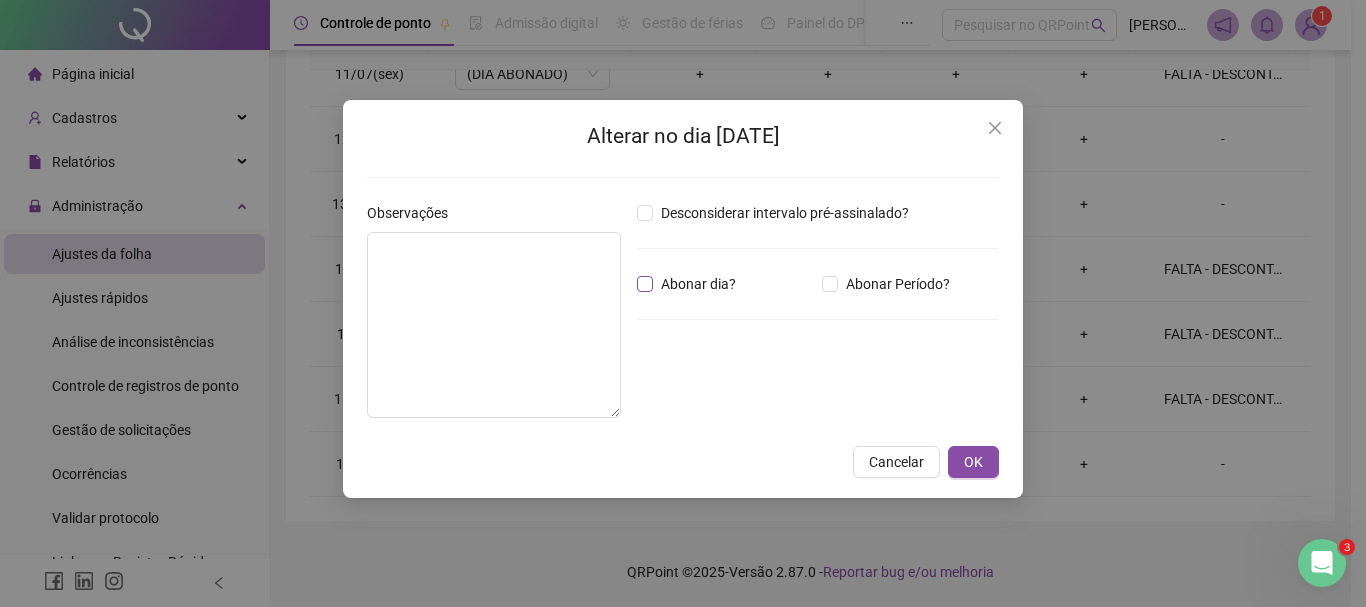 click on "Abonar dia?" at bounding box center (698, 284) 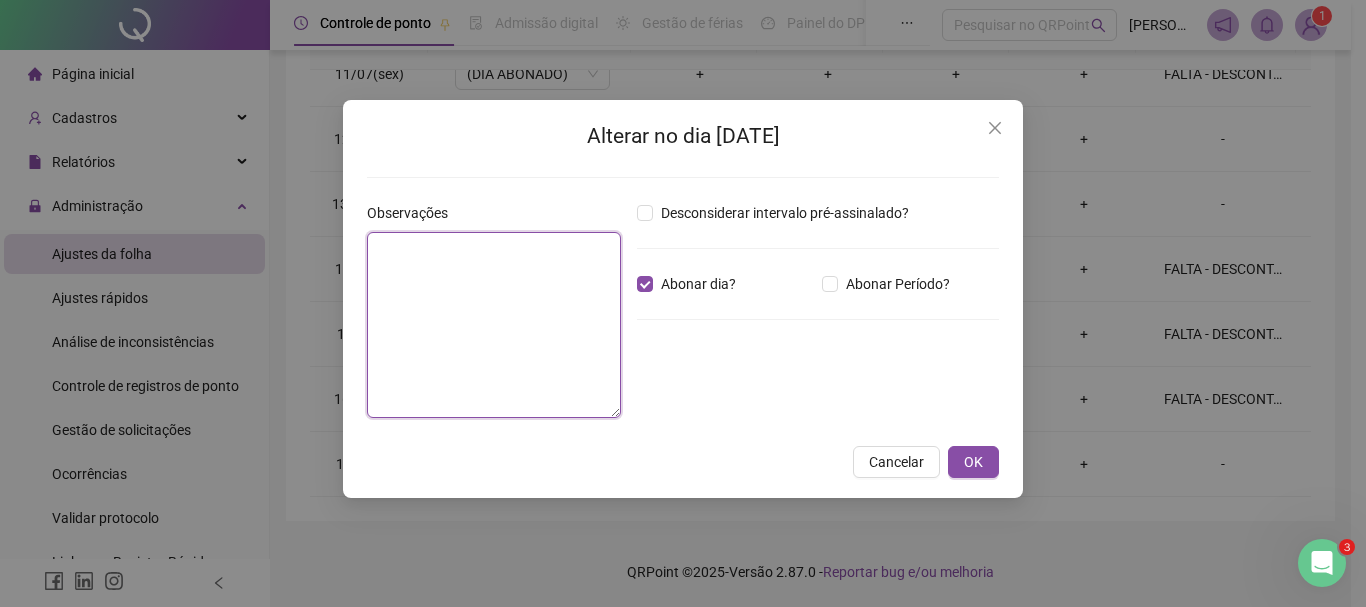 click at bounding box center [494, 325] 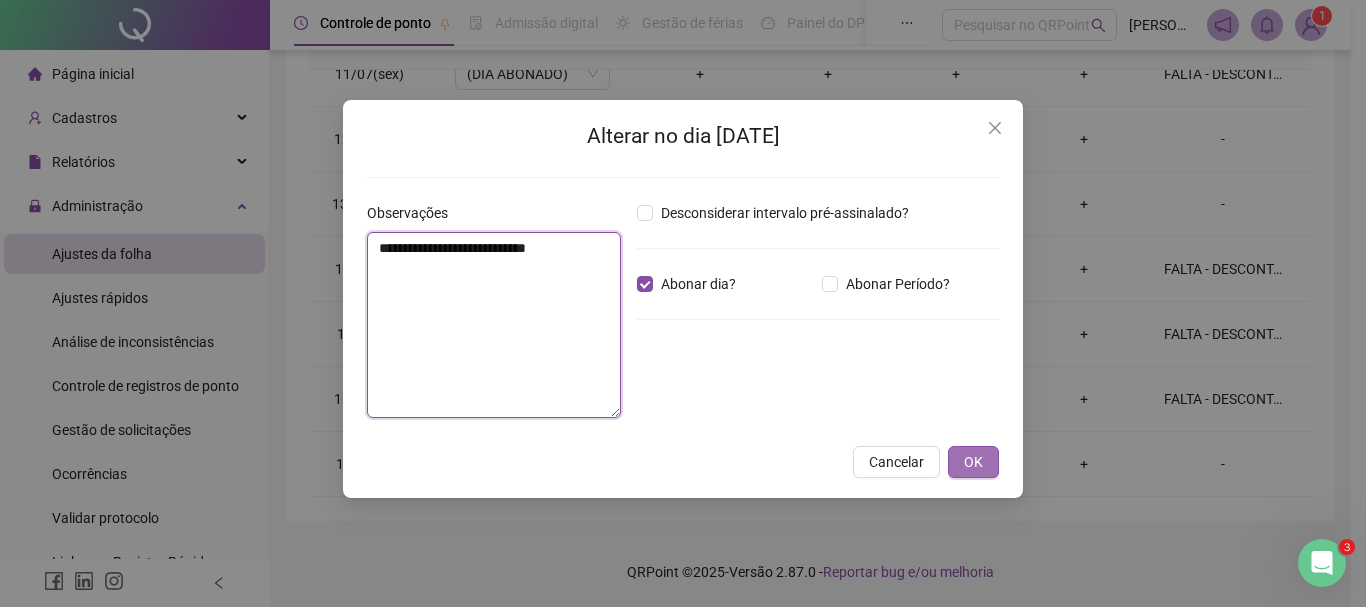 type on "**********" 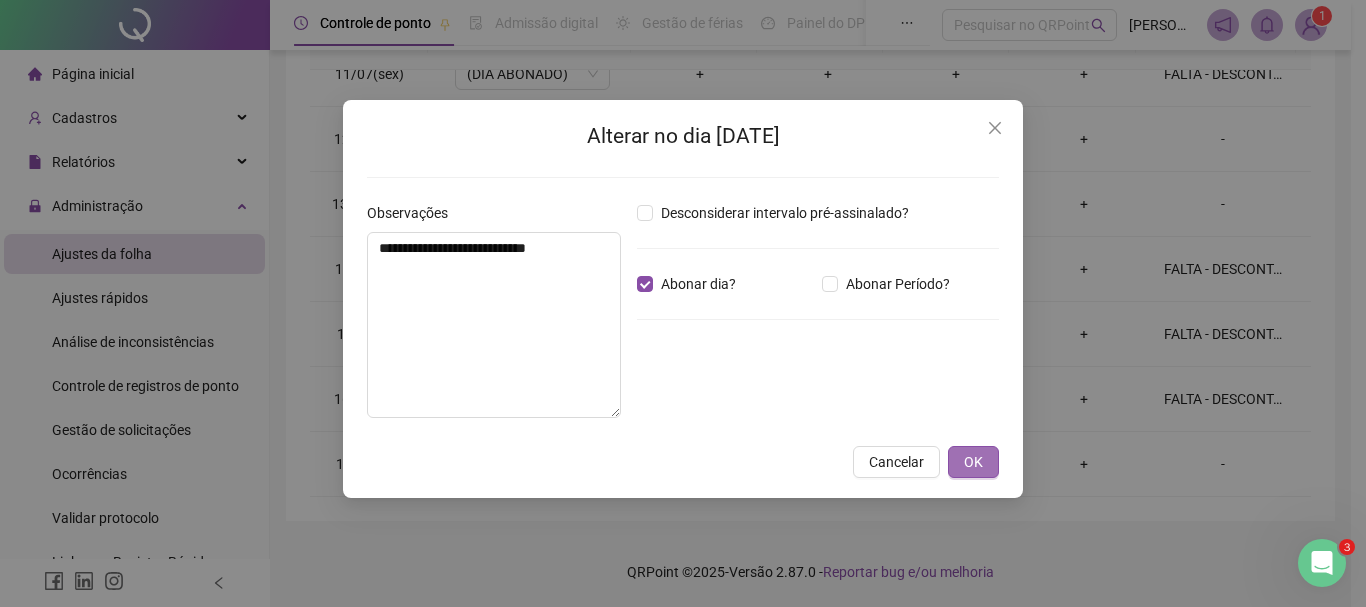 click on "OK" at bounding box center [973, 462] 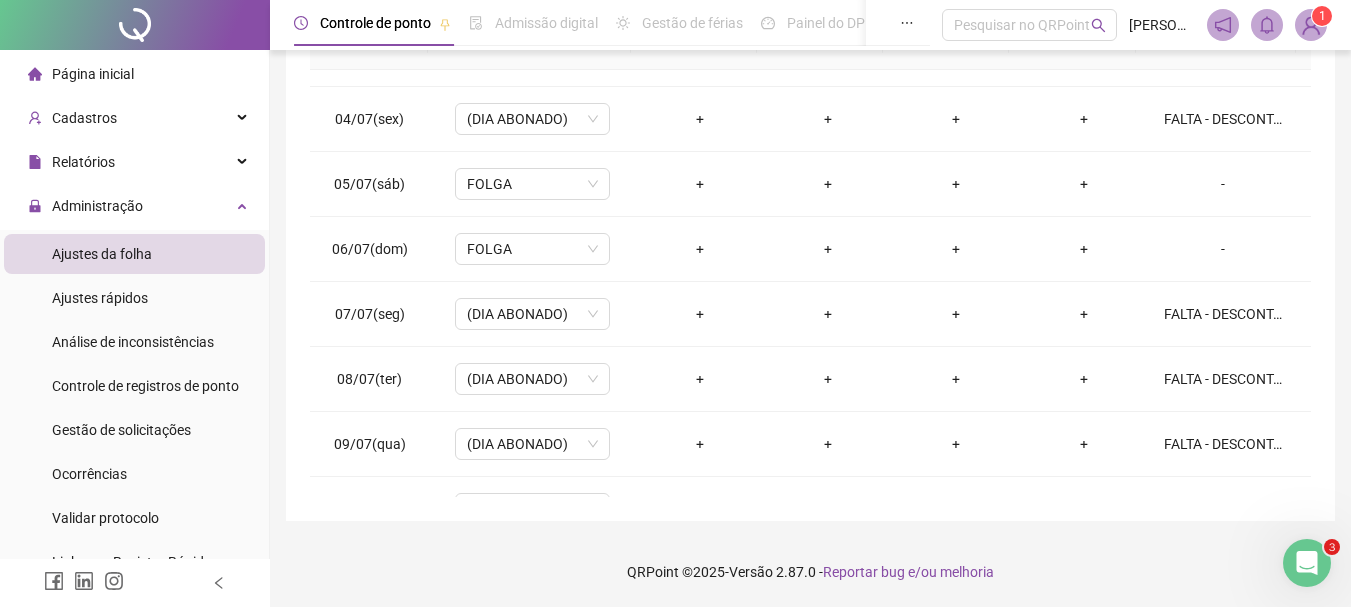 scroll, scrollTop: 0, scrollLeft: 0, axis: both 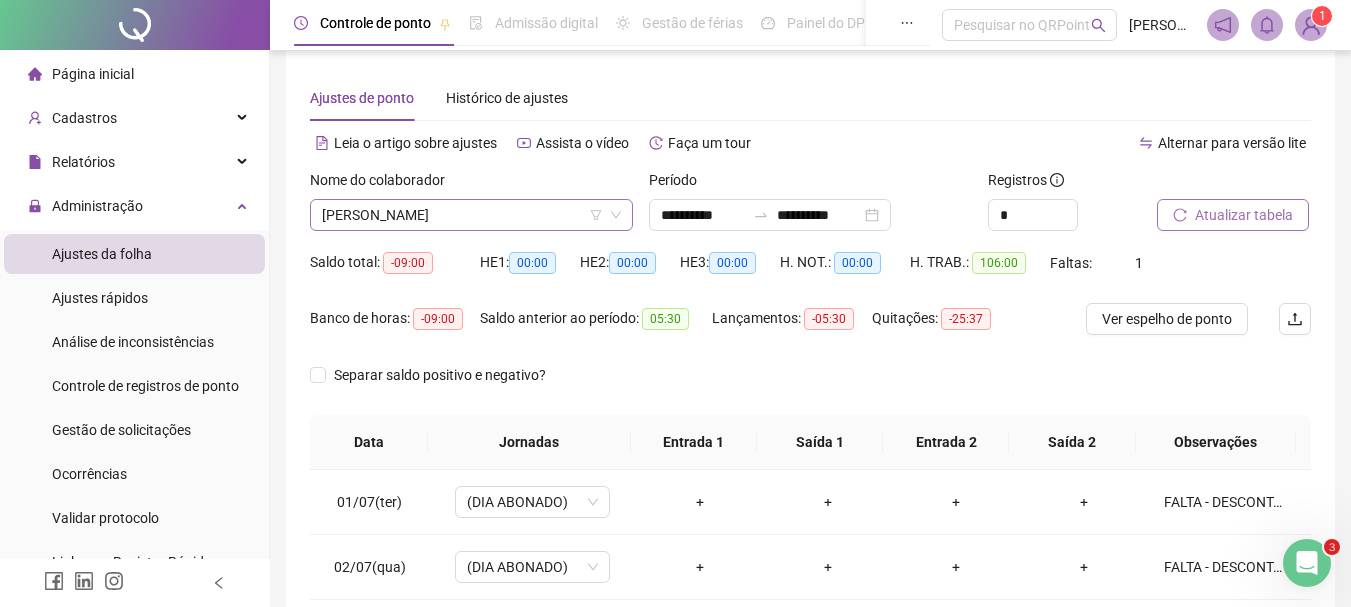 click on "[PERSON_NAME]" at bounding box center [471, 215] 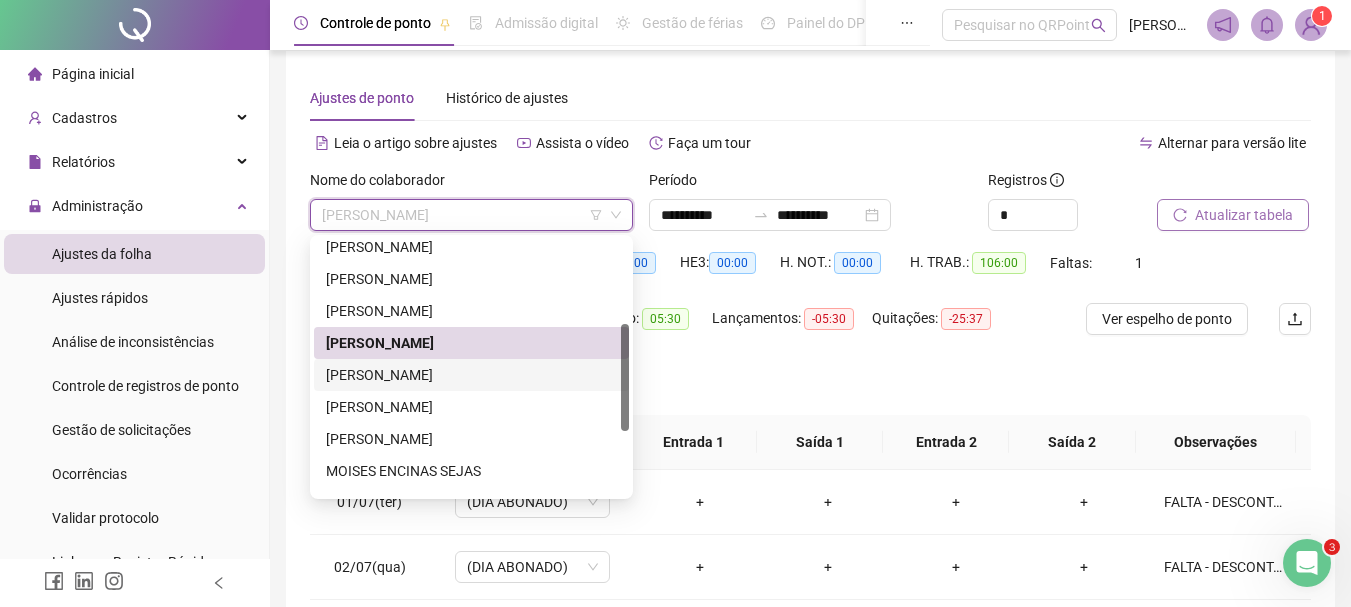 click on "[PERSON_NAME]" at bounding box center (471, 375) 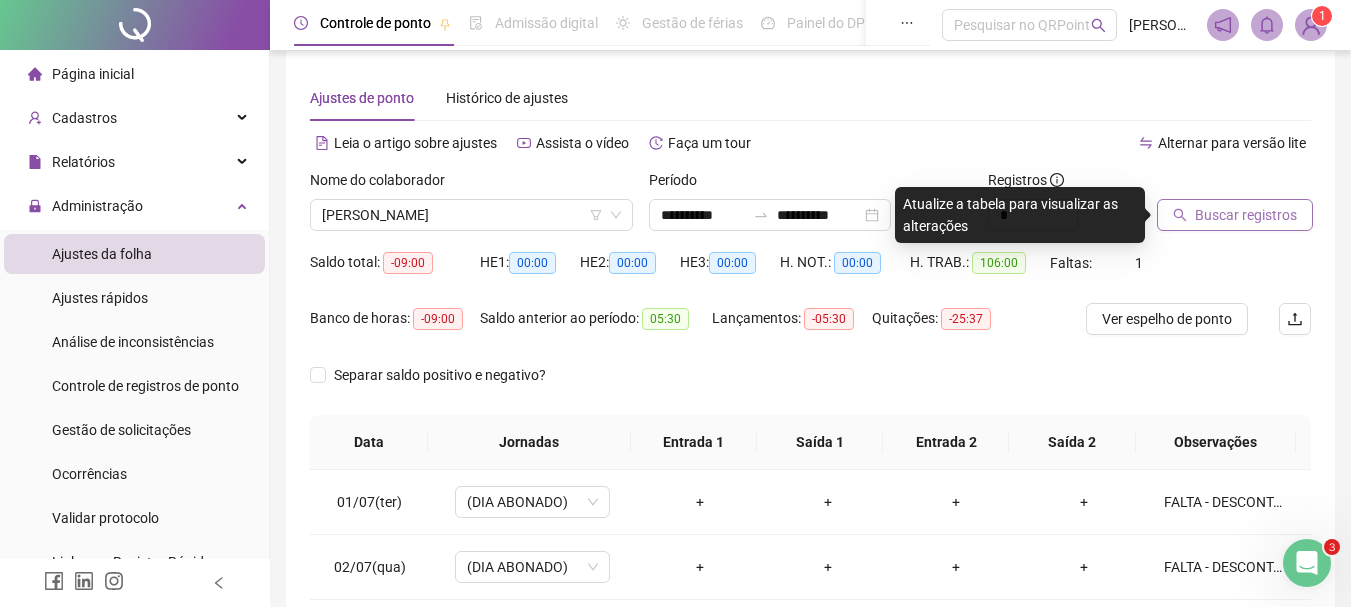 click on "Buscar registros" at bounding box center (1246, 215) 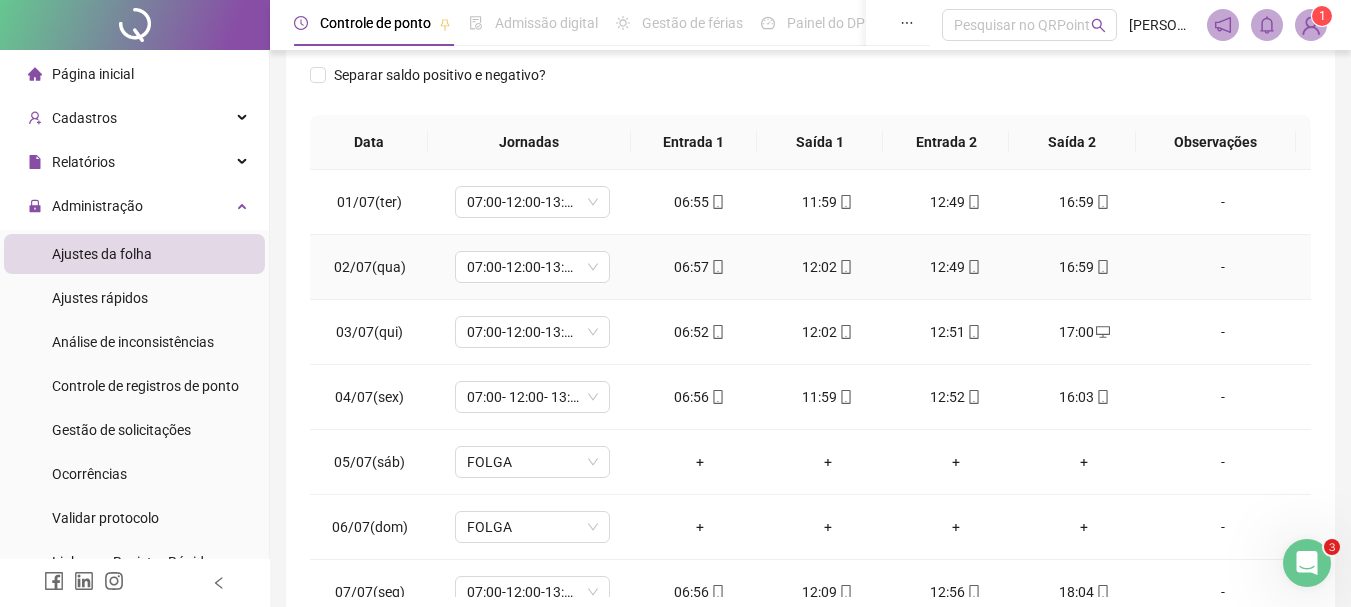 scroll, scrollTop: 415, scrollLeft: 0, axis: vertical 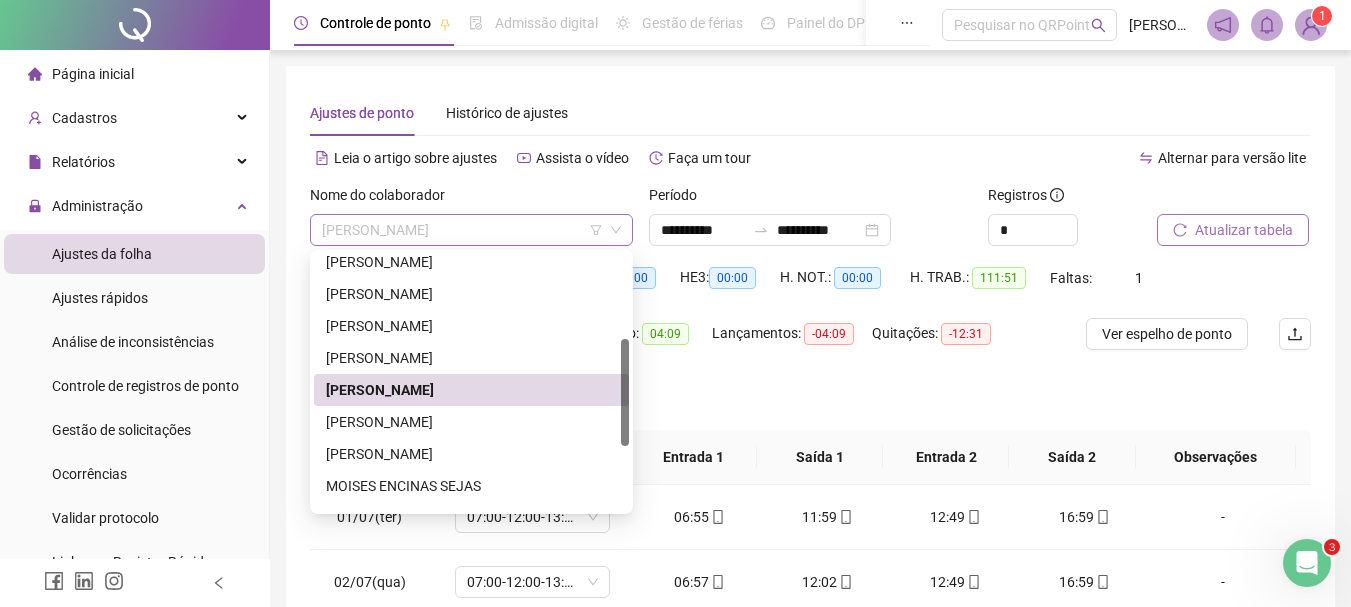 click on "[PERSON_NAME]" at bounding box center [471, 230] 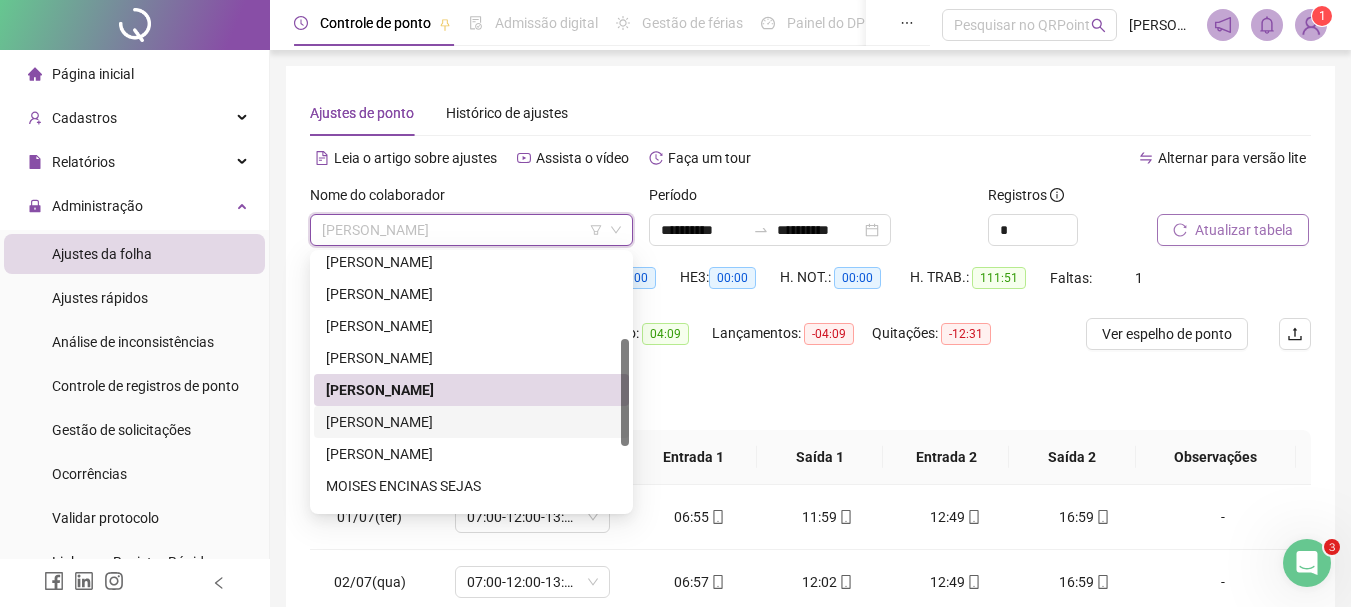 click on "[PERSON_NAME]" at bounding box center [471, 422] 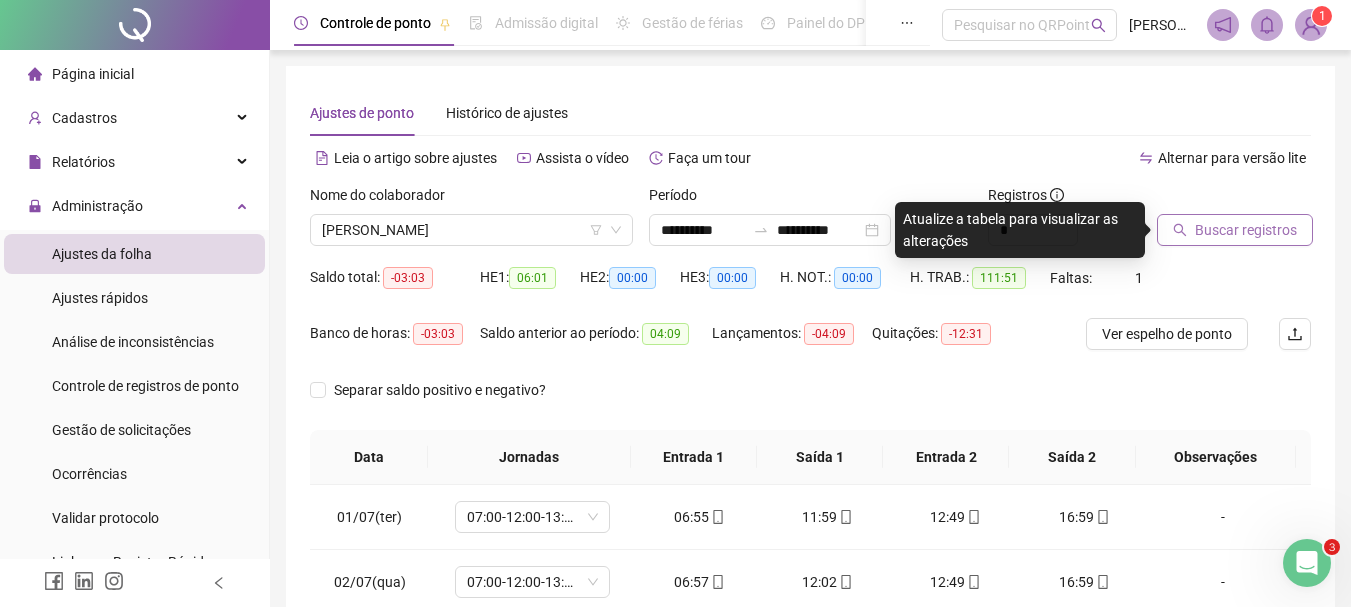 click on "Buscar registros" at bounding box center [1246, 230] 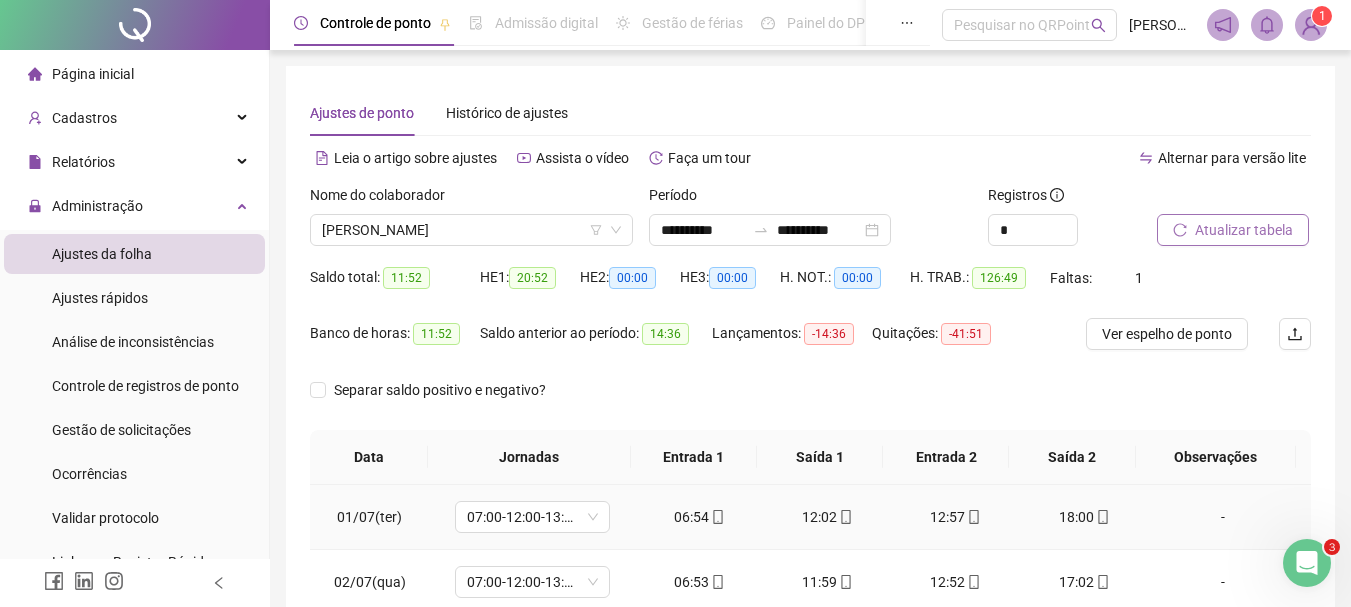 scroll, scrollTop: 415, scrollLeft: 0, axis: vertical 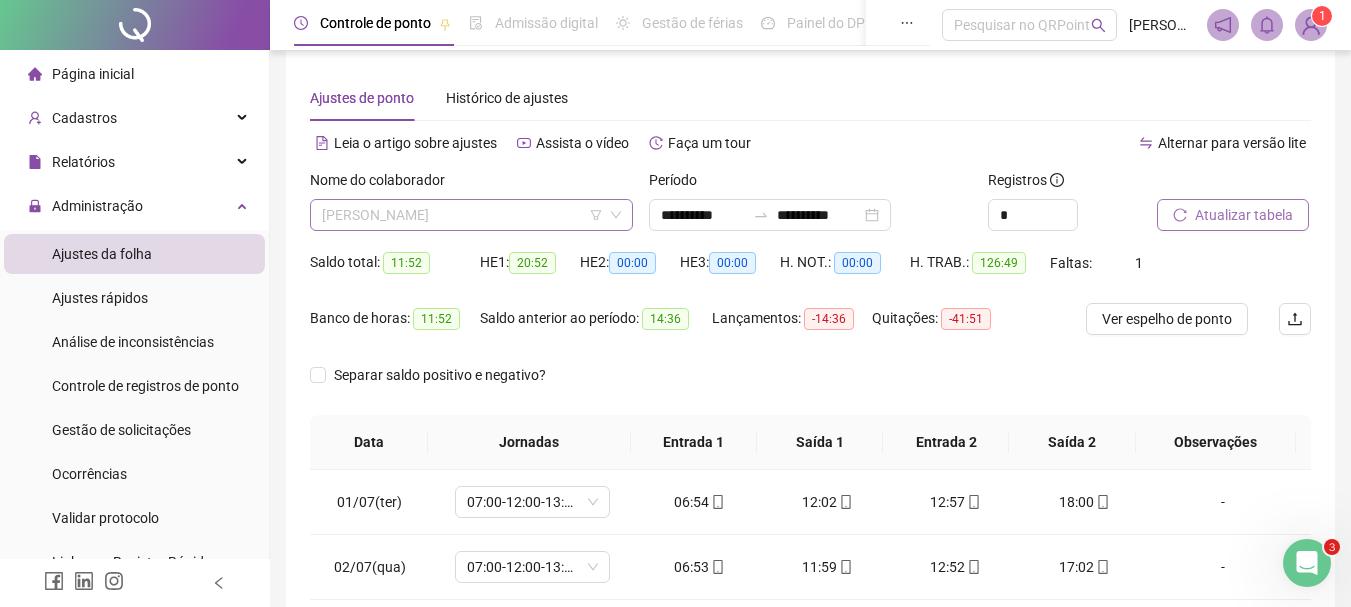 click on "[PERSON_NAME]" at bounding box center [471, 215] 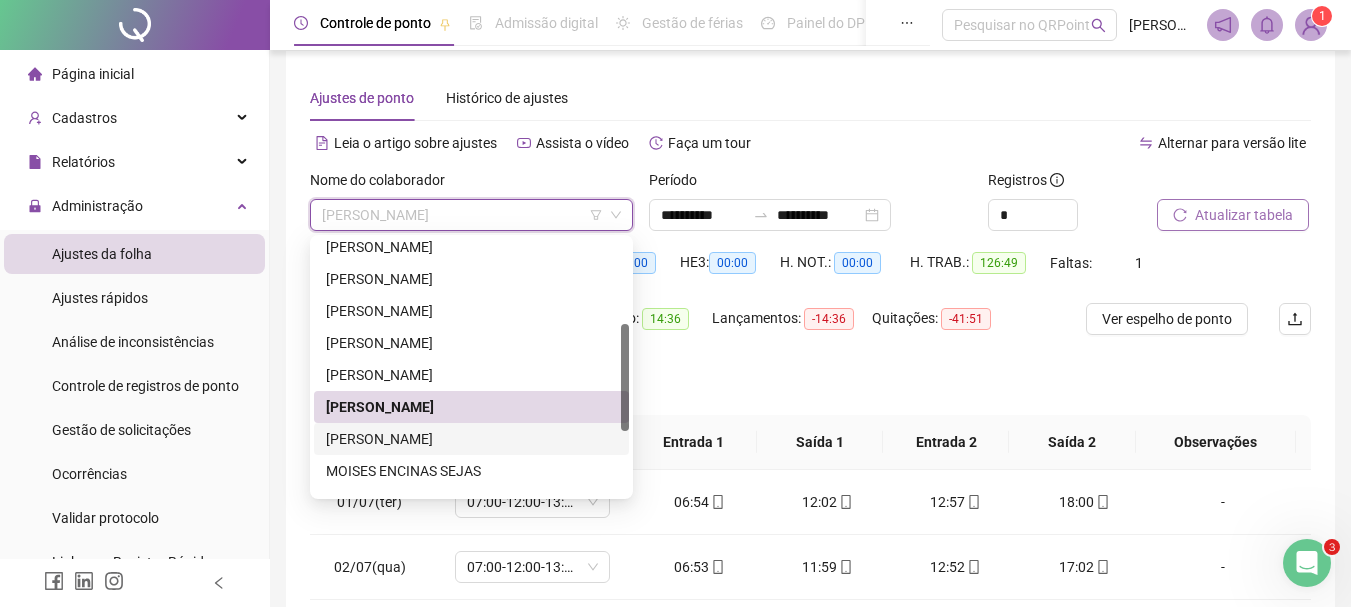 click on "[PERSON_NAME]" at bounding box center [471, 439] 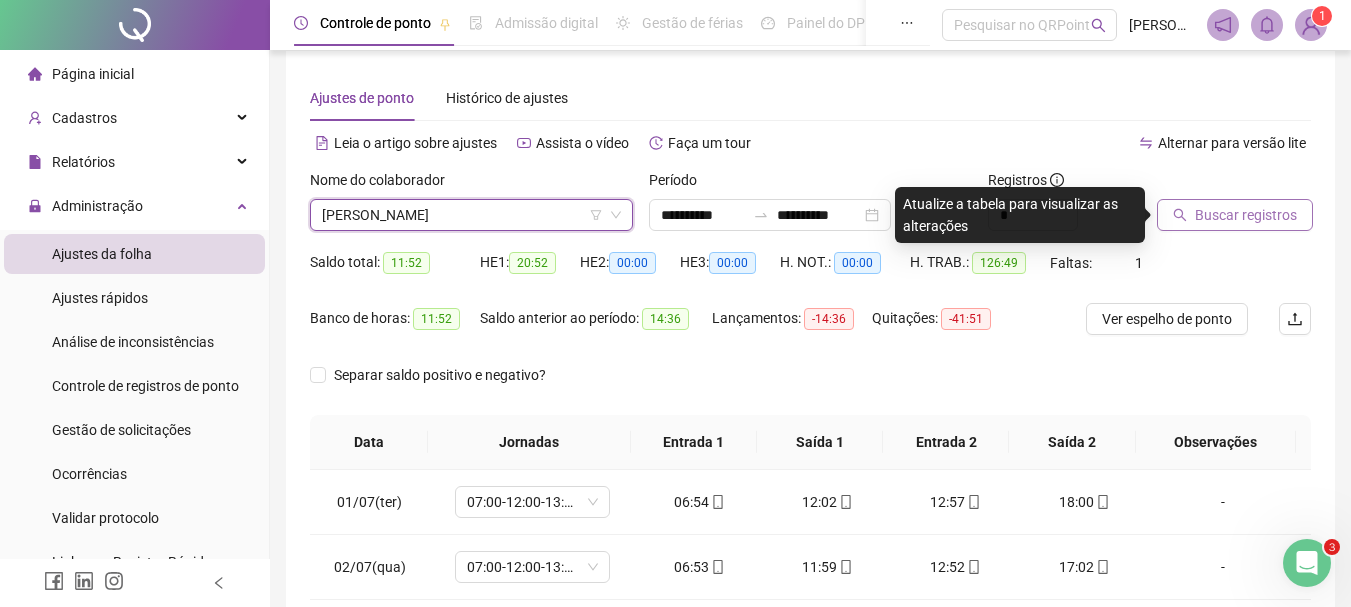 click on "Buscar registros" at bounding box center [1246, 215] 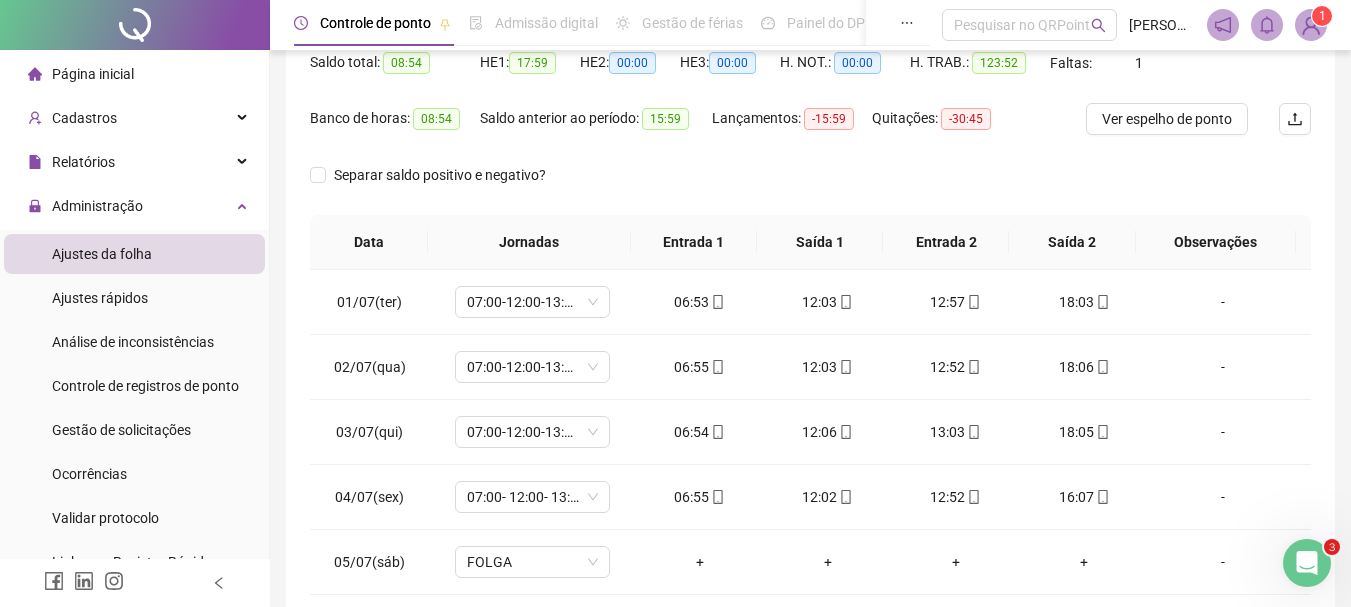 scroll, scrollTop: 415, scrollLeft: 0, axis: vertical 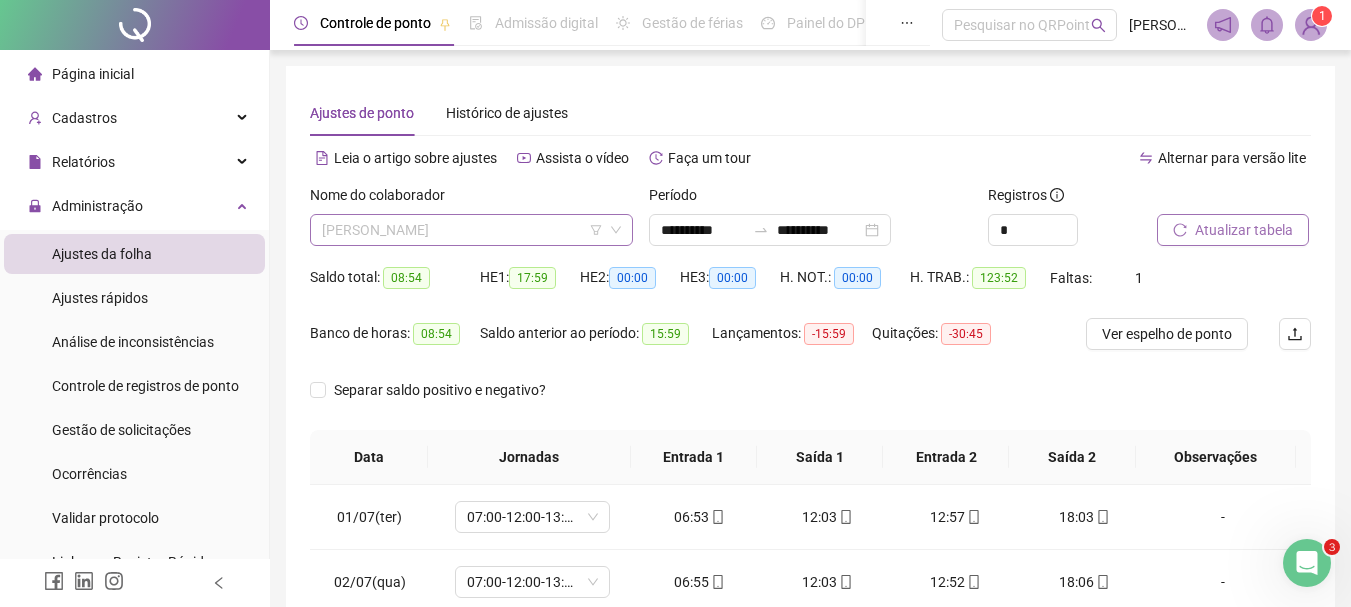click on "[PERSON_NAME]" at bounding box center [471, 230] 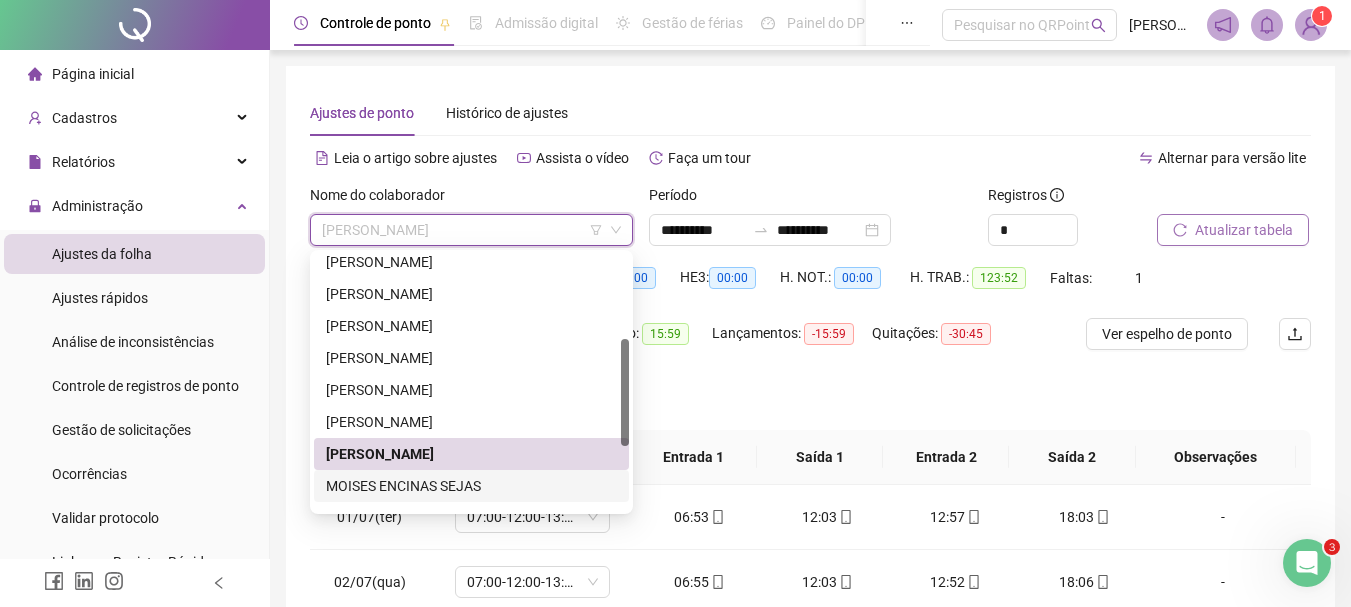 click on "MOISES ENCINAS SEJAS" at bounding box center (471, 486) 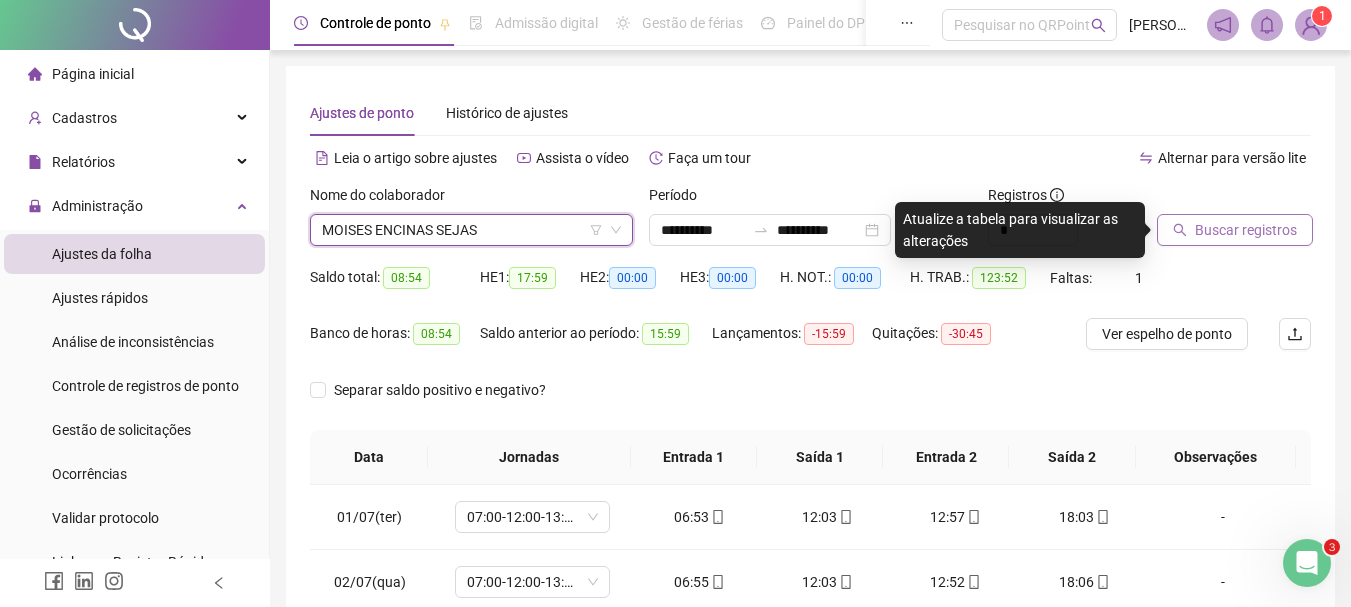 click on "Buscar registros" at bounding box center (1235, 230) 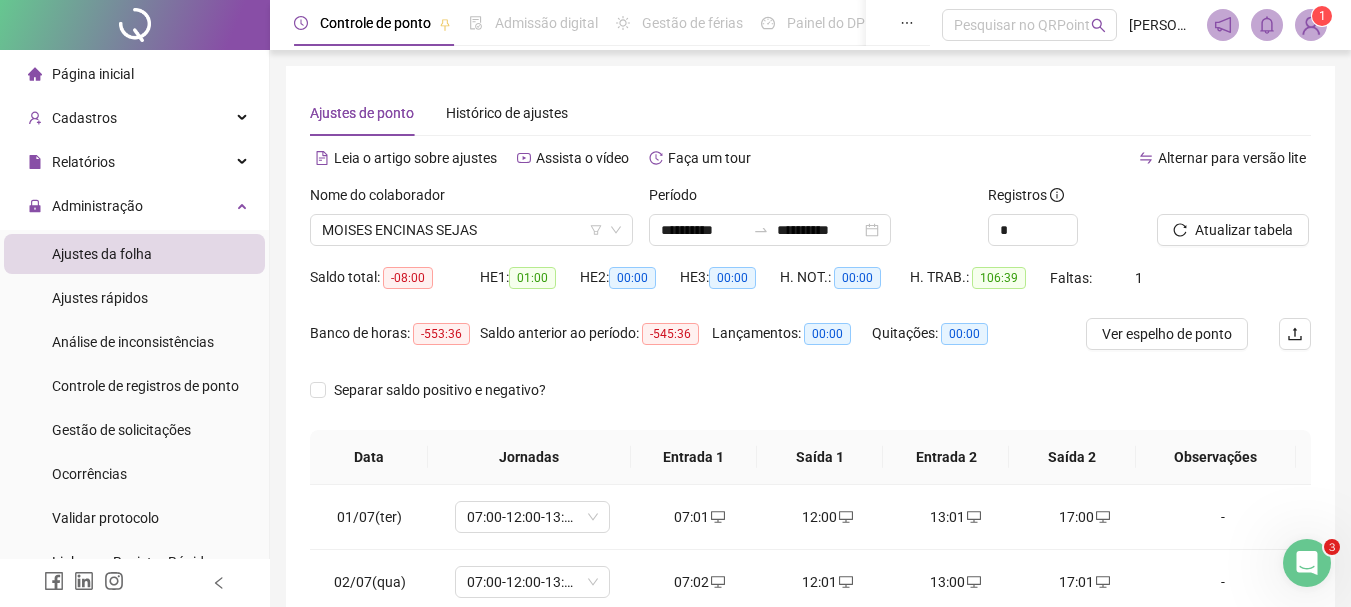 scroll, scrollTop: 415, scrollLeft: 0, axis: vertical 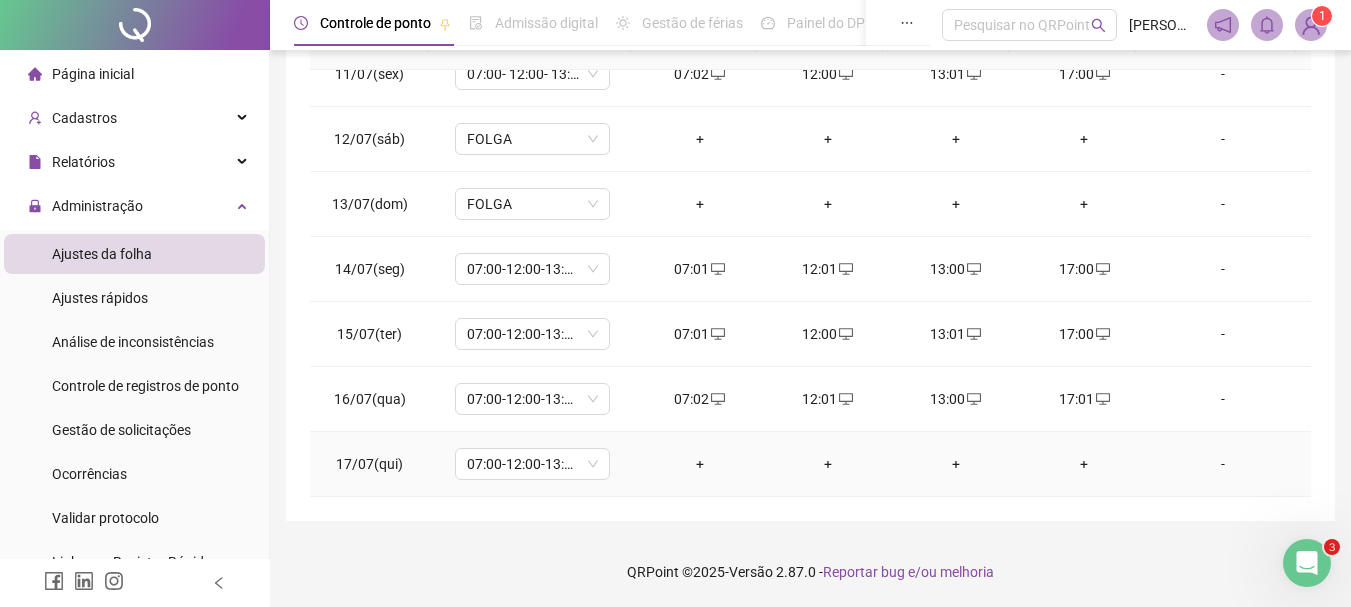 click on "+" at bounding box center [700, 464] 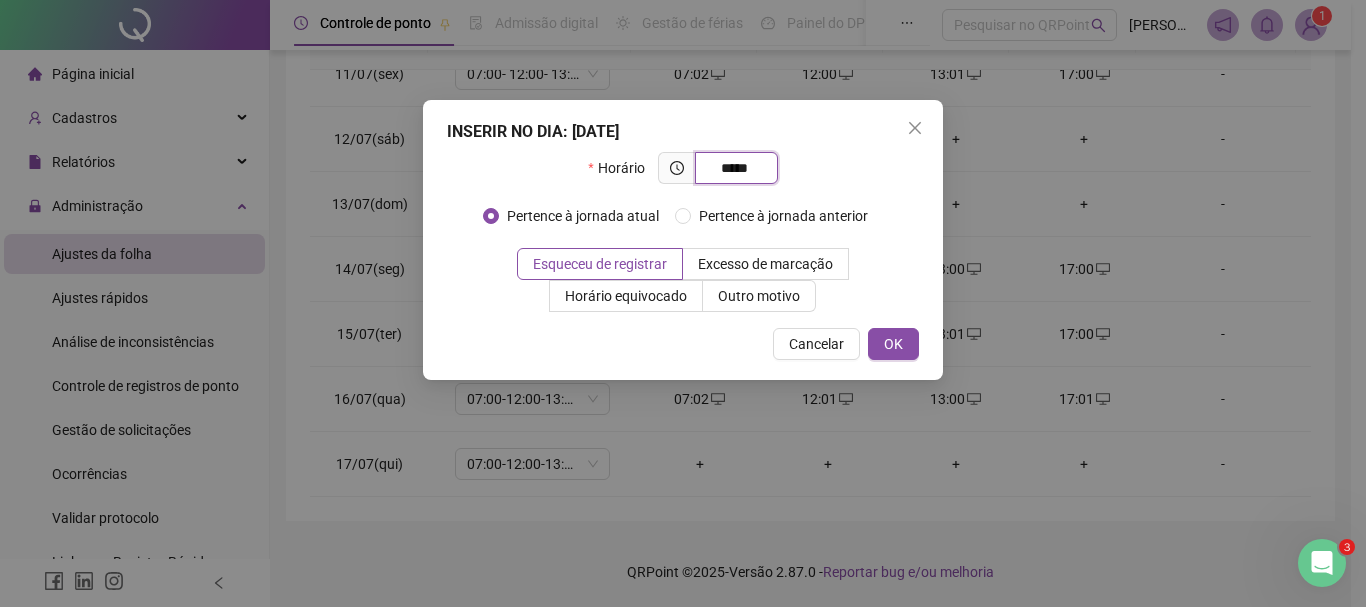type on "*****" 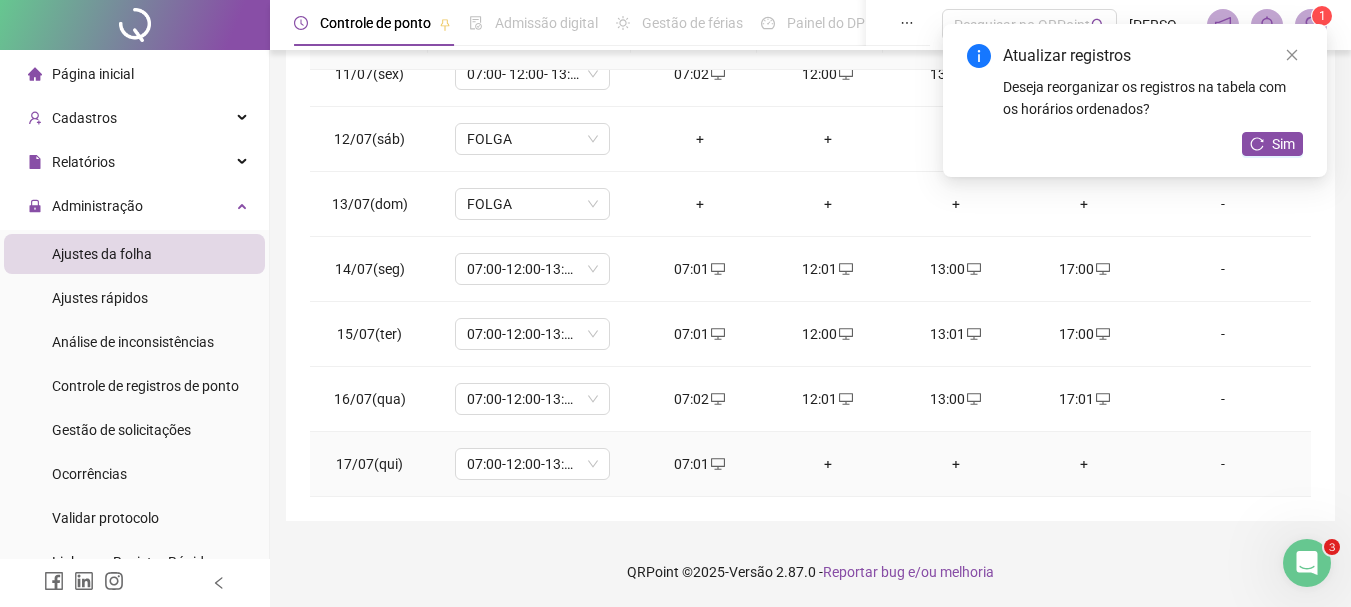 click on "+" at bounding box center [828, 464] 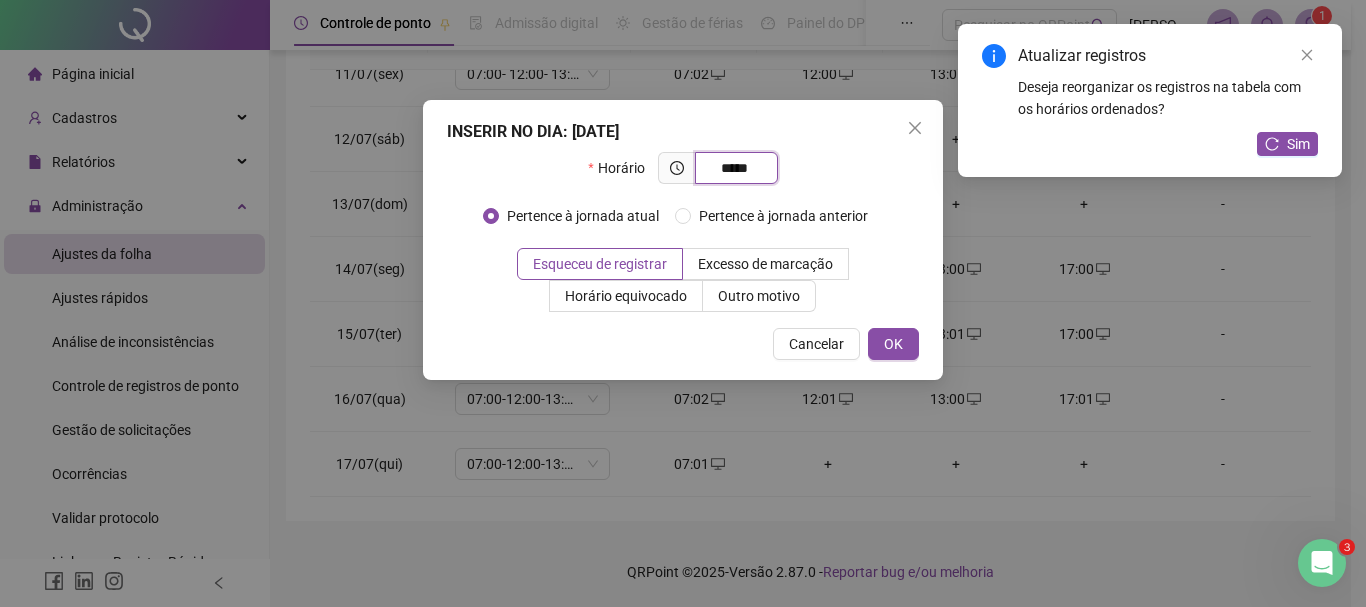 type on "*****" 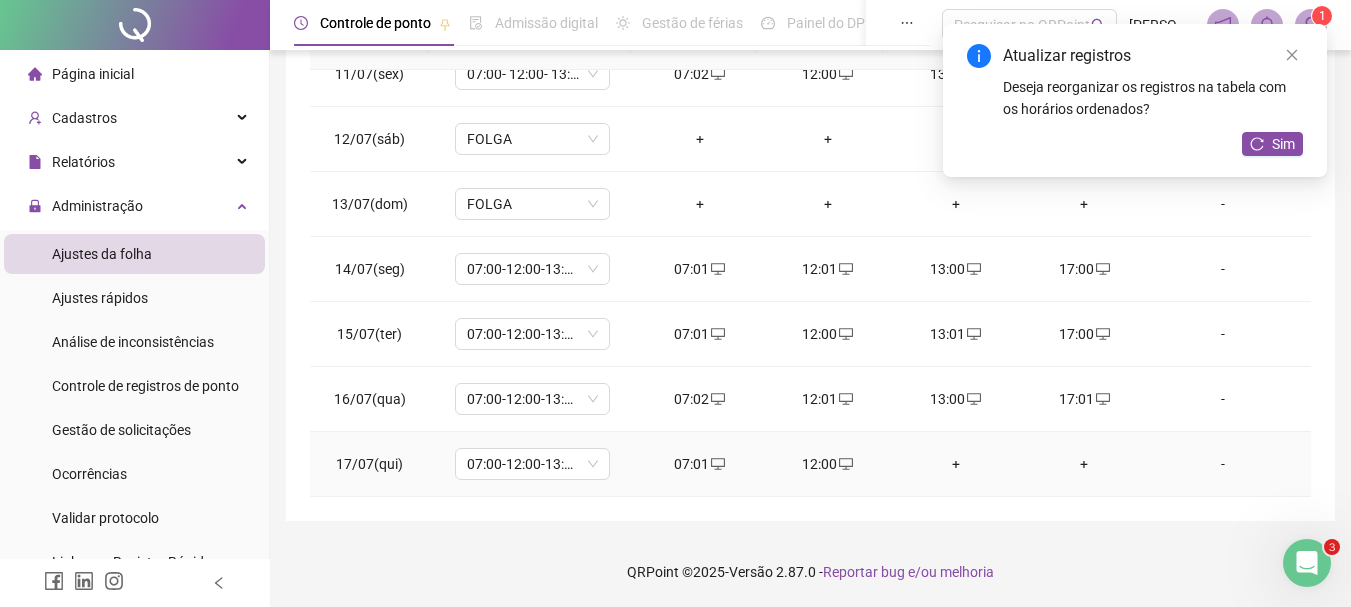 click on "+" at bounding box center (956, 464) 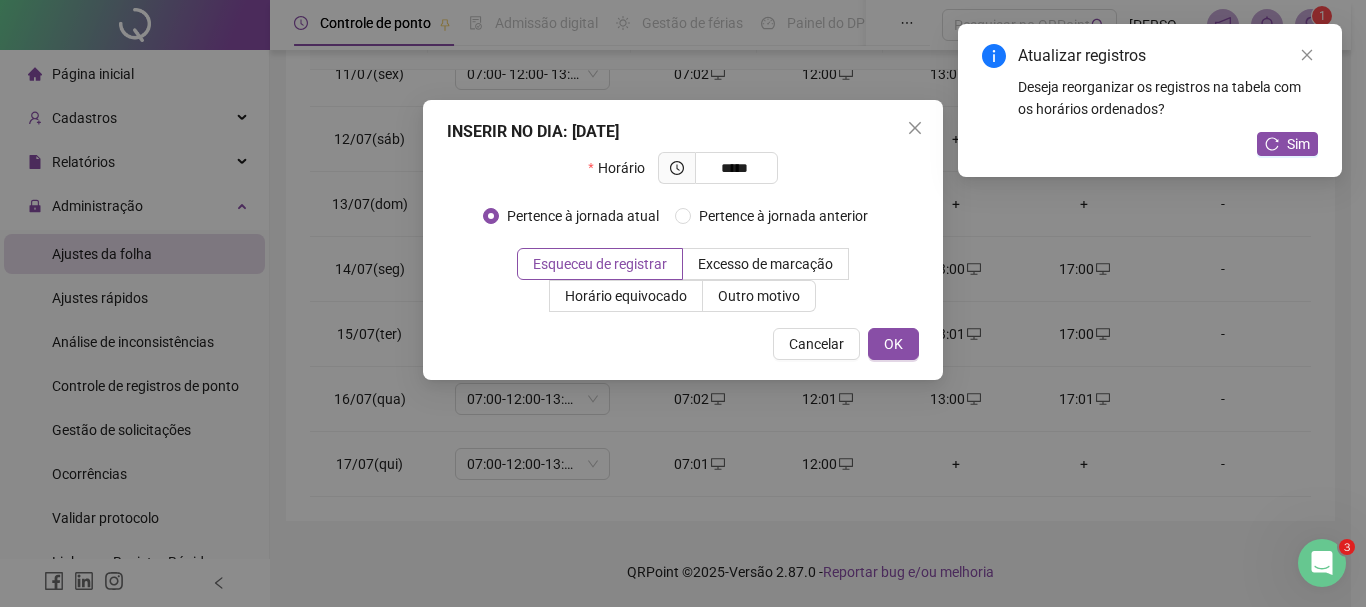 type on "*****" 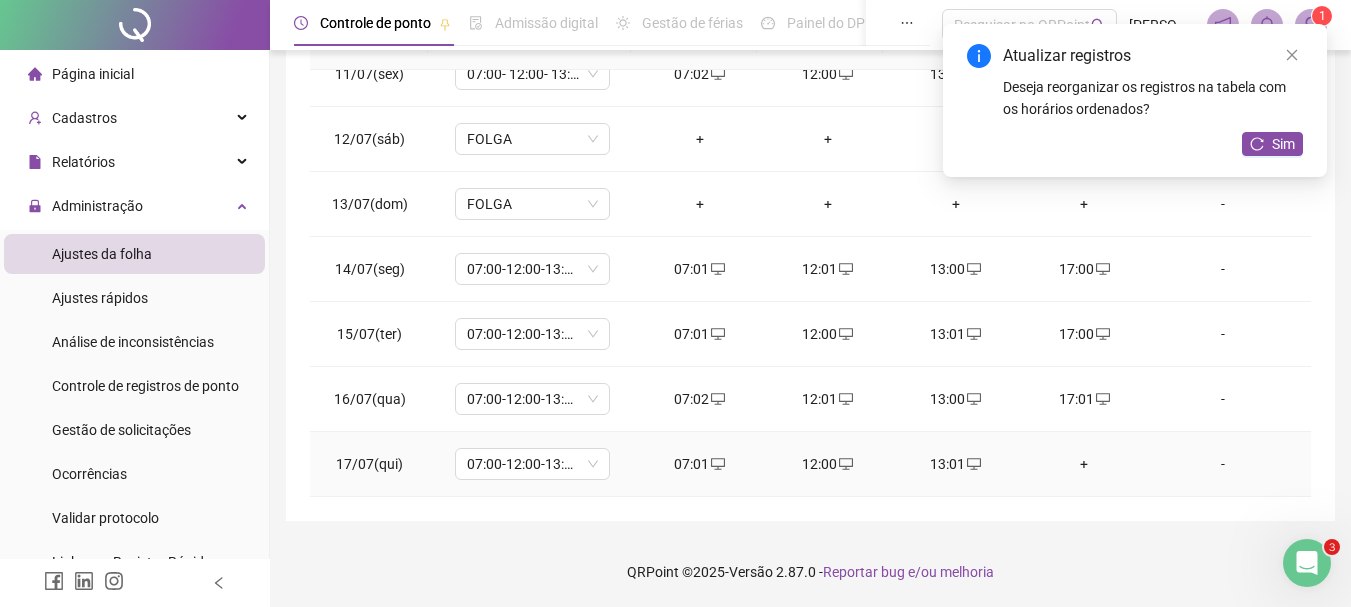 click on "+" at bounding box center [1084, 464] 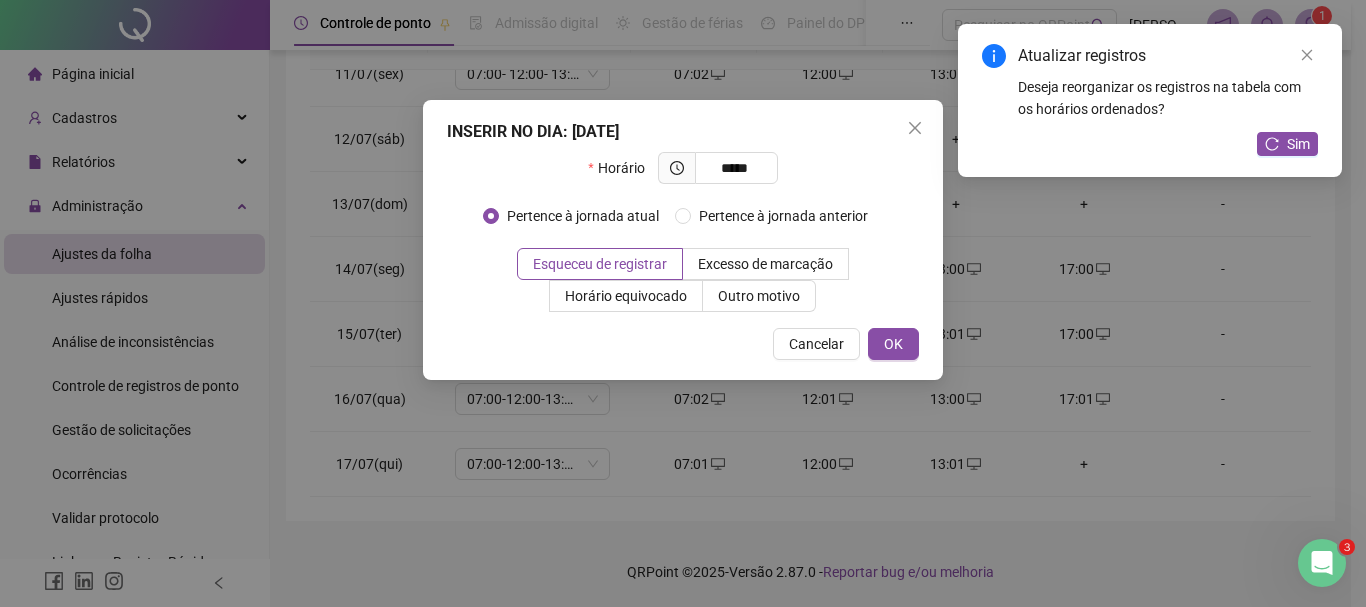 type on "*****" 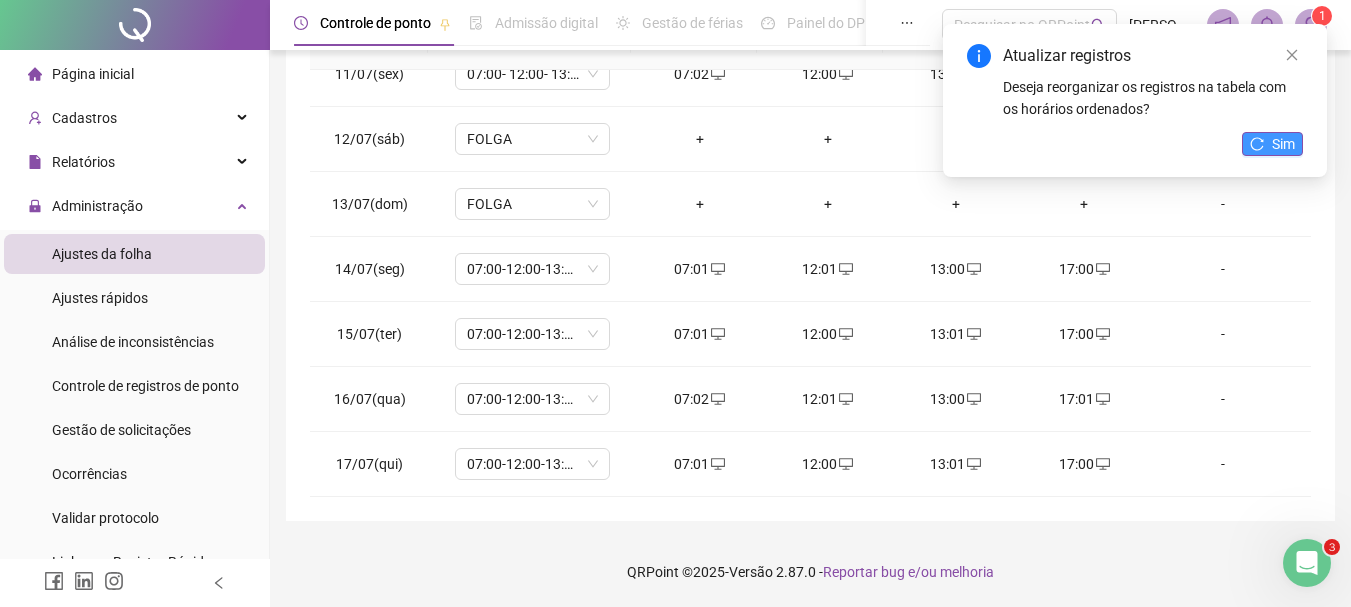 click on "Sim" at bounding box center [1283, 144] 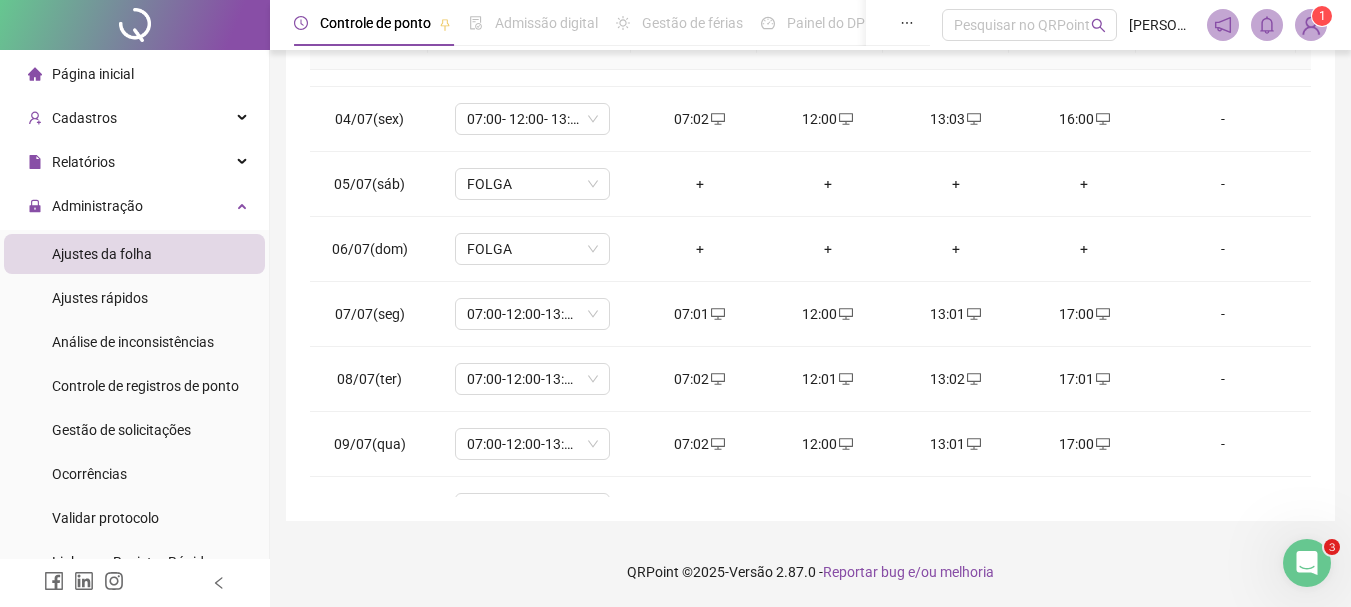 scroll, scrollTop: 0, scrollLeft: 0, axis: both 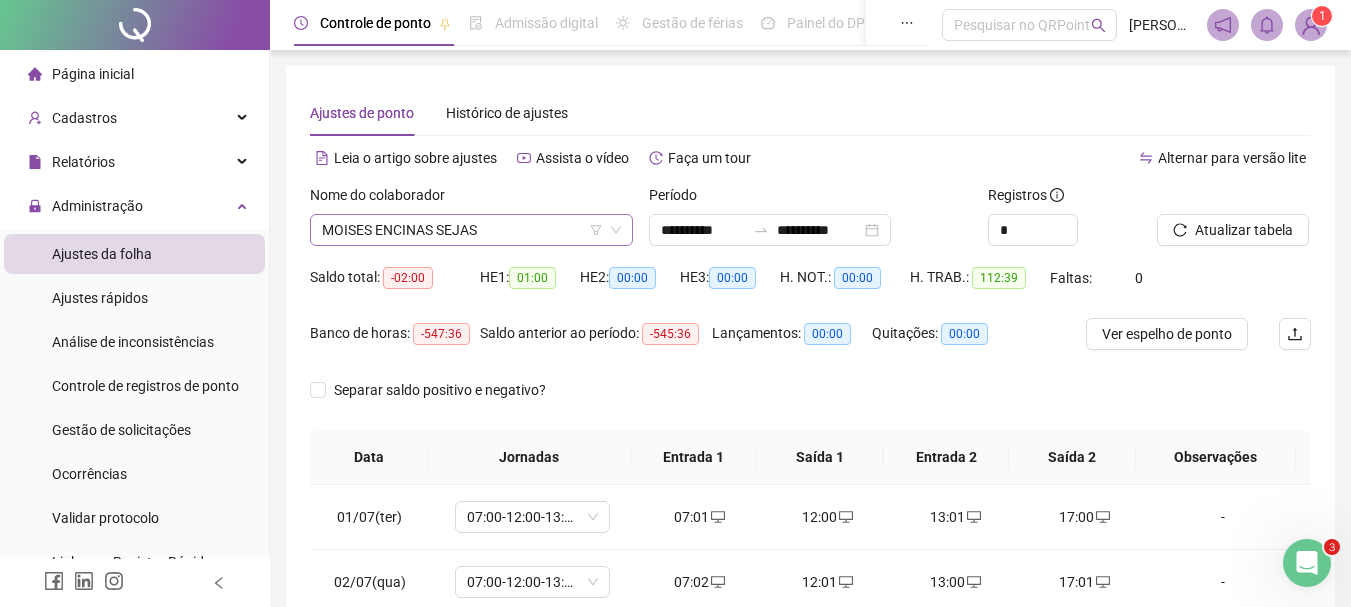 click on "MOISES ENCINAS SEJAS" at bounding box center (471, 230) 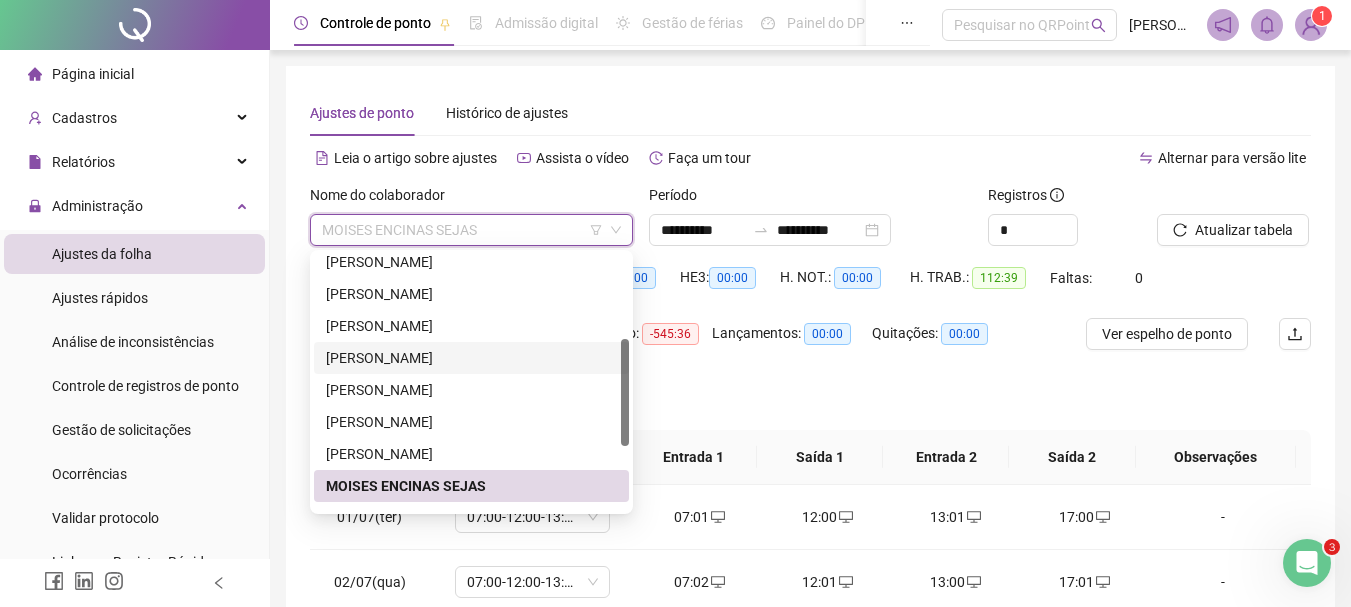 scroll, scrollTop: 352, scrollLeft: 0, axis: vertical 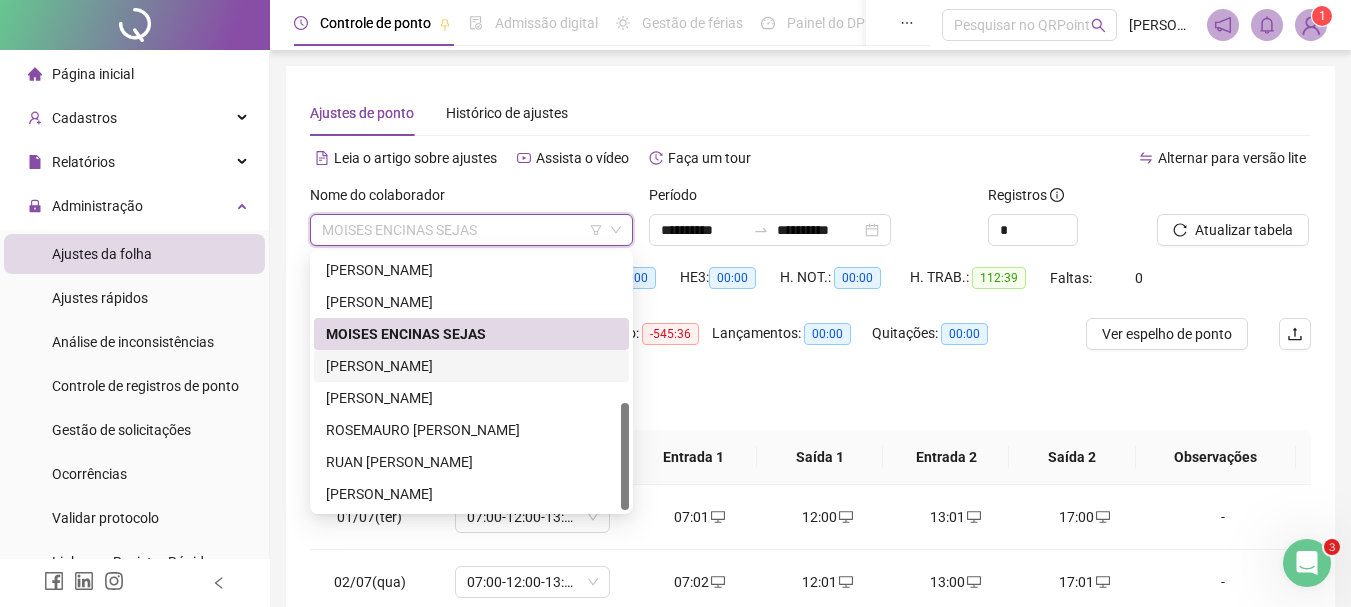 click on "[PERSON_NAME]" at bounding box center [471, 366] 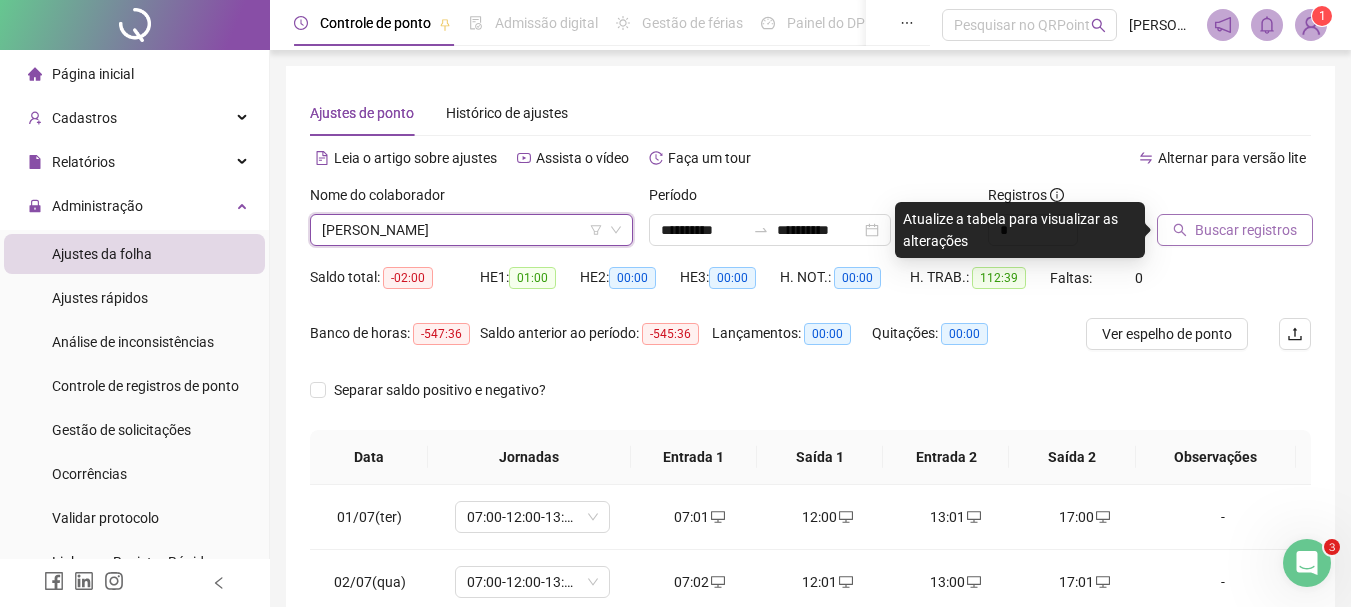 click 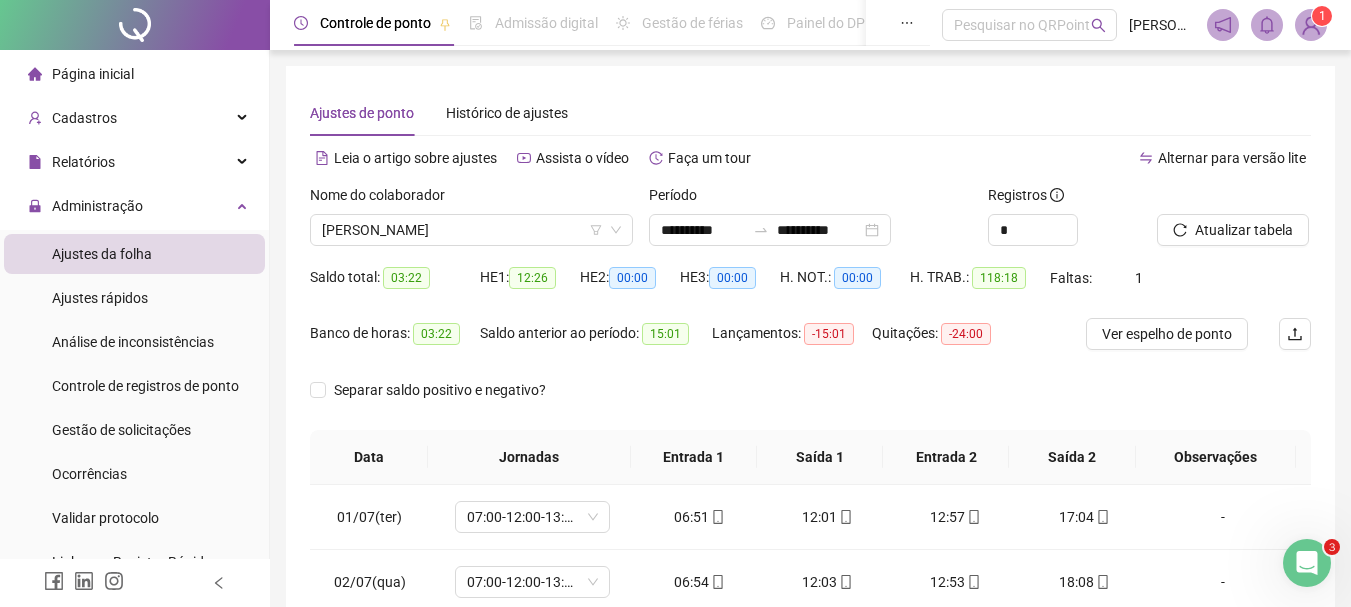 scroll, scrollTop: 415, scrollLeft: 0, axis: vertical 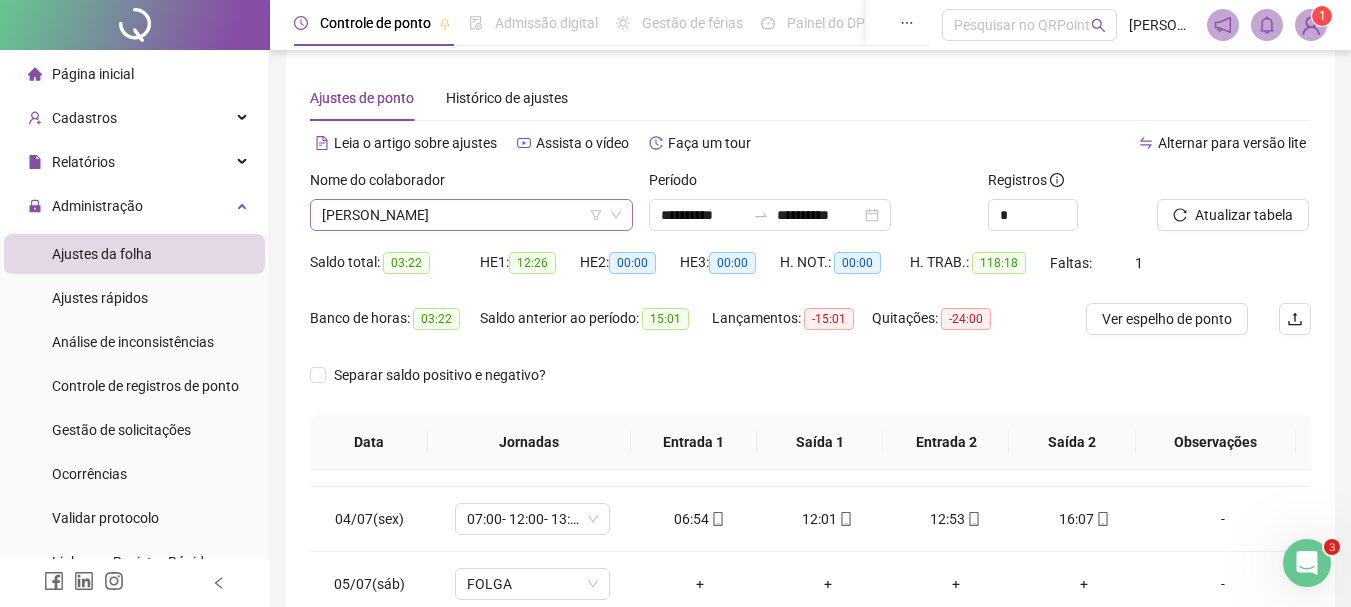 click on "[PERSON_NAME]" at bounding box center [471, 215] 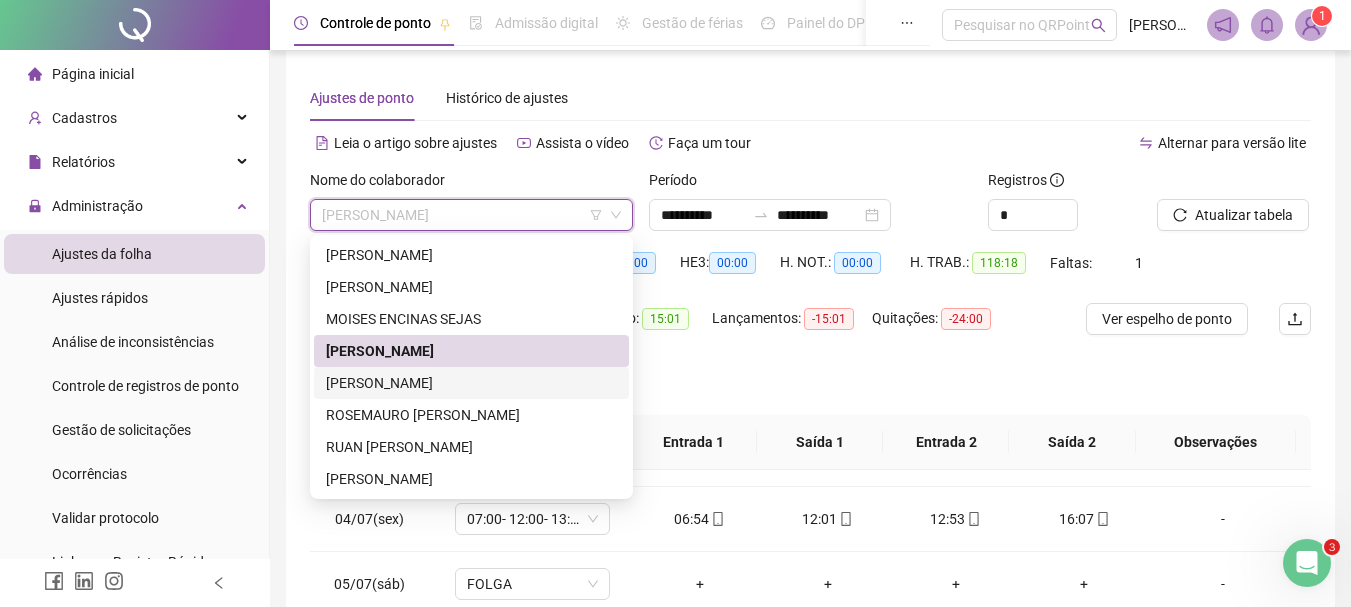 click on "[PERSON_NAME]" at bounding box center (471, 383) 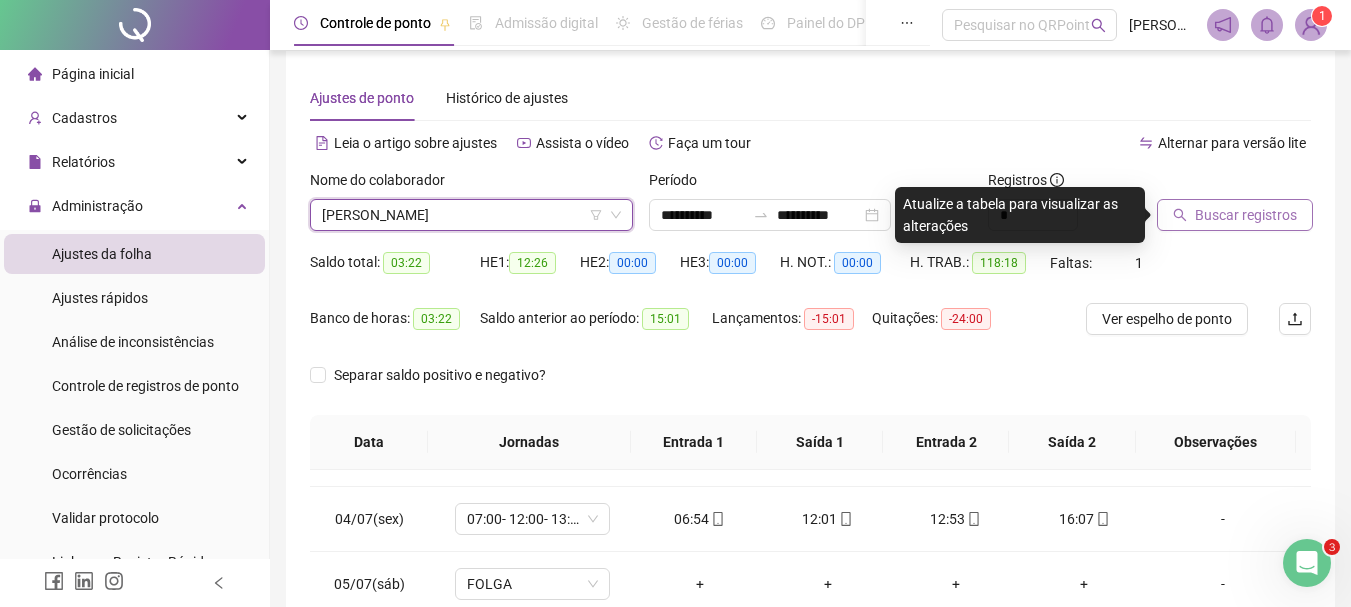 click on "Buscar registros" at bounding box center [1246, 215] 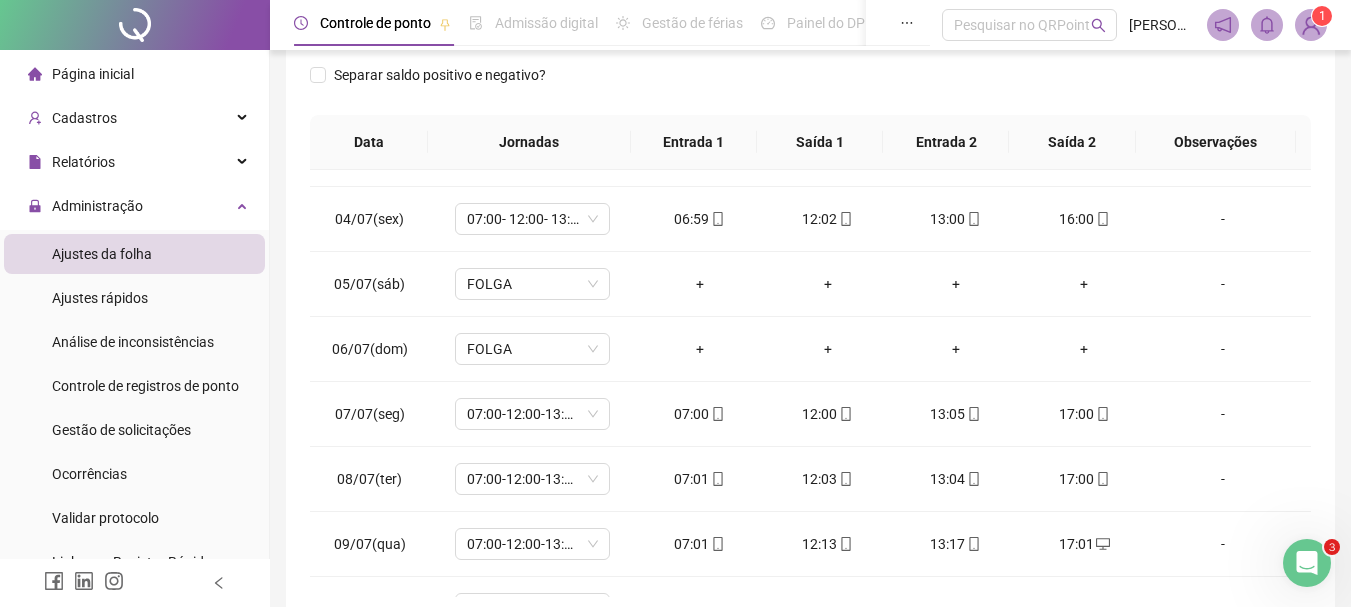 scroll, scrollTop: 415, scrollLeft: 0, axis: vertical 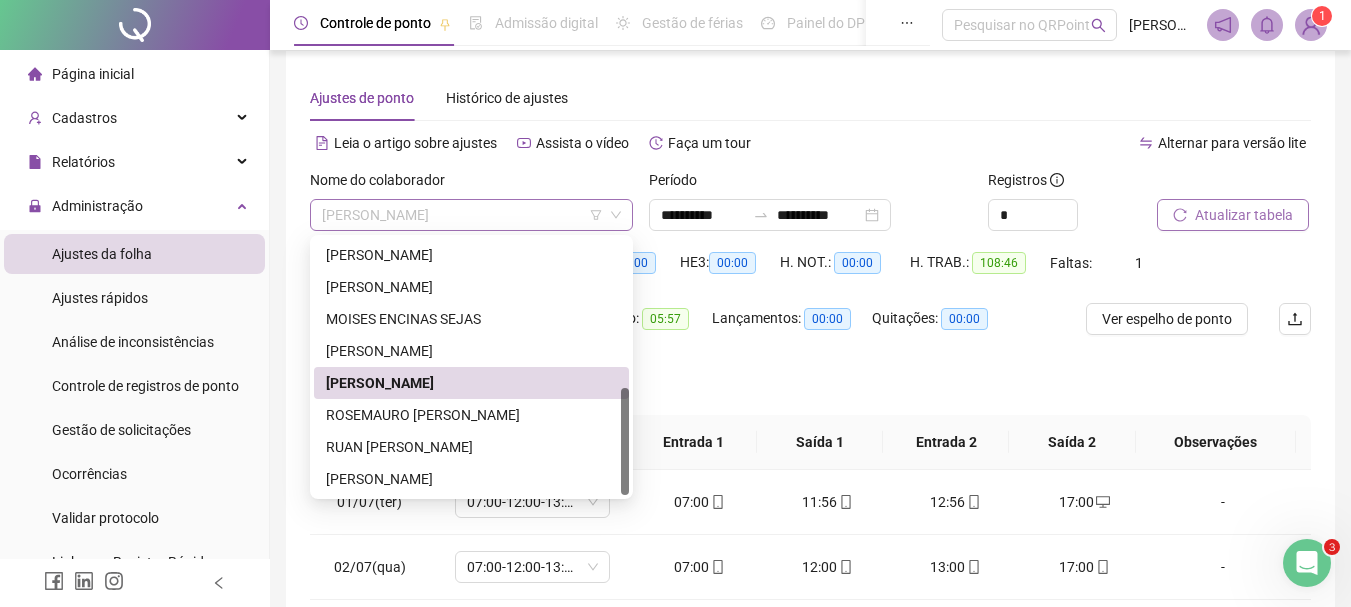 click on "[PERSON_NAME]" at bounding box center [471, 215] 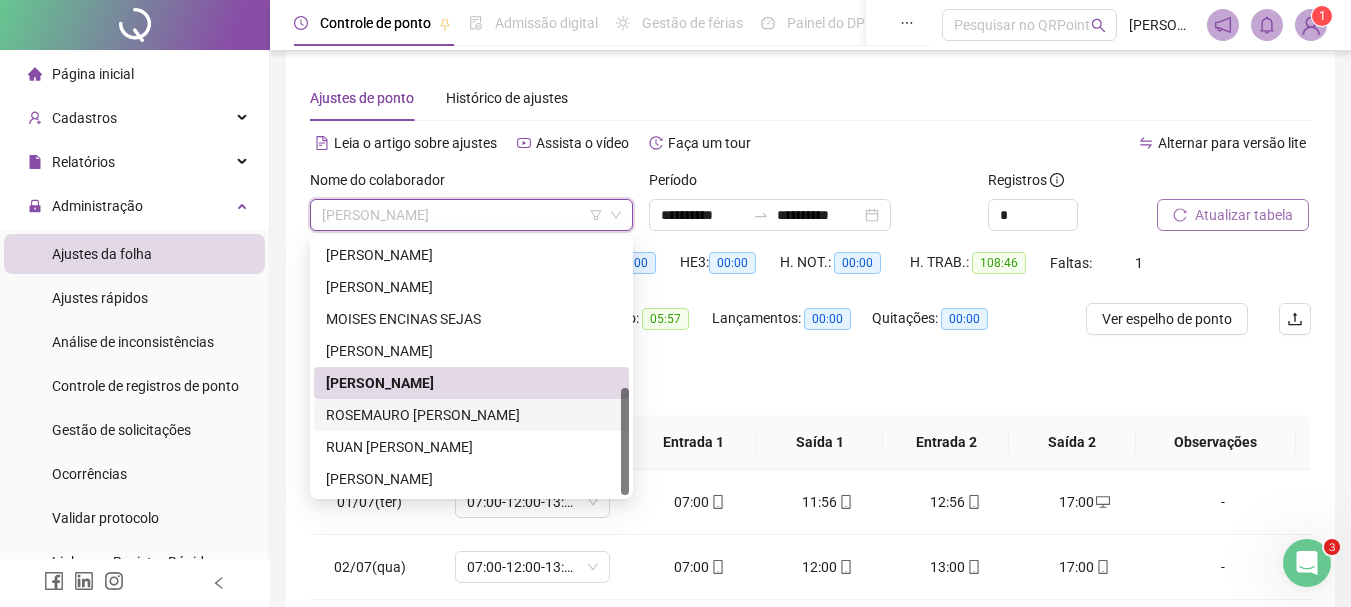 click on "ROSEMAURO [PERSON_NAME]" at bounding box center (471, 415) 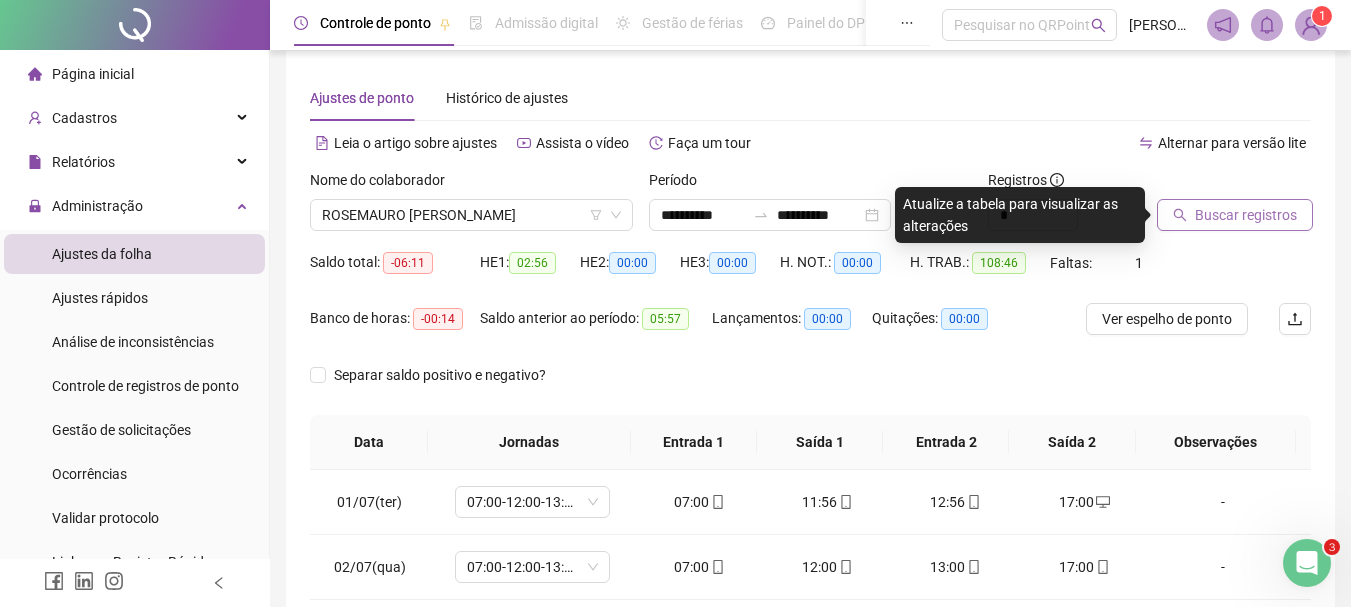 click on "Buscar registros" at bounding box center [1246, 215] 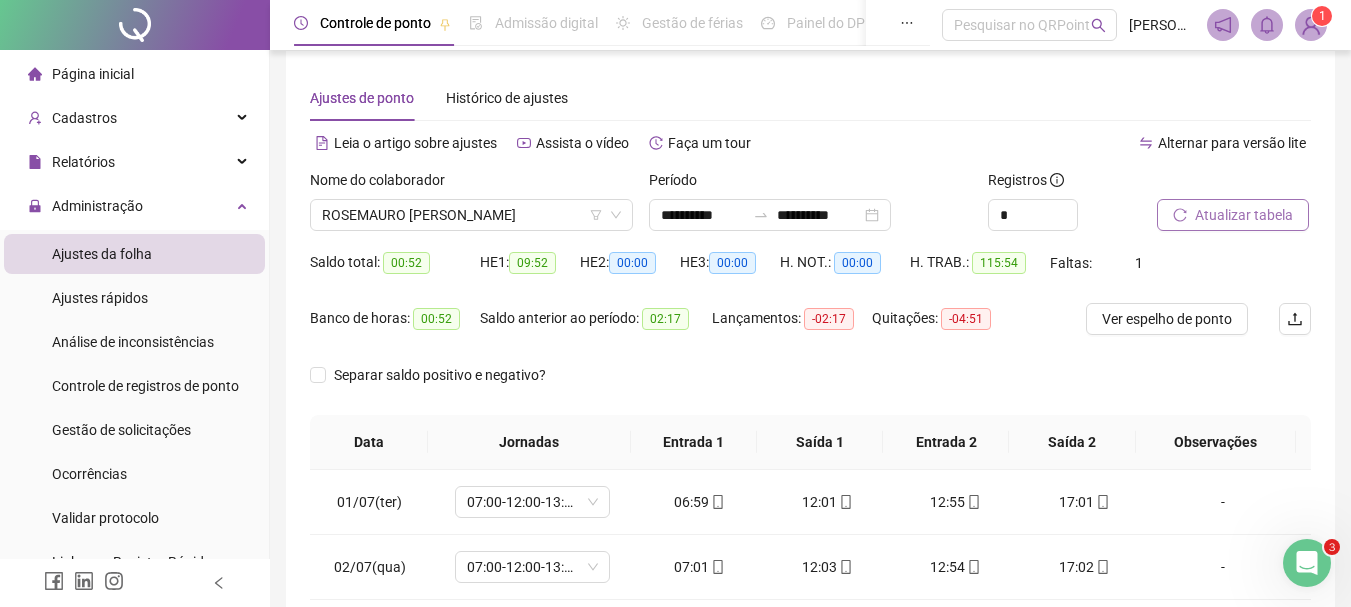 scroll, scrollTop: 415, scrollLeft: 0, axis: vertical 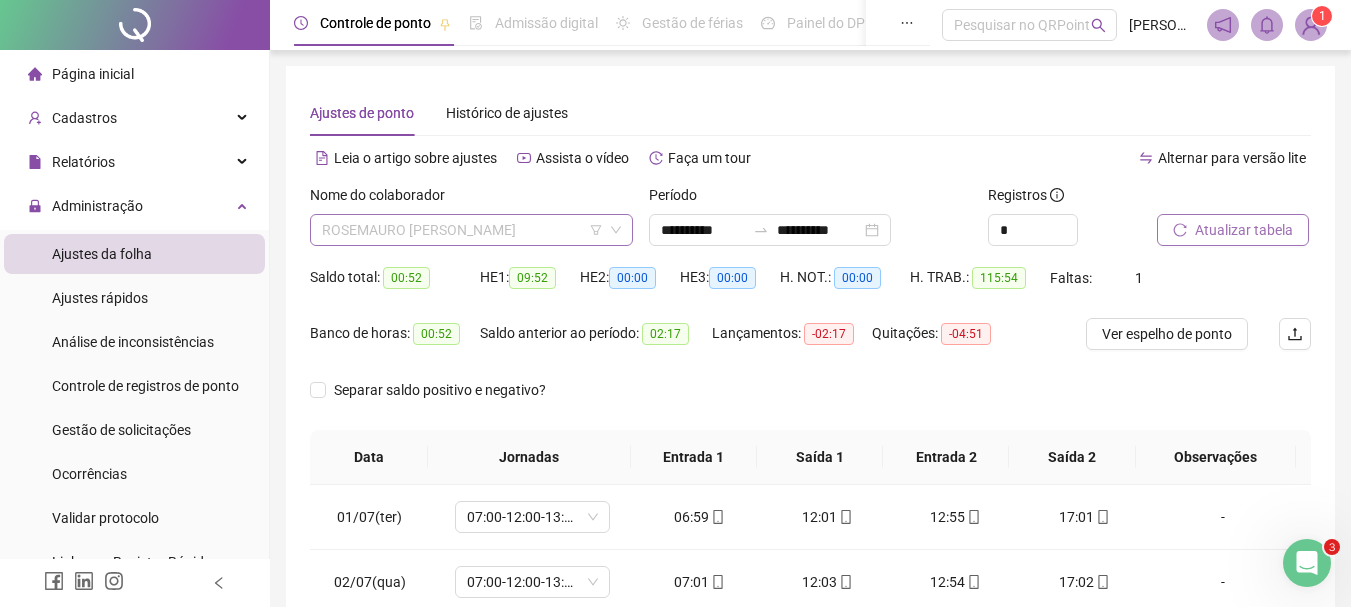 click on "ROSEMAURO [PERSON_NAME]" at bounding box center [471, 230] 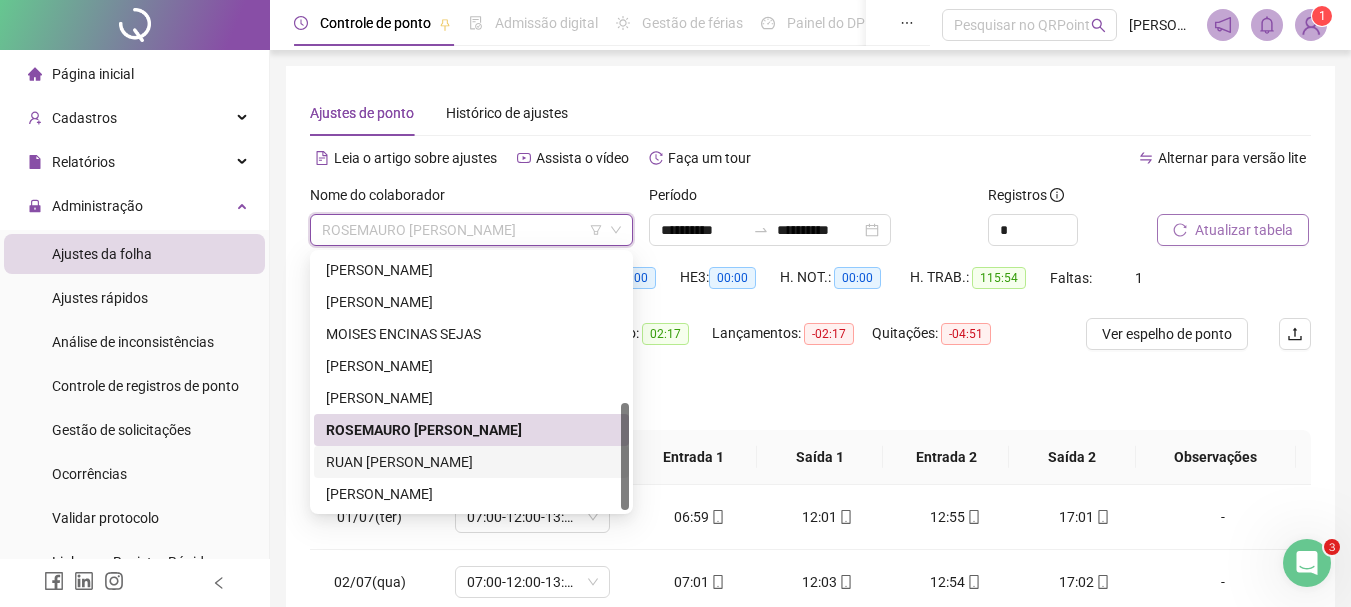 click on "RUAN [PERSON_NAME]" at bounding box center (471, 462) 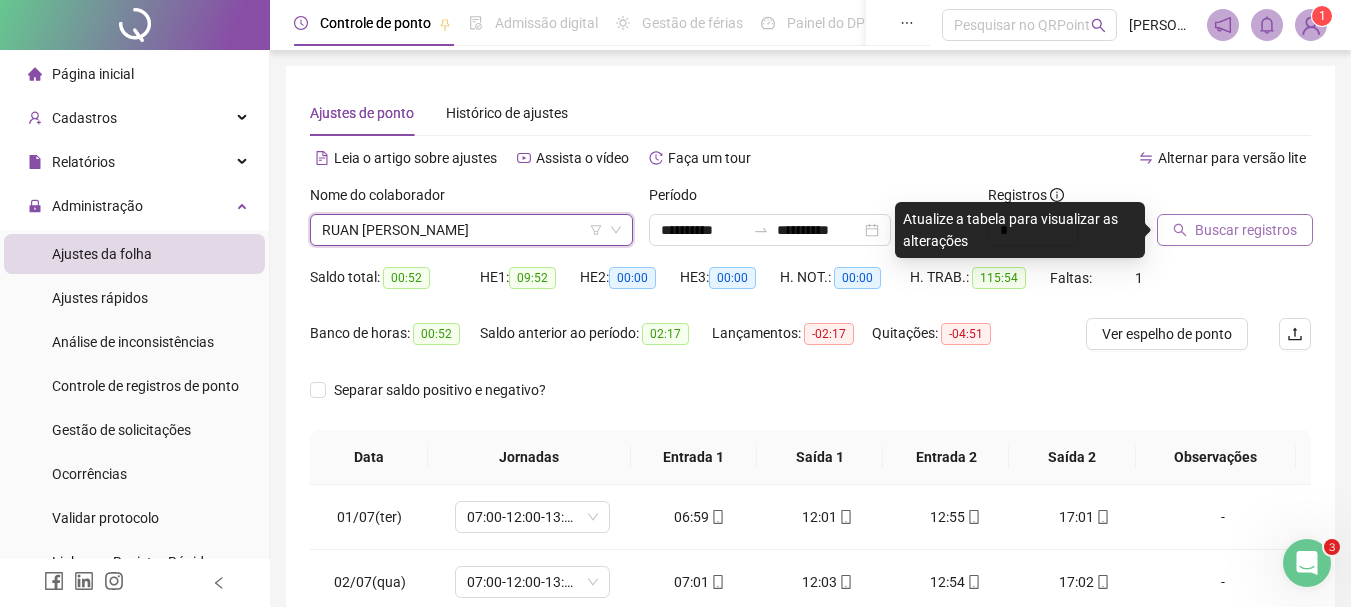 click on "Buscar registros" at bounding box center [1246, 230] 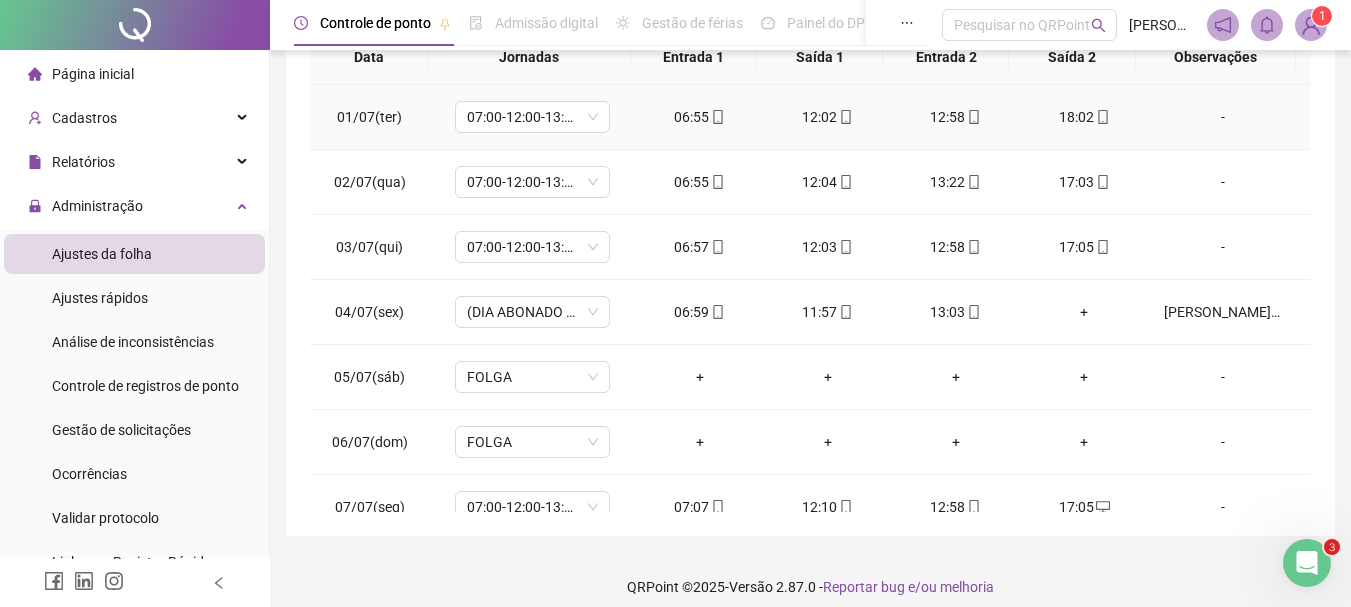 scroll, scrollTop: 415, scrollLeft: 0, axis: vertical 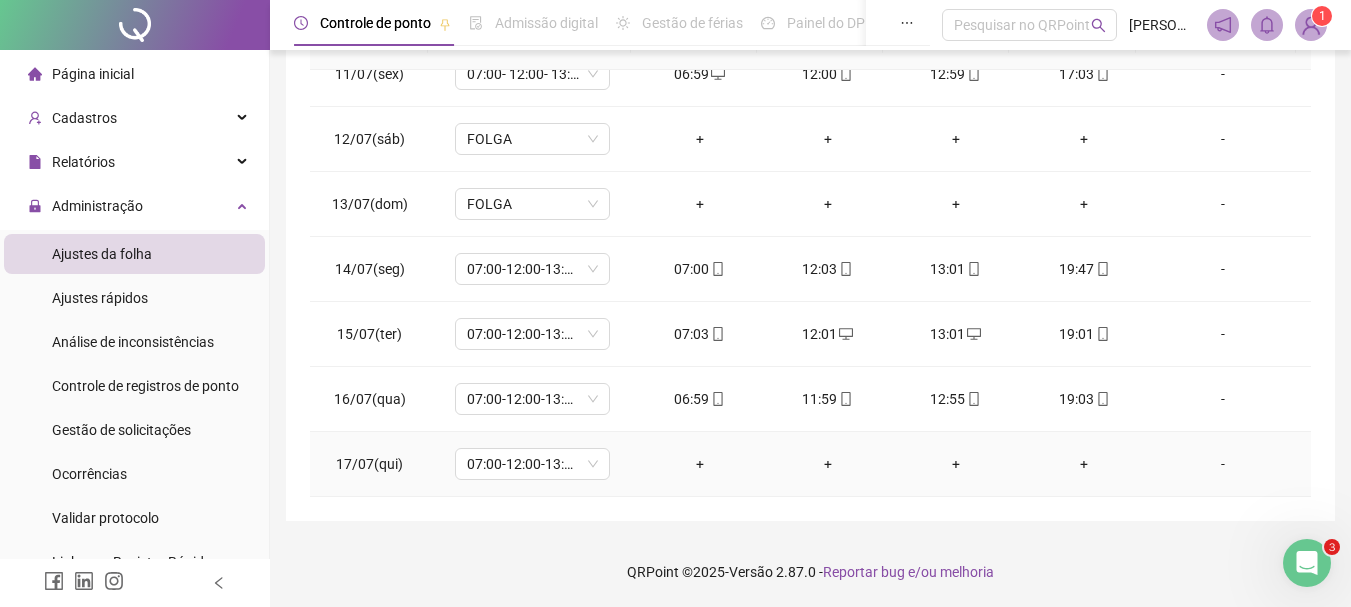 click on "+" at bounding box center (700, 464) 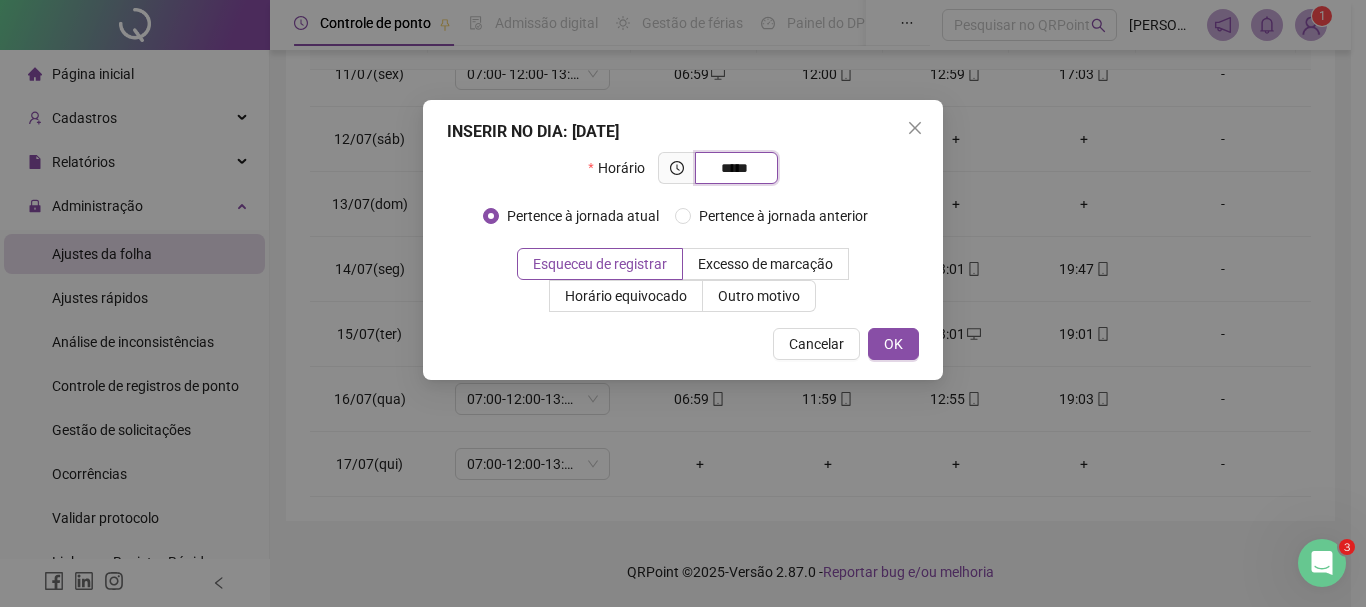 type on "*****" 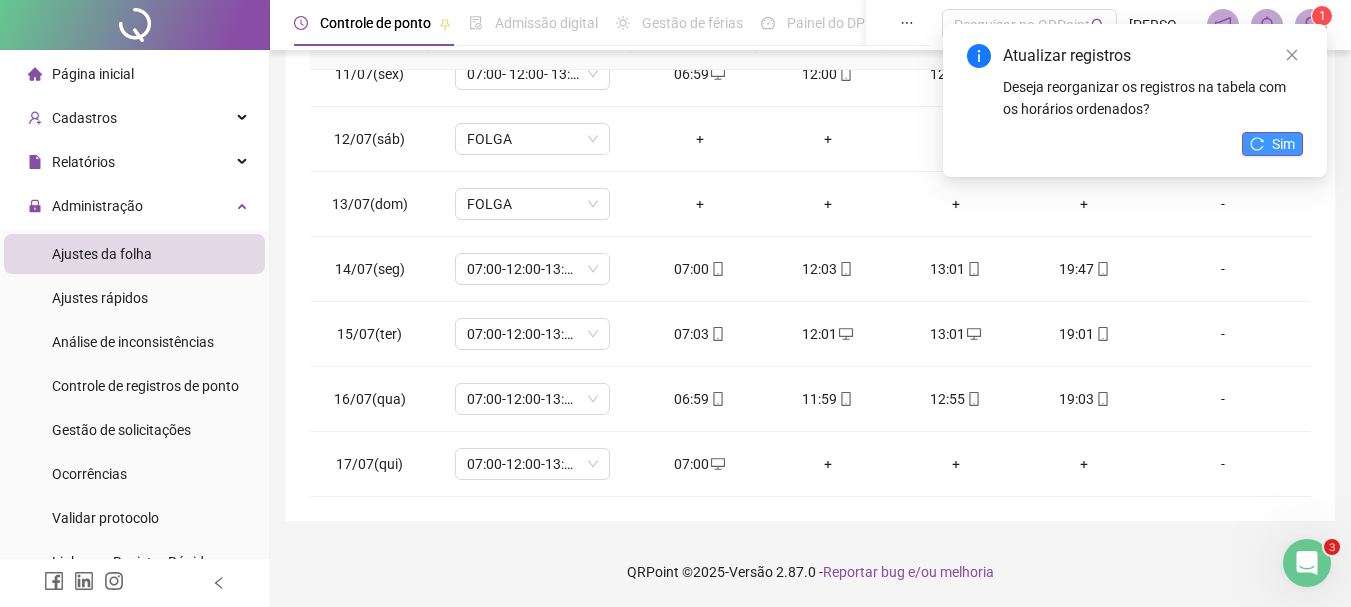 click on "Sim" at bounding box center (1272, 144) 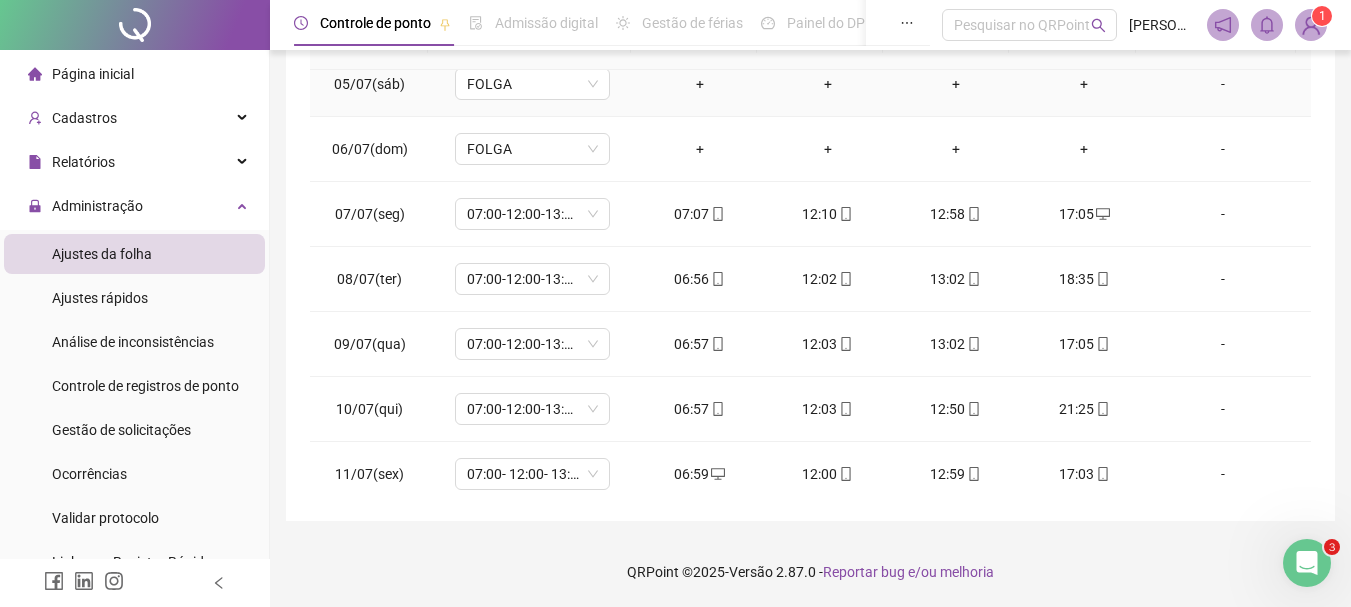 scroll, scrollTop: 0, scrollLeft: 0, axis: both 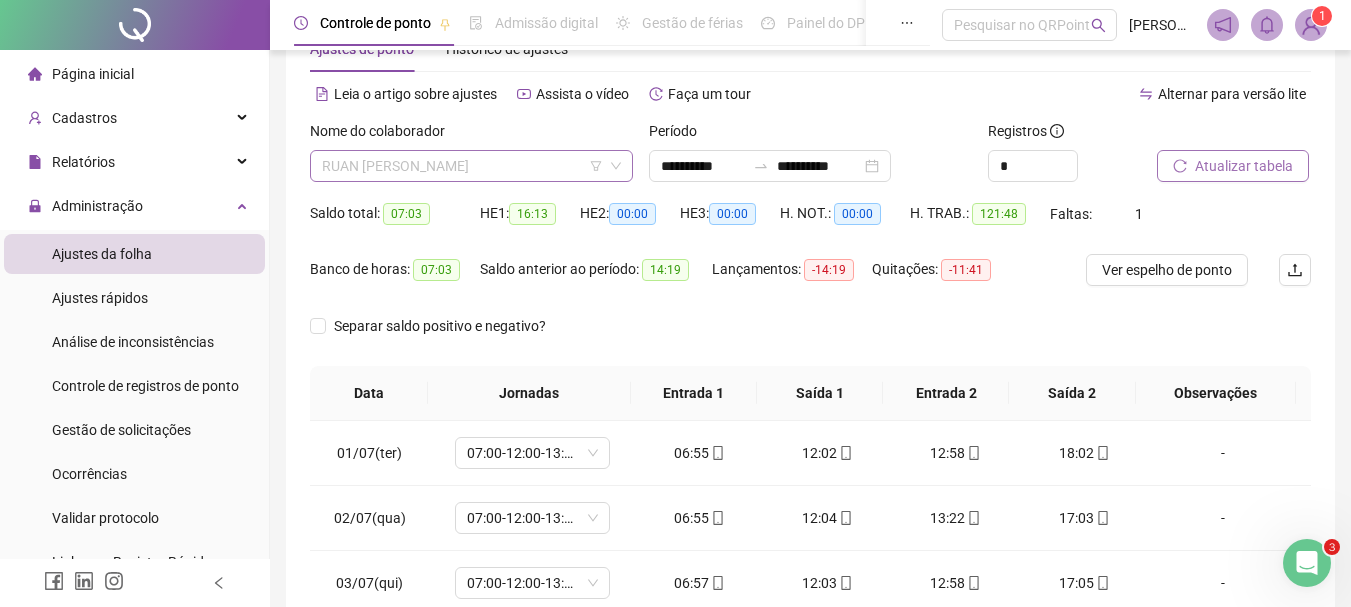 click on "RUAN [PERSON_NAME]" at bounding box center [471, 166] 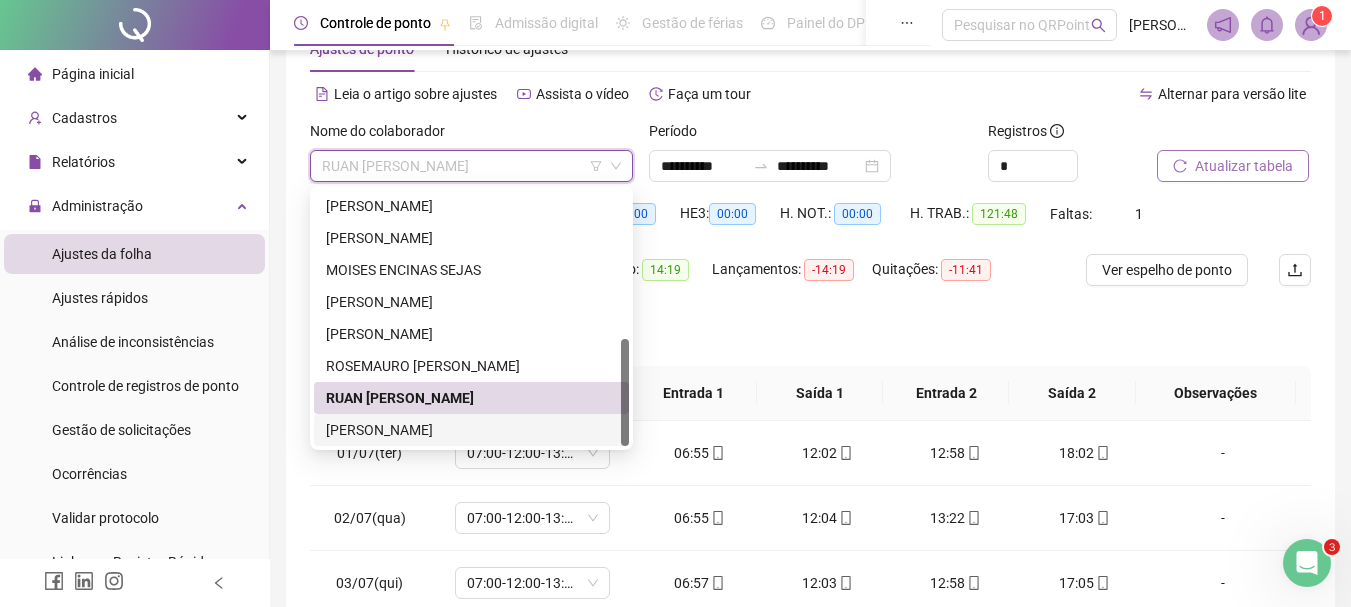 click on "[PERSON_NAME]" at bounding box center (471, 430) 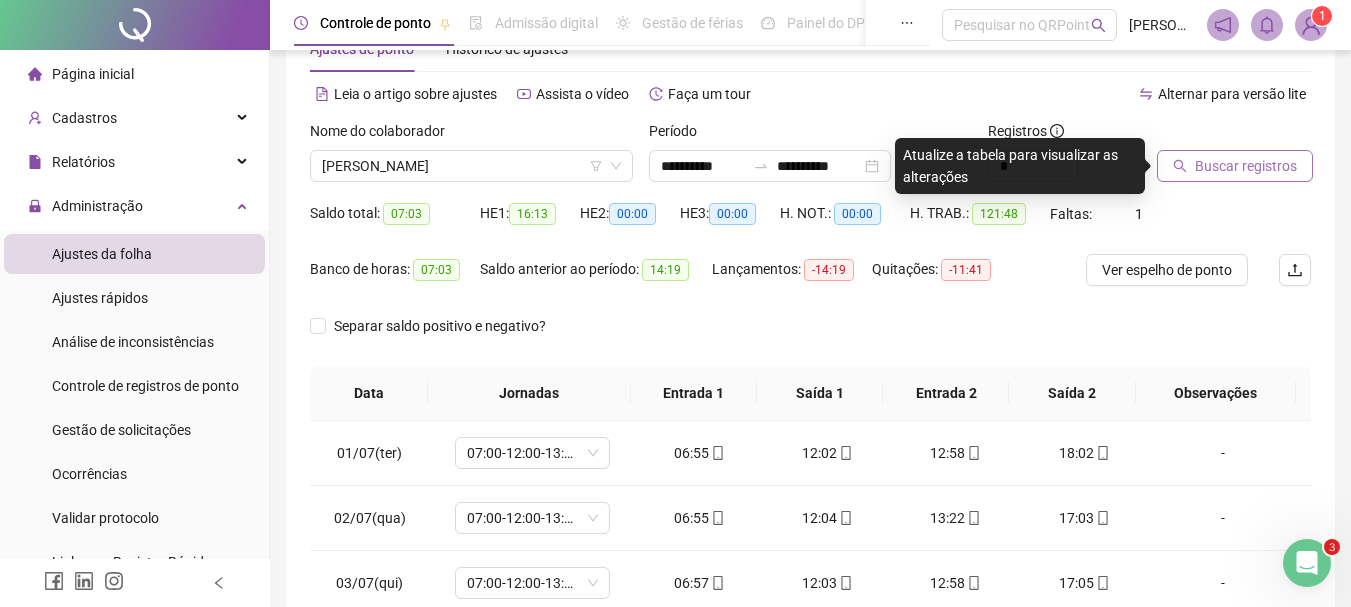 click on "Buscar registros" at bounding box center [1246, 166] 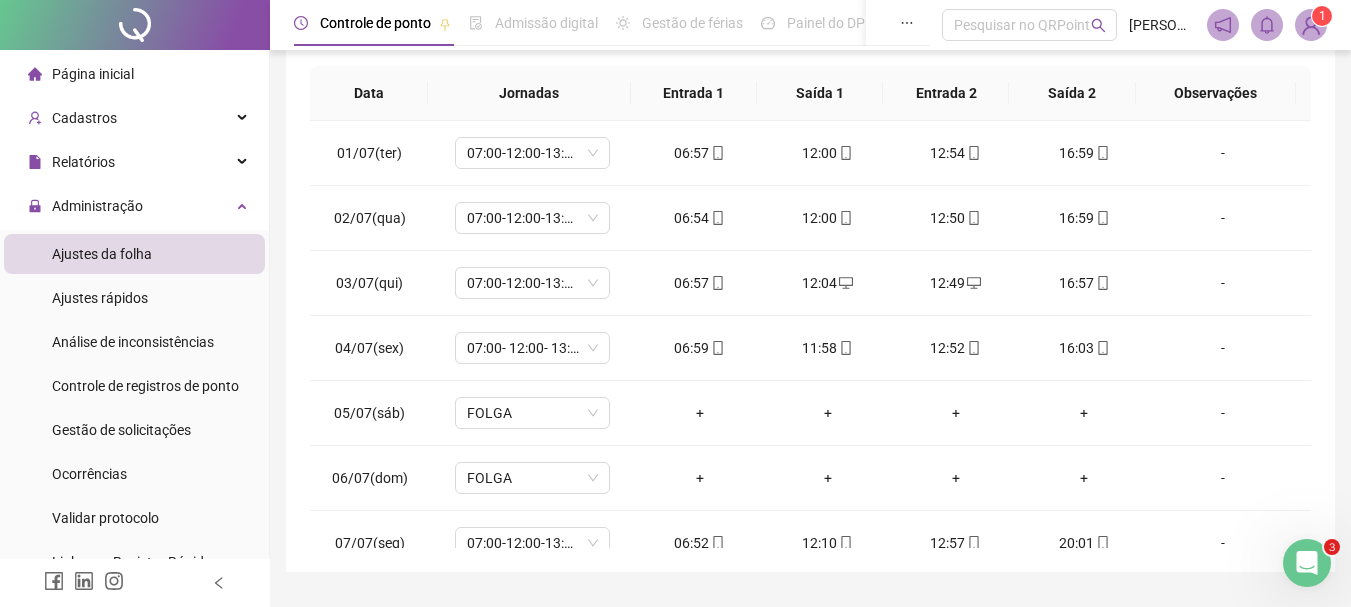 scroll, scrollTop: 415, scrollLeft: 0, axis: vertical 